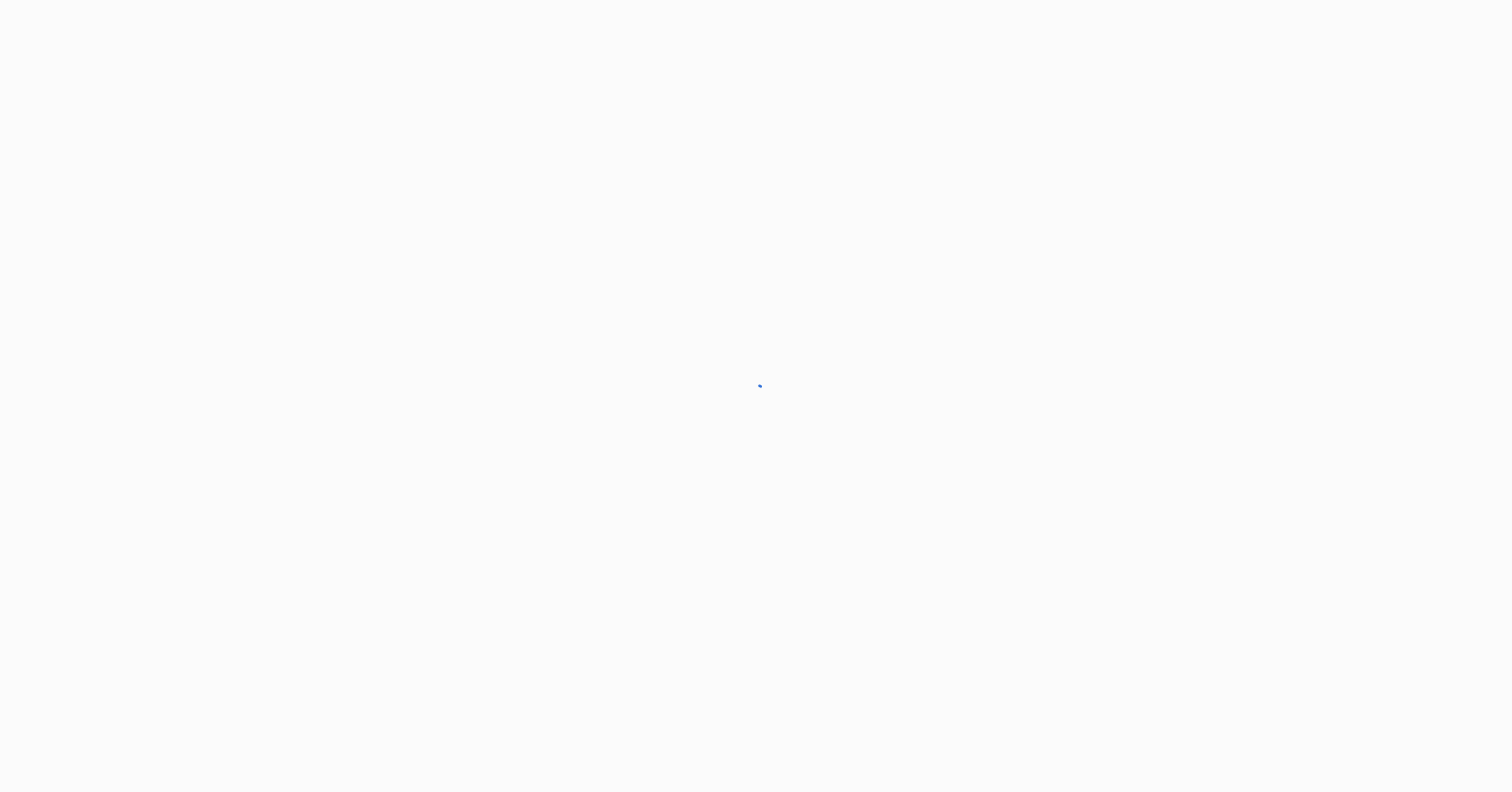 scroll, scrollTop: 0, scrollLeft: 0, axis: both 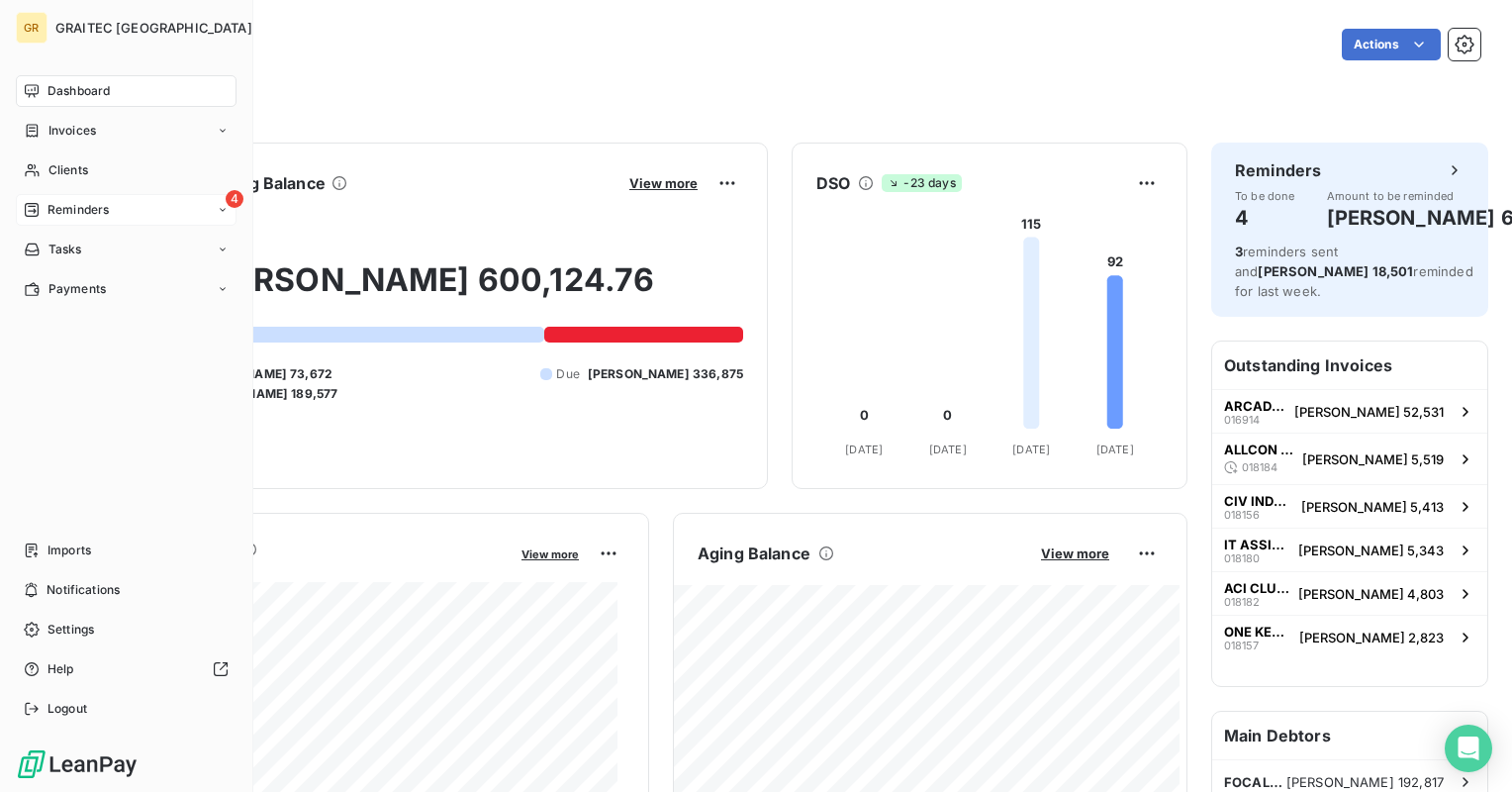 click on "Reminders" at bounding box center (78, 210) 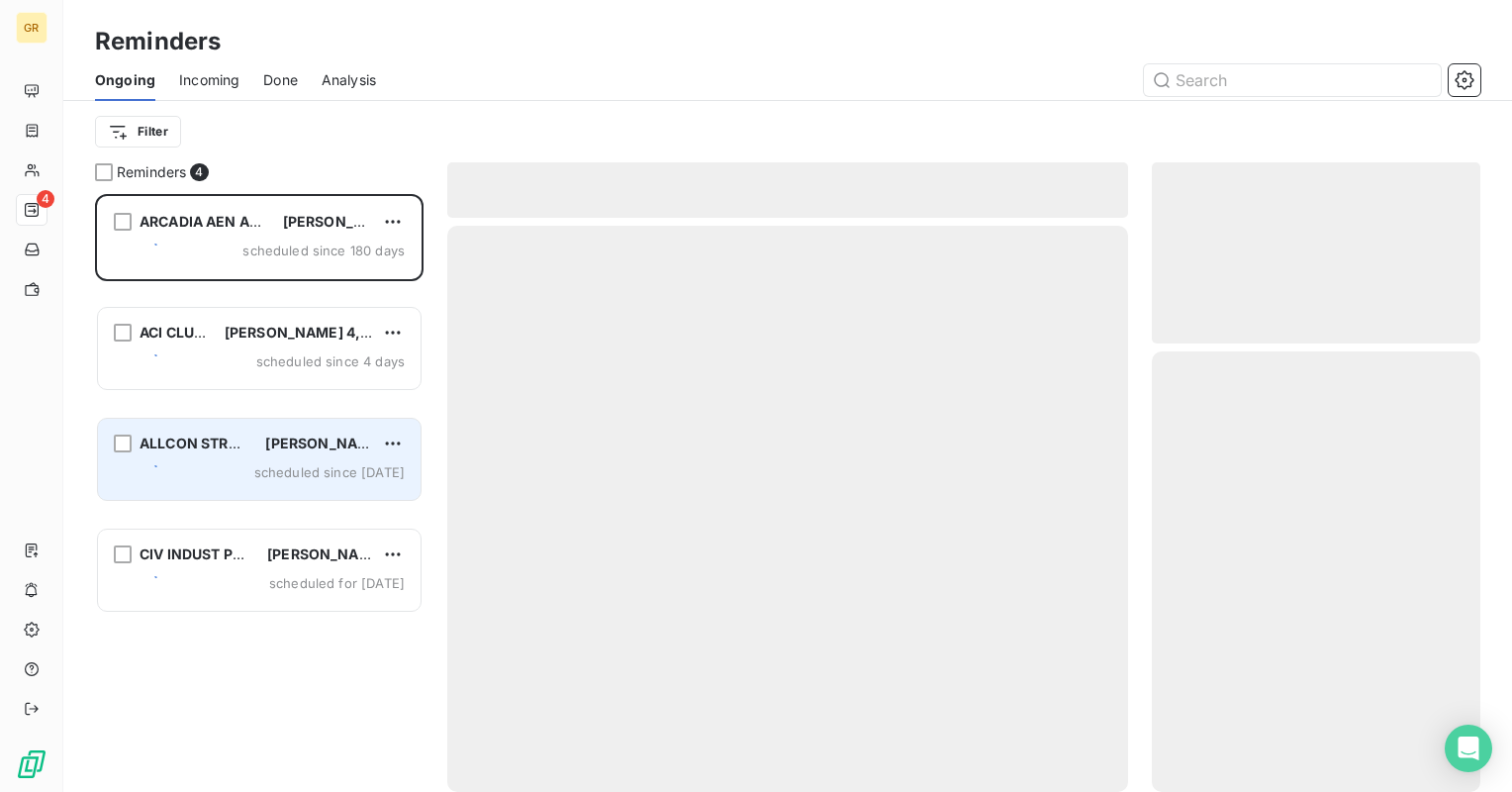 scroll, scrollTop: 16, scrollLeft: 16, axis: both 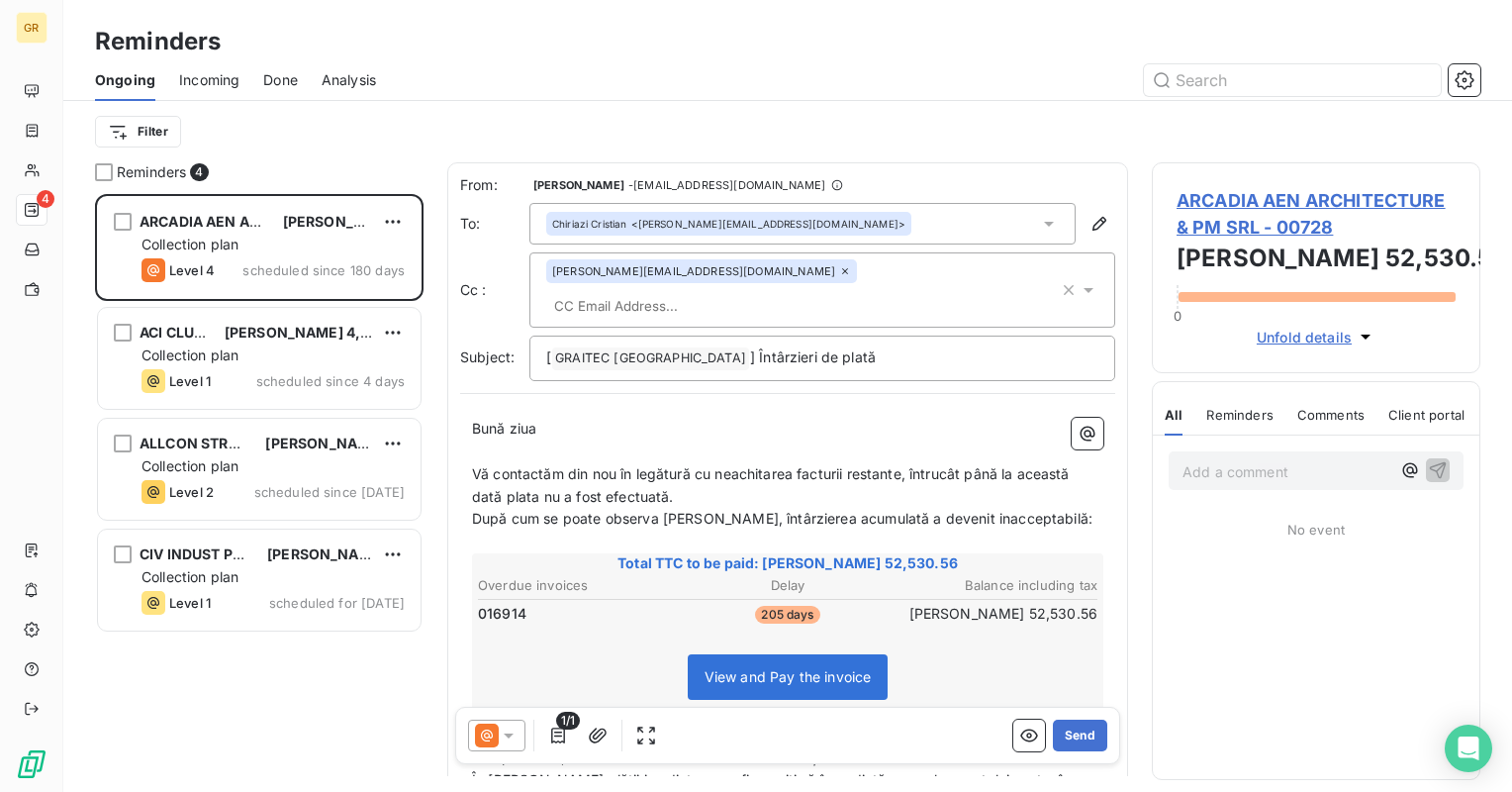 click on "Done" at bounding box center [280, 80] 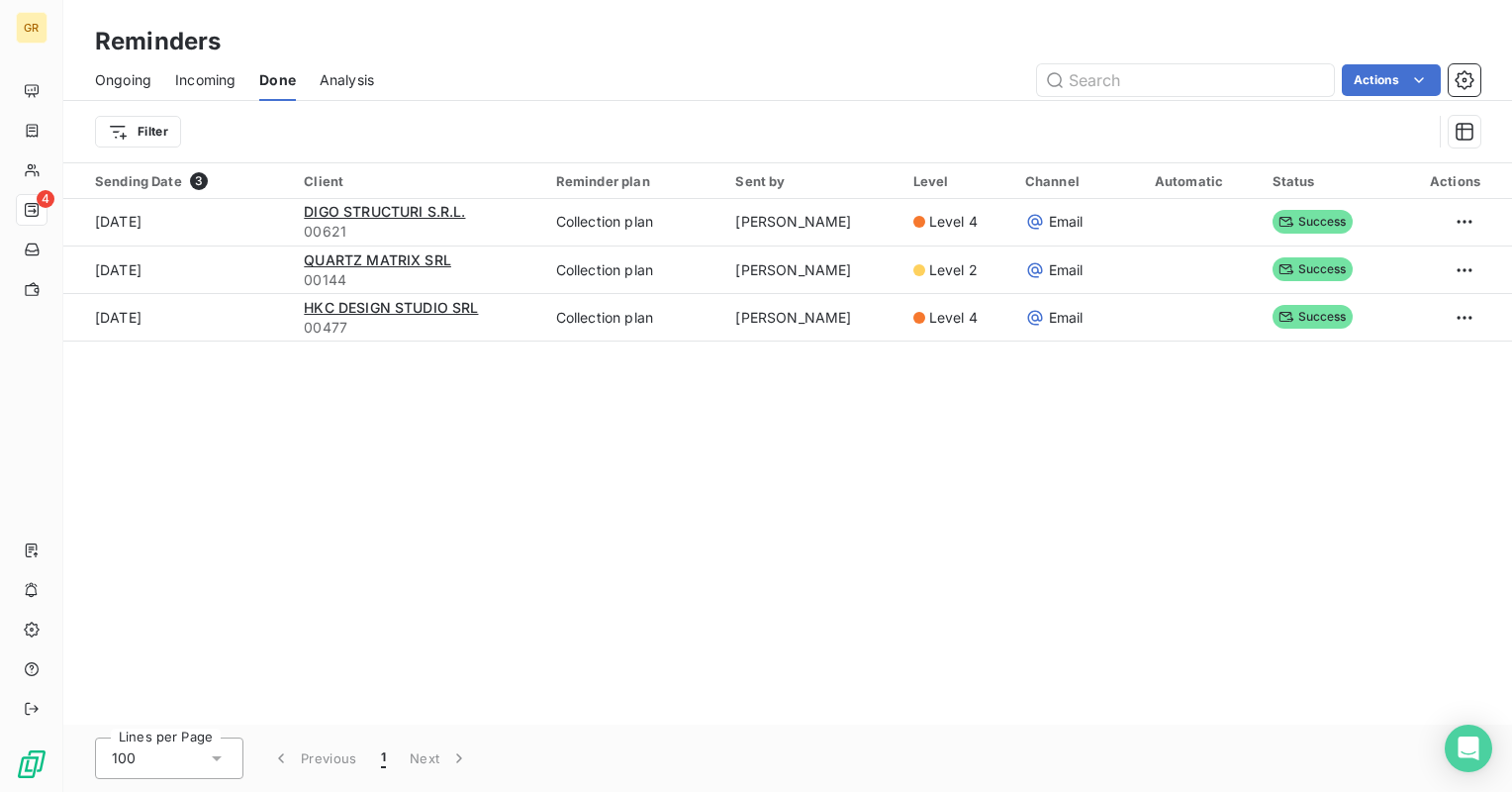 click on "Ongoing" at bounding box center [123, 80] 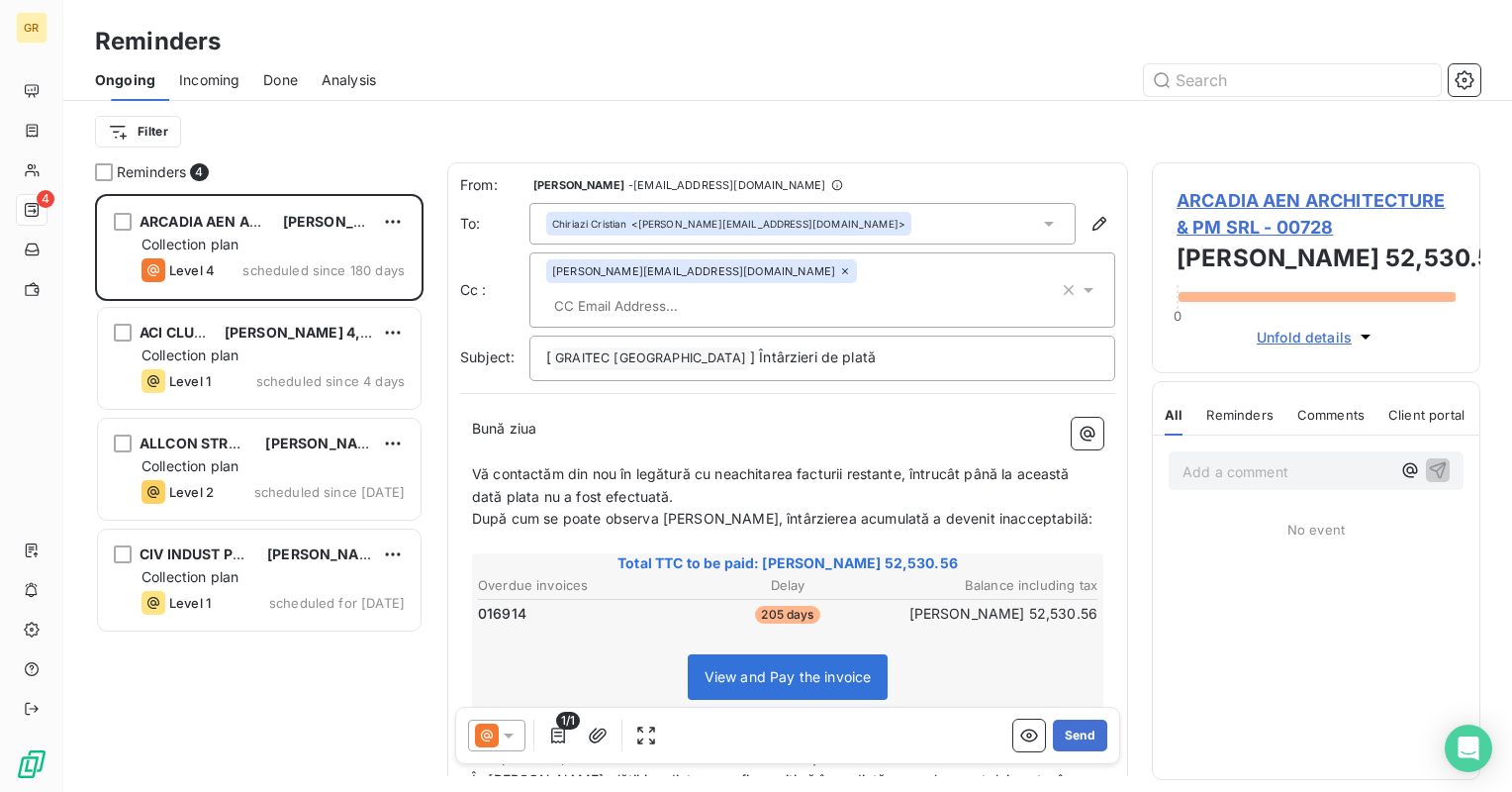 scroll, scrollTop: 16, scrollLeft: 16, axis: both 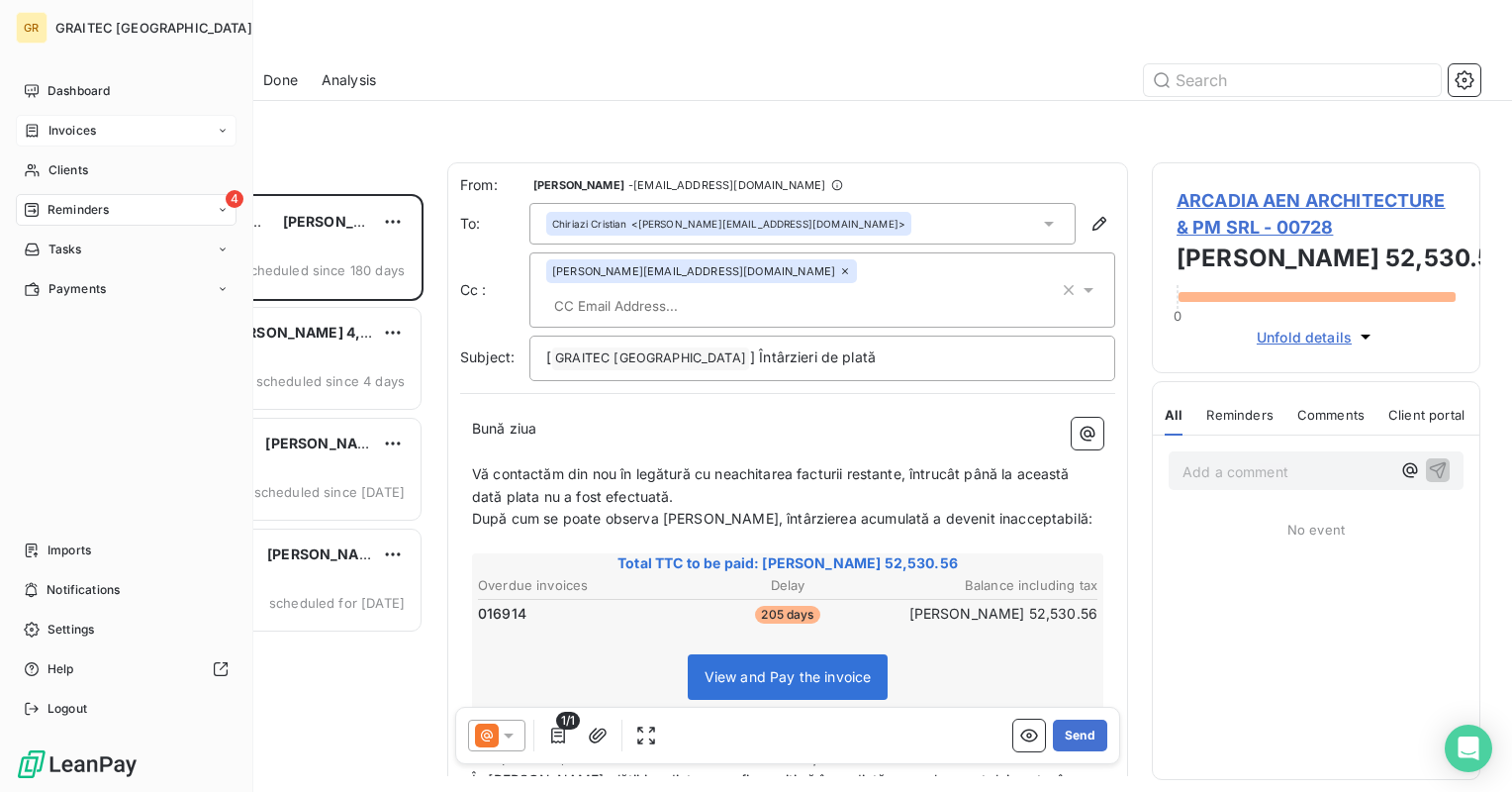click on "Invoices" at bounding box center [72, 131] 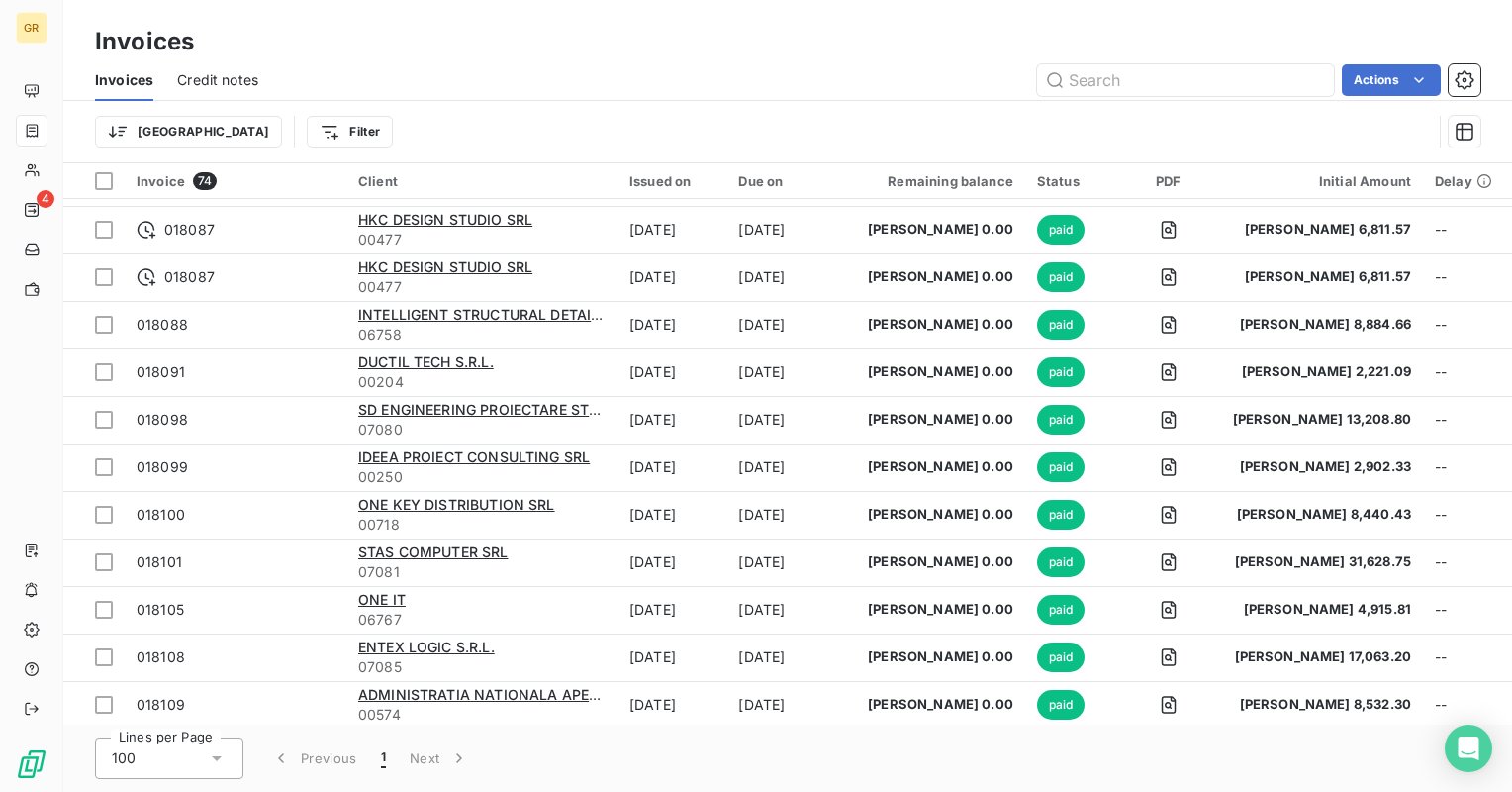 scroll, scrollTop: 0, scrollLeft: 0, axis: both 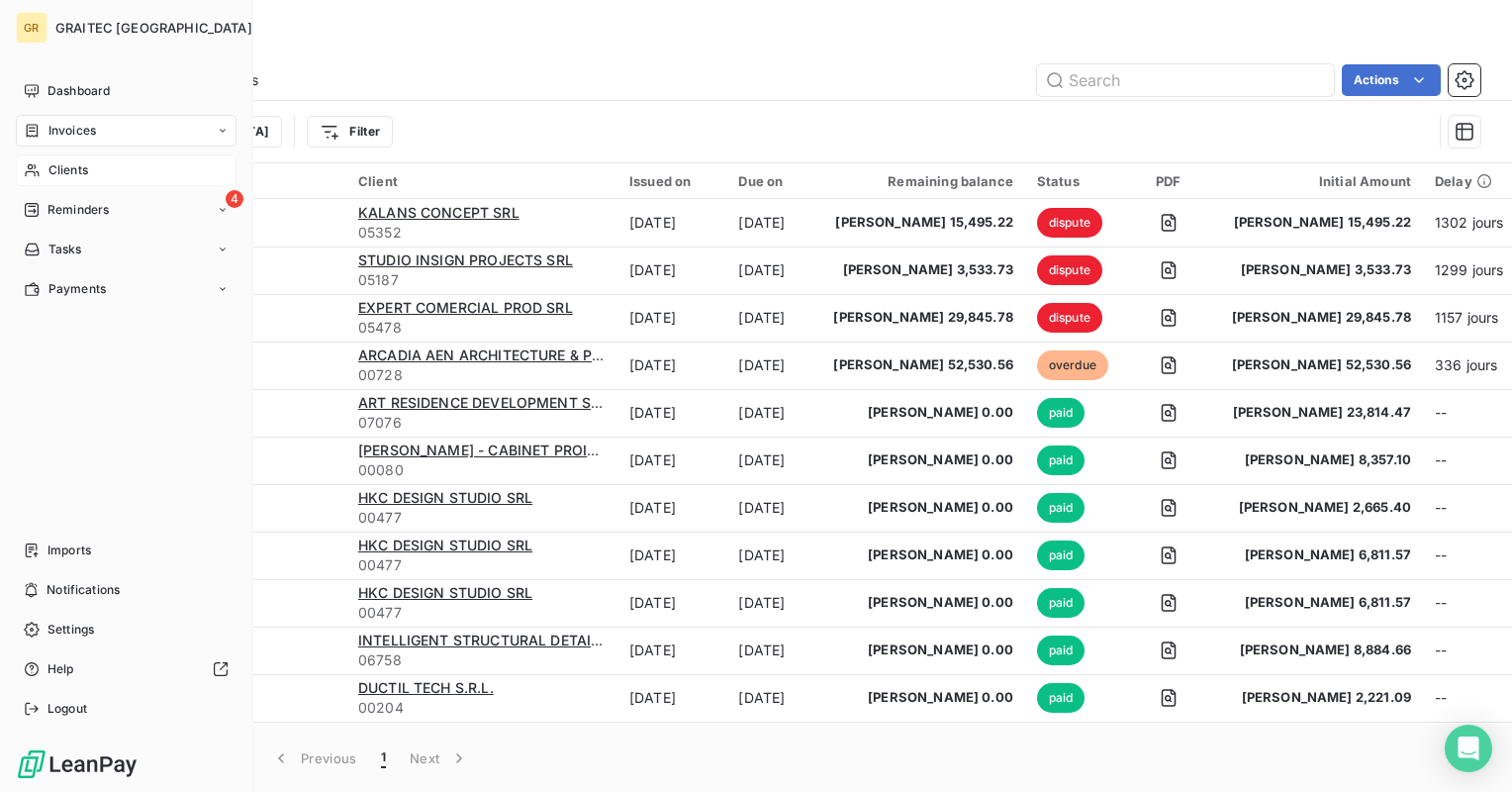 click on "Clients" at bounding box center [68, 170] 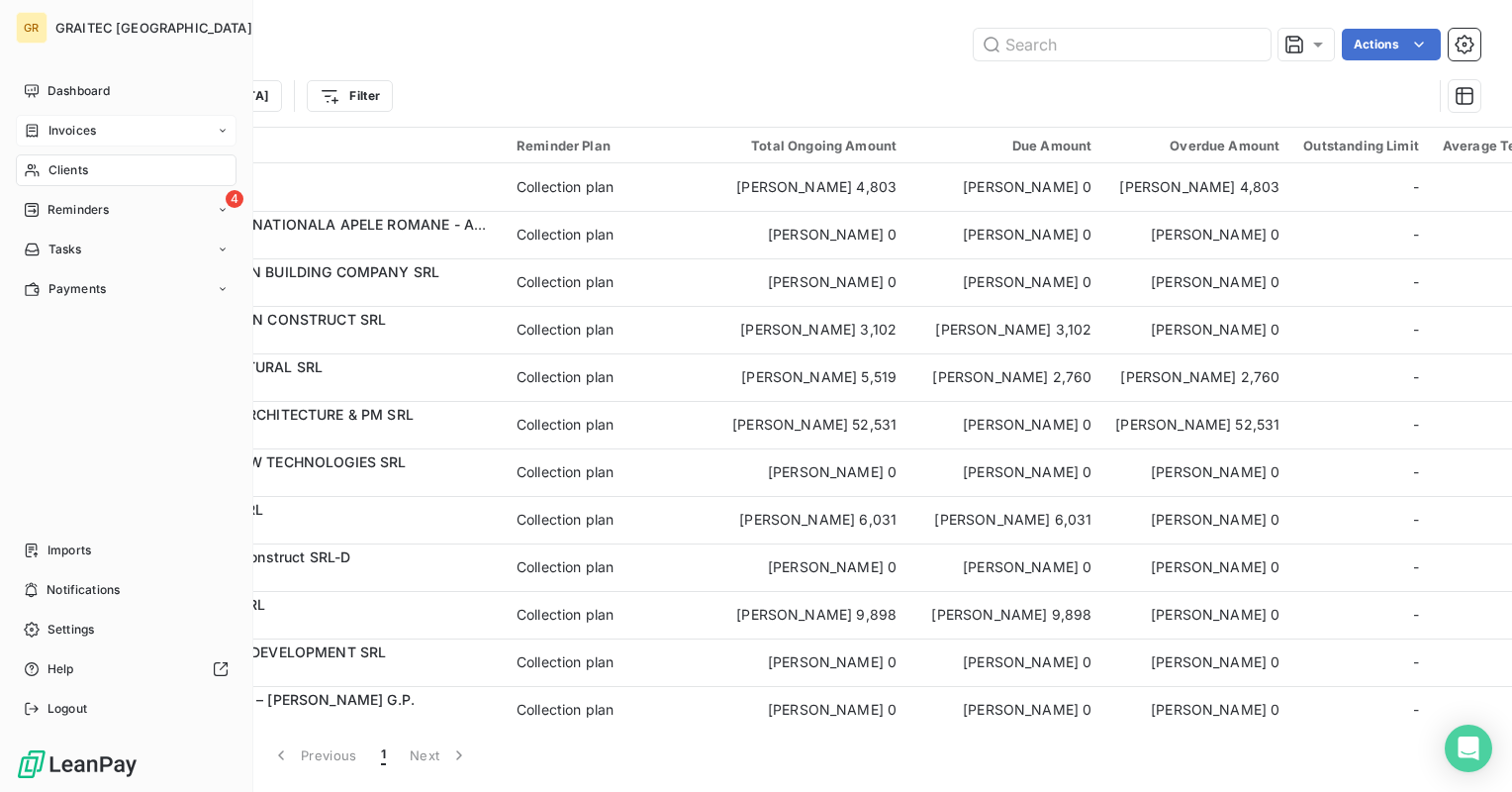 click on "Invoices" at bounding box center [72, 131] 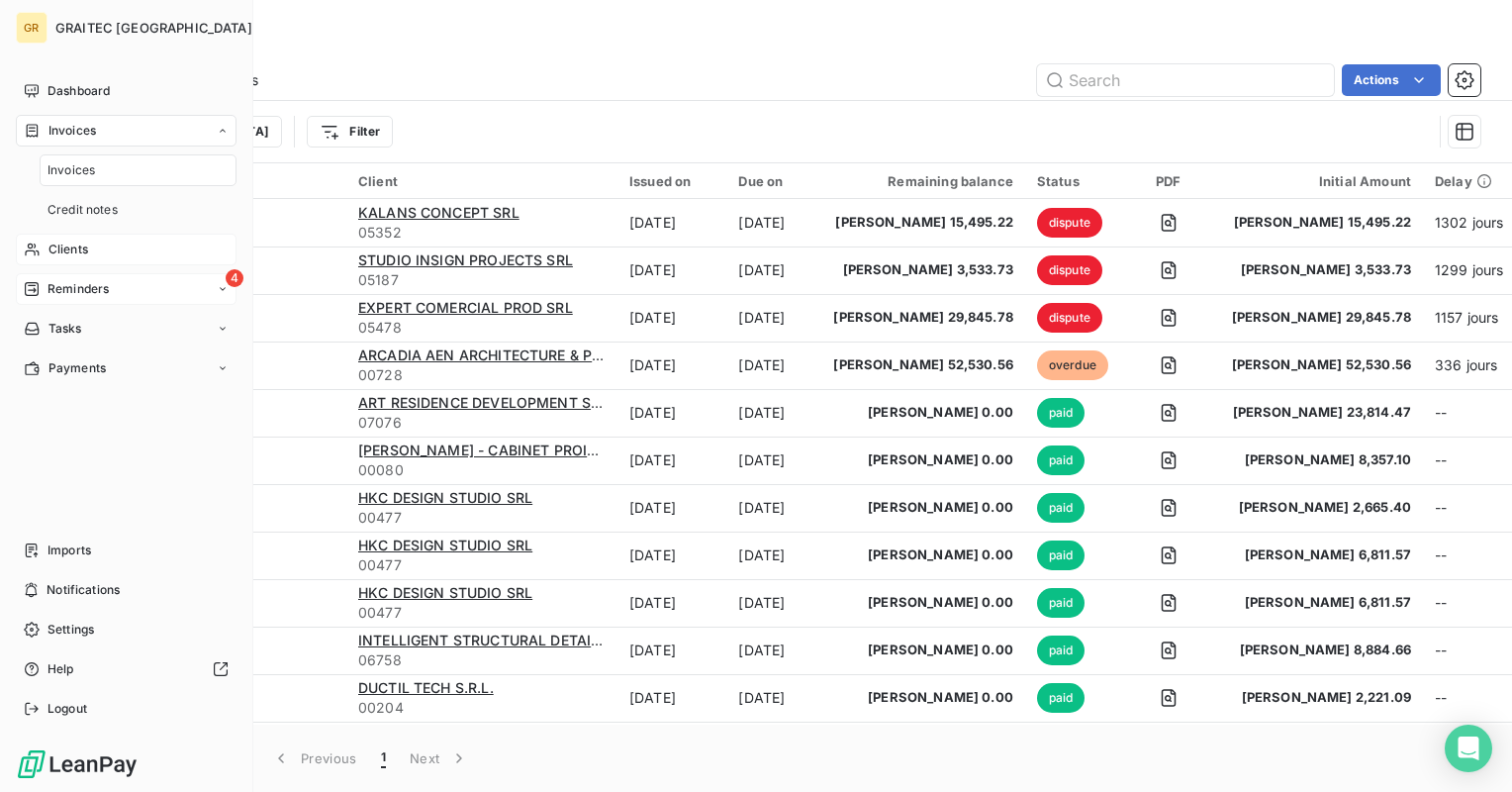 click on "Reminders" at bounding box center [78, 289] 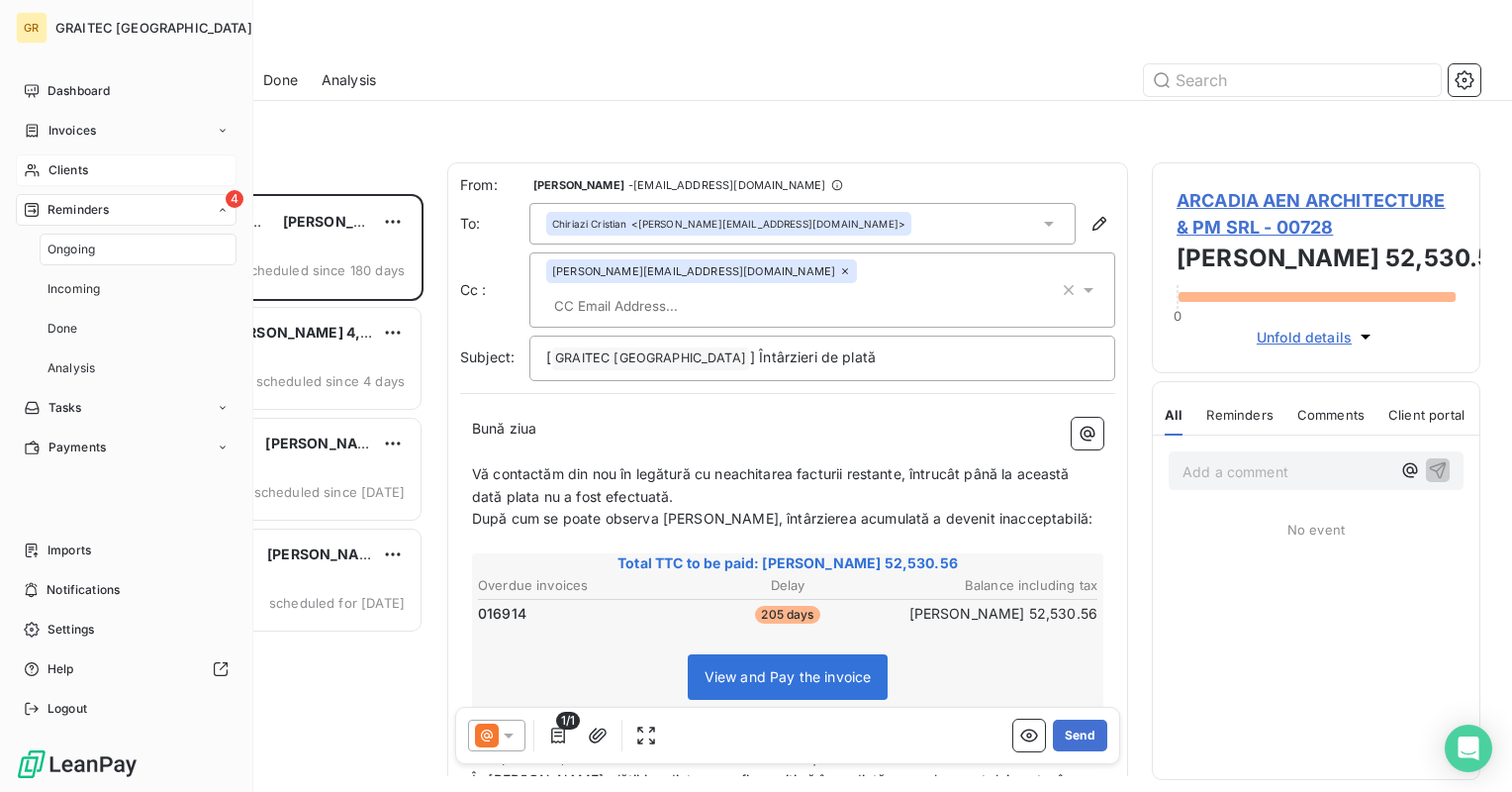 scroll, scrollTop: 16, scrollLeft: 16, axis: both 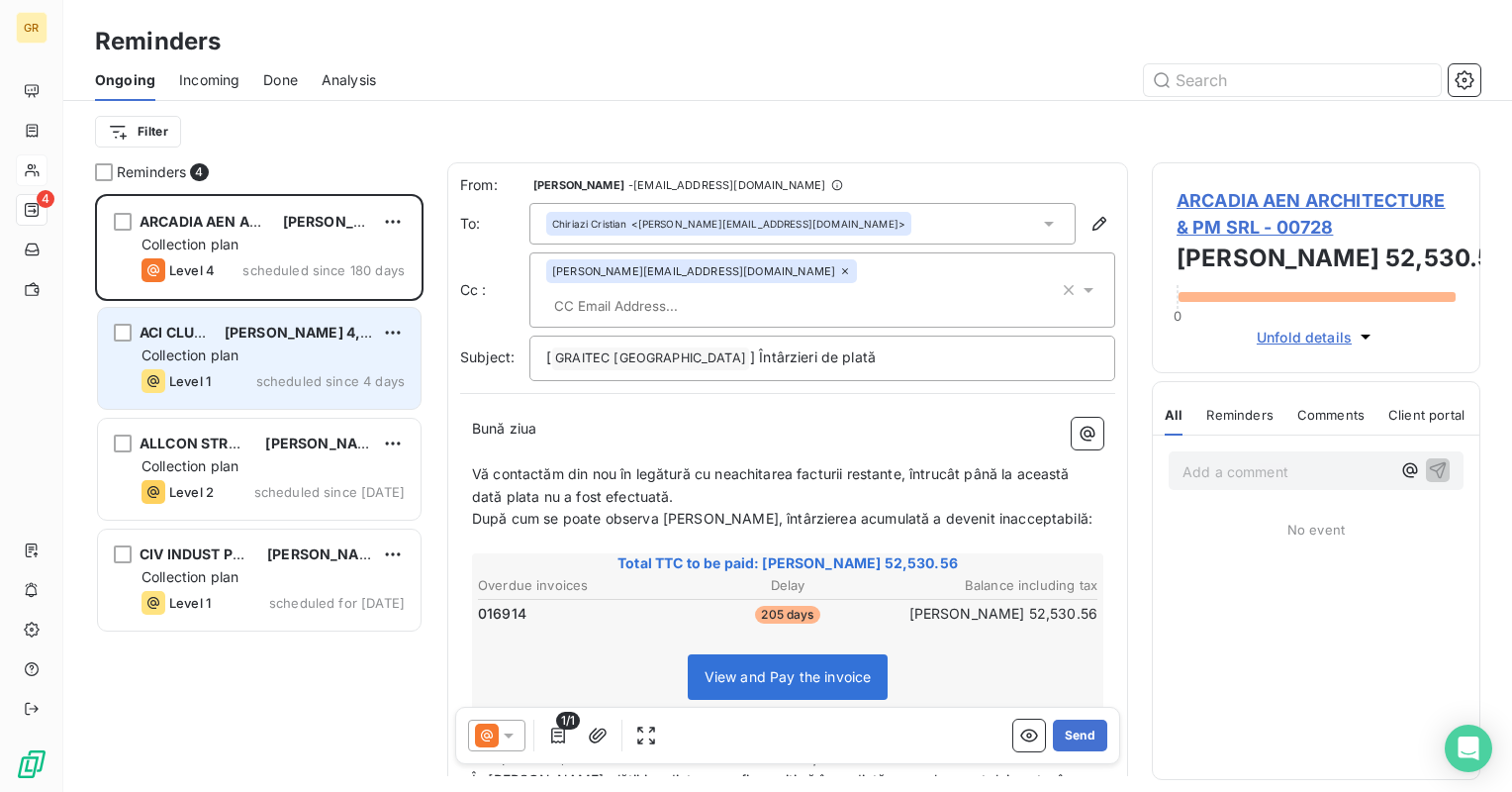 click on "scheduled since 4 days" at bounding box center [331, 381] 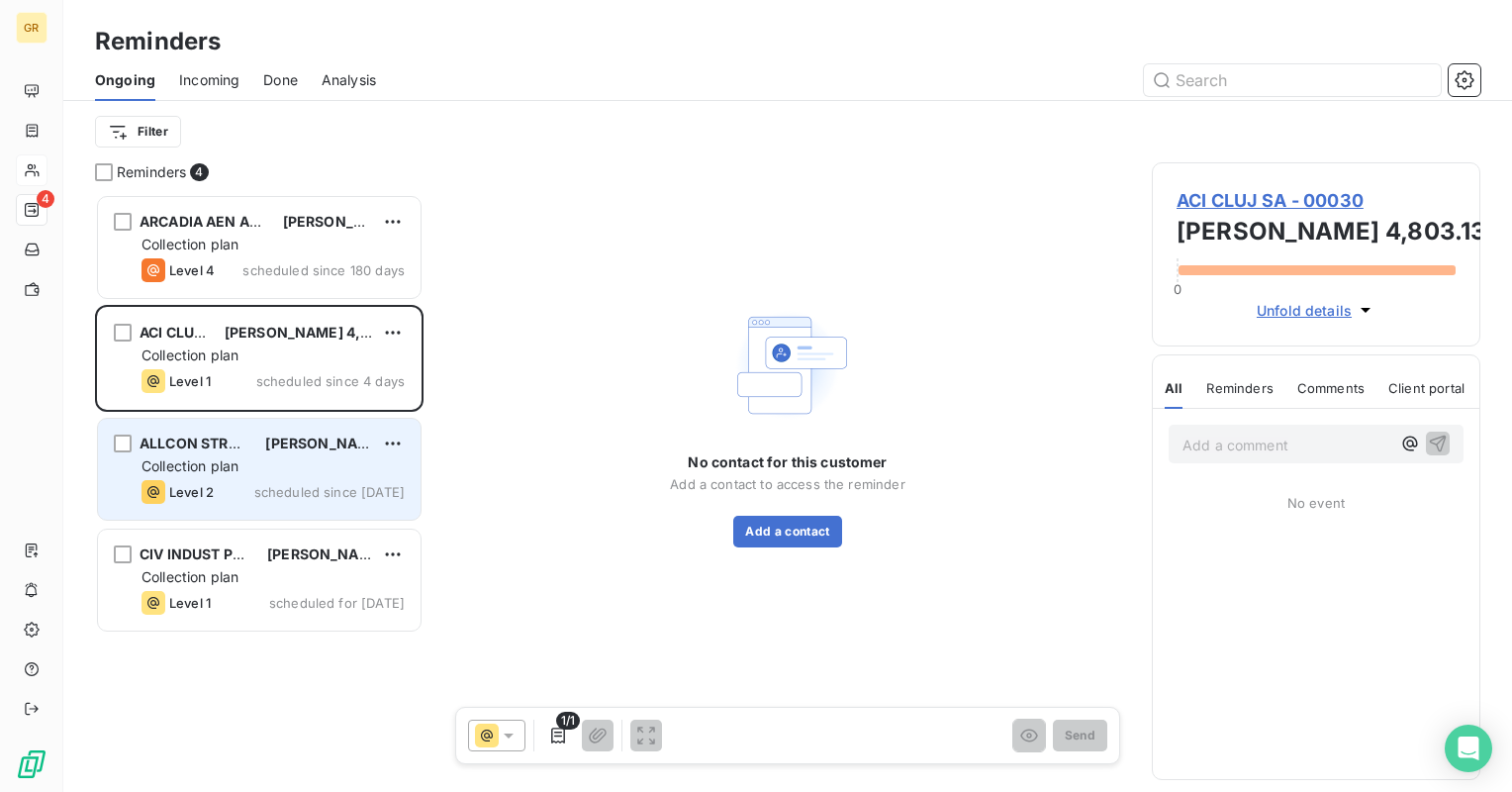 click on "ALLCON STRUCTURAL SRL RON 5,519.12 Collection plan Level 2 scheduled since yesterday" at bounding box center (259, 469) 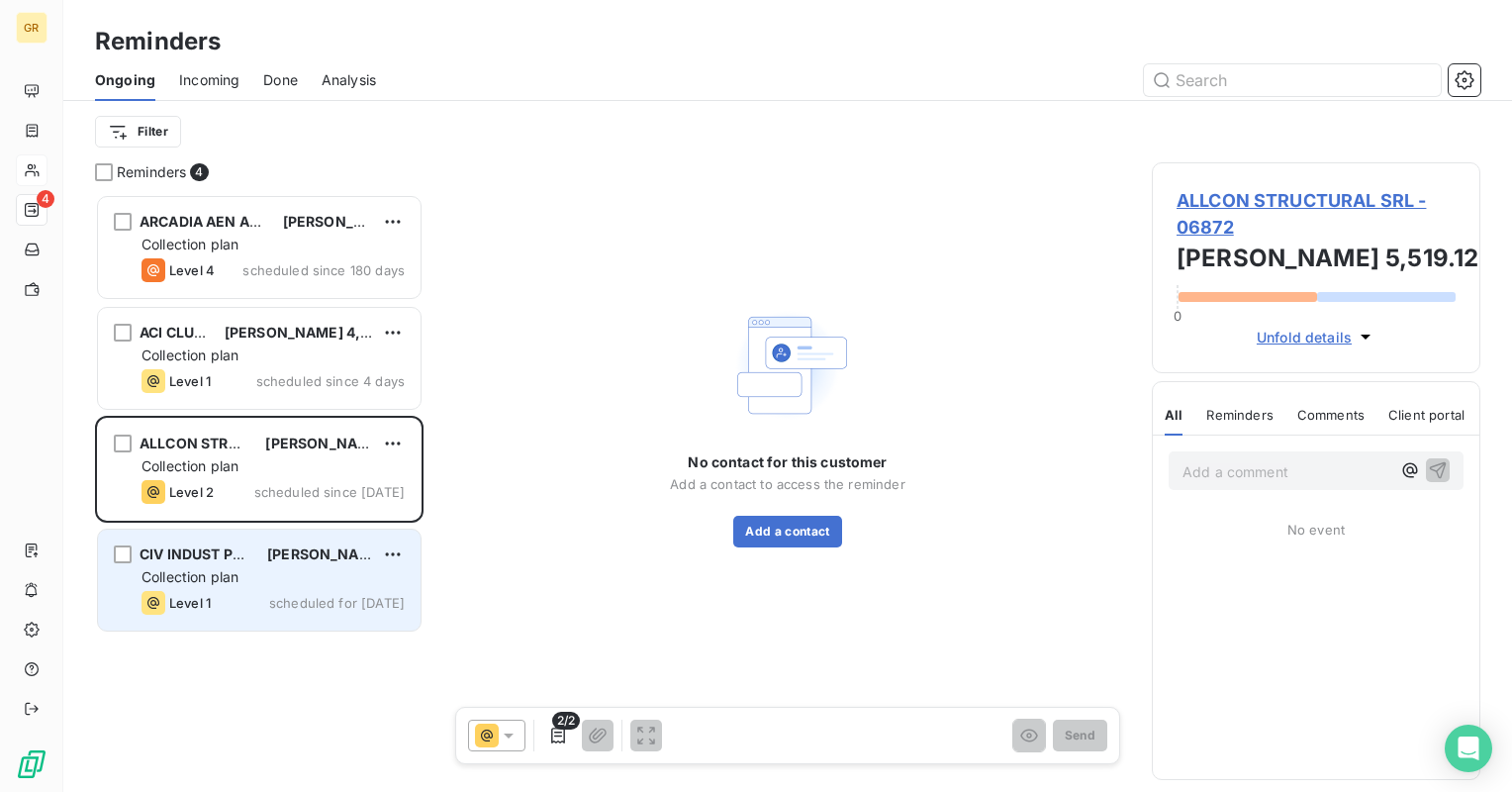 click on "Collection plan" at bounding box center [273, 577] 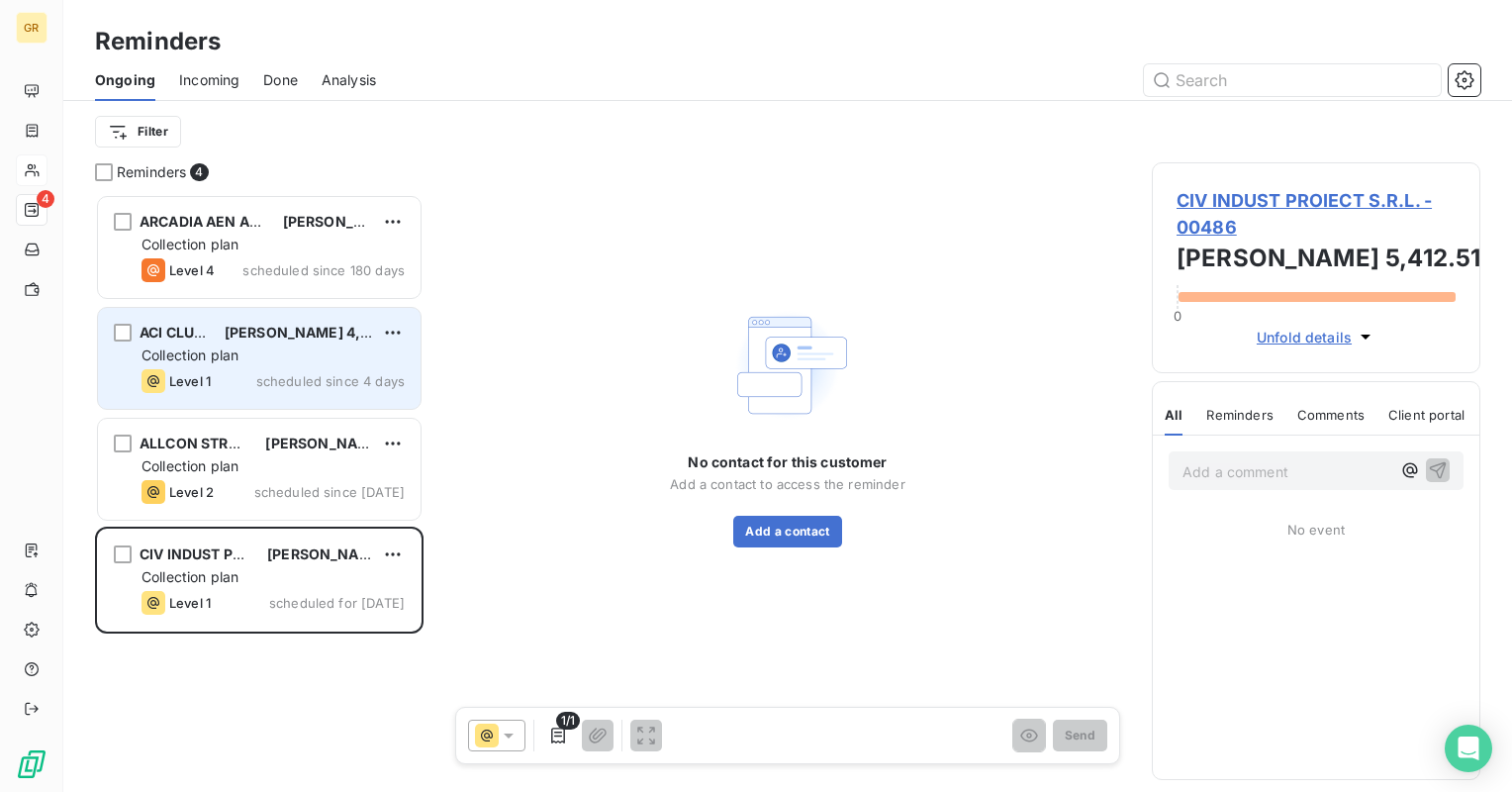 click on "Collection plan" at bounding box center (273, 355) 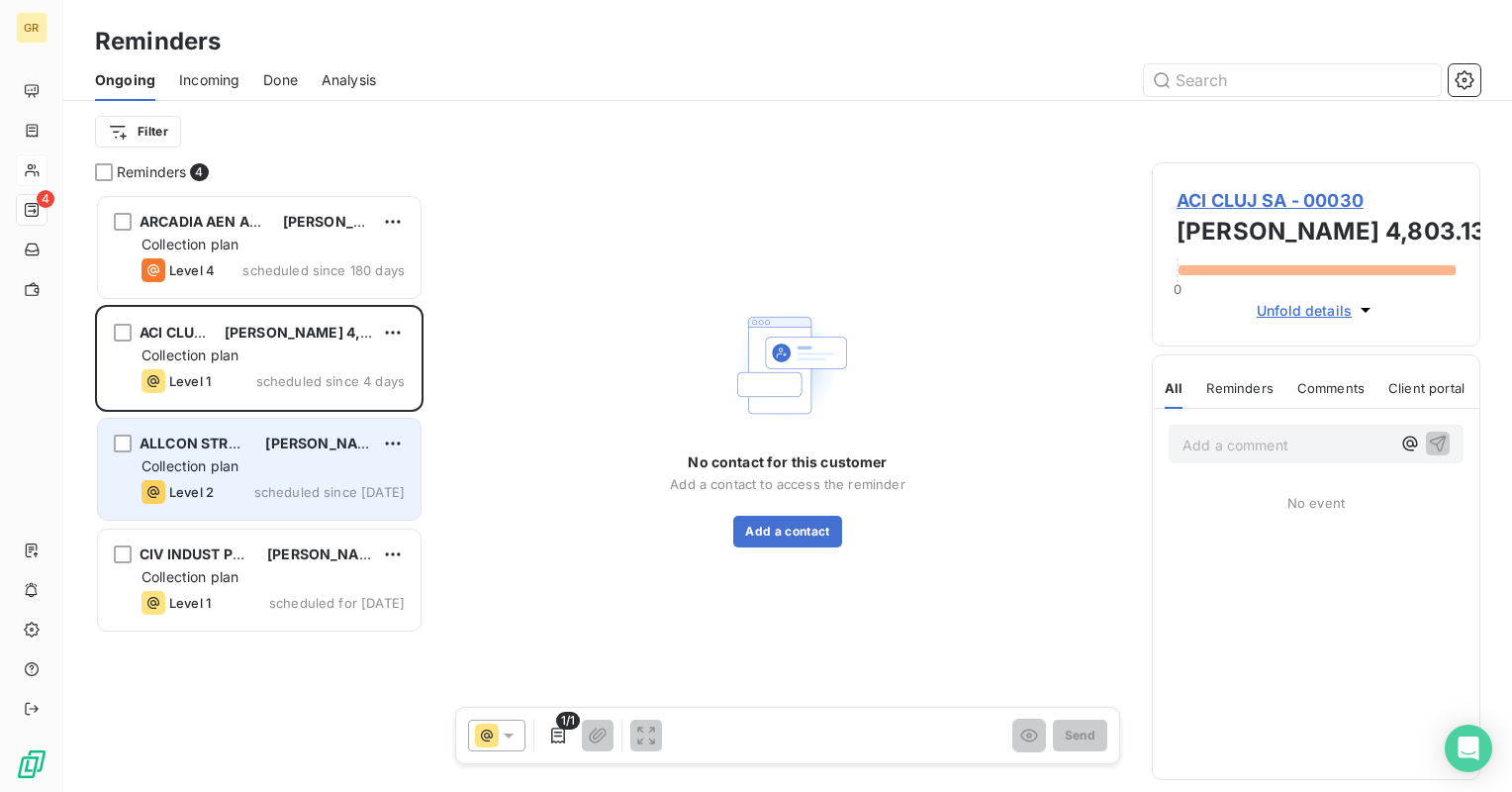 click on "Level 2 scheduled since yesterday" at bounding box center (273, 492) 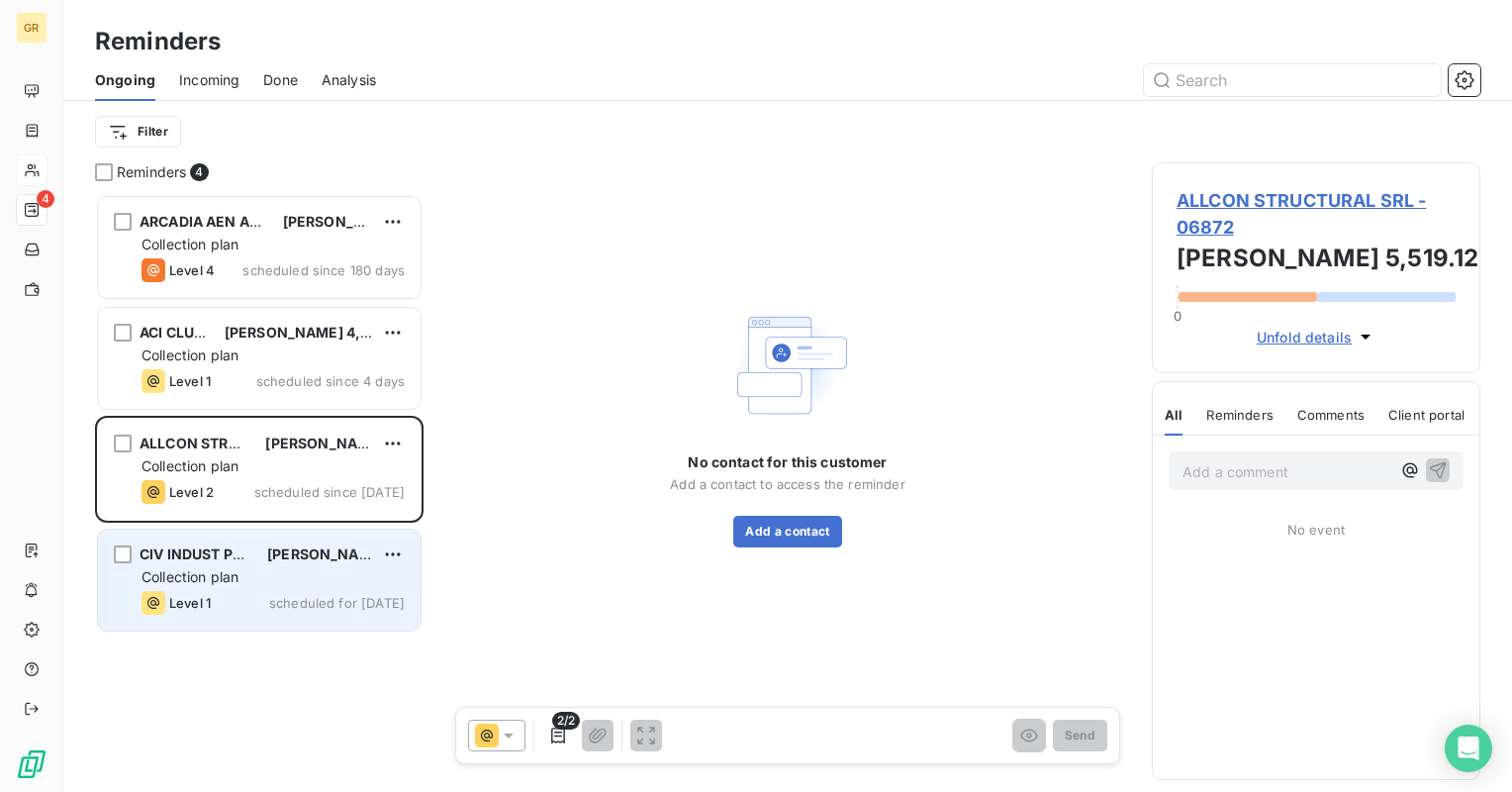 click on "Collection plan" at bounding box center [273, 577] 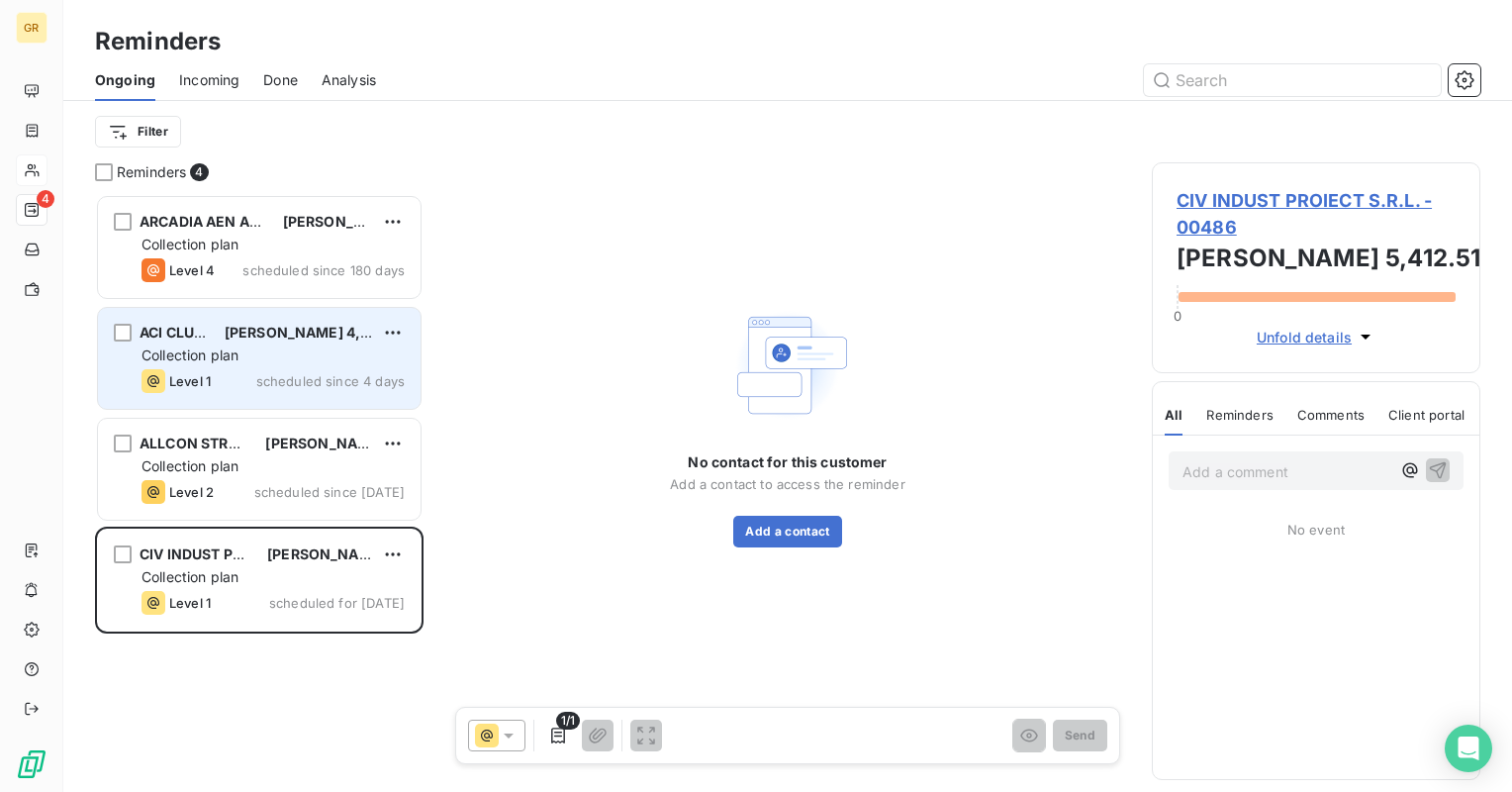 click on "Collection plan" at bounding box center (190, 354) 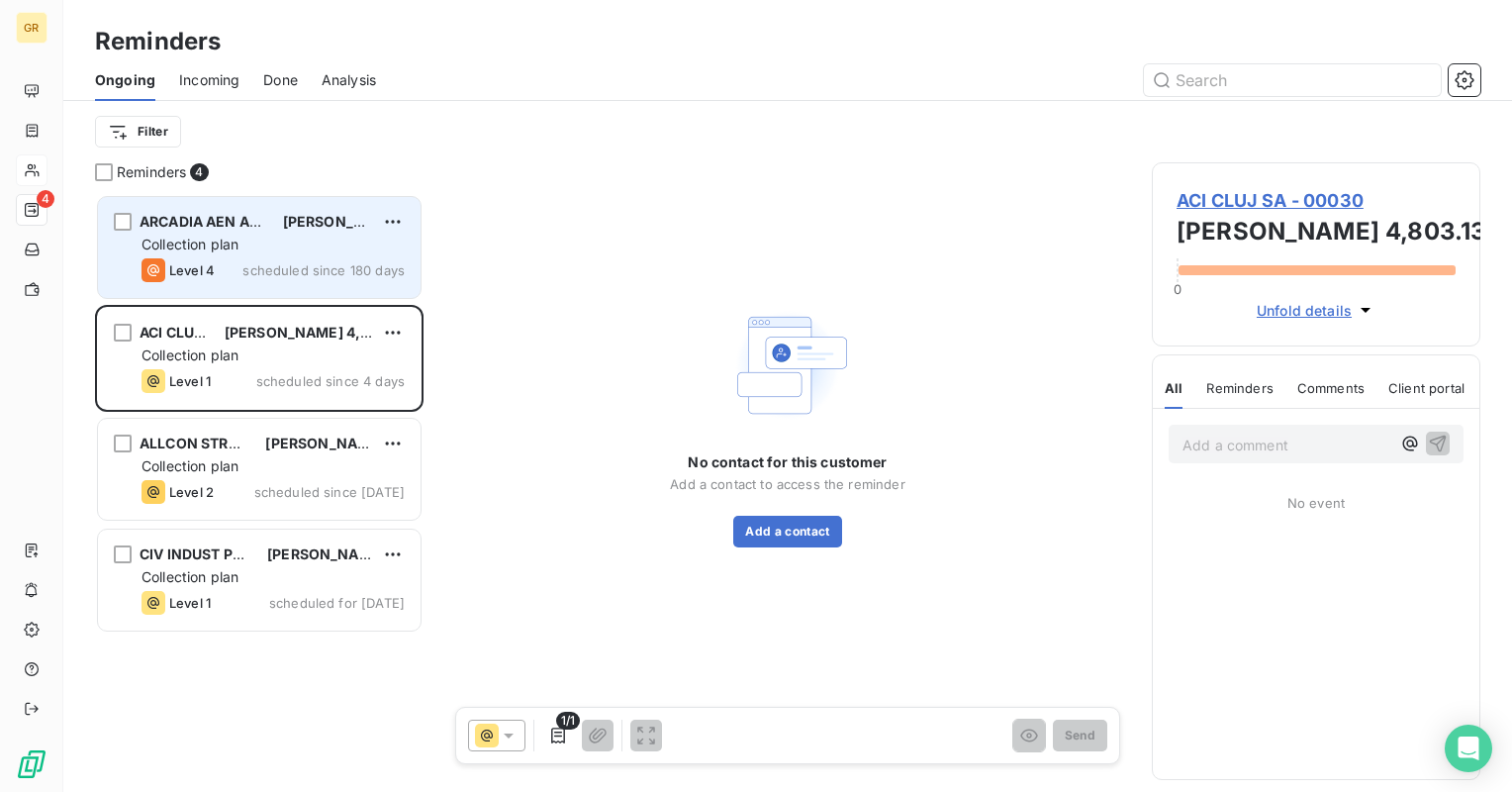 click on "Collection plan" at bounding box center [190, 244] 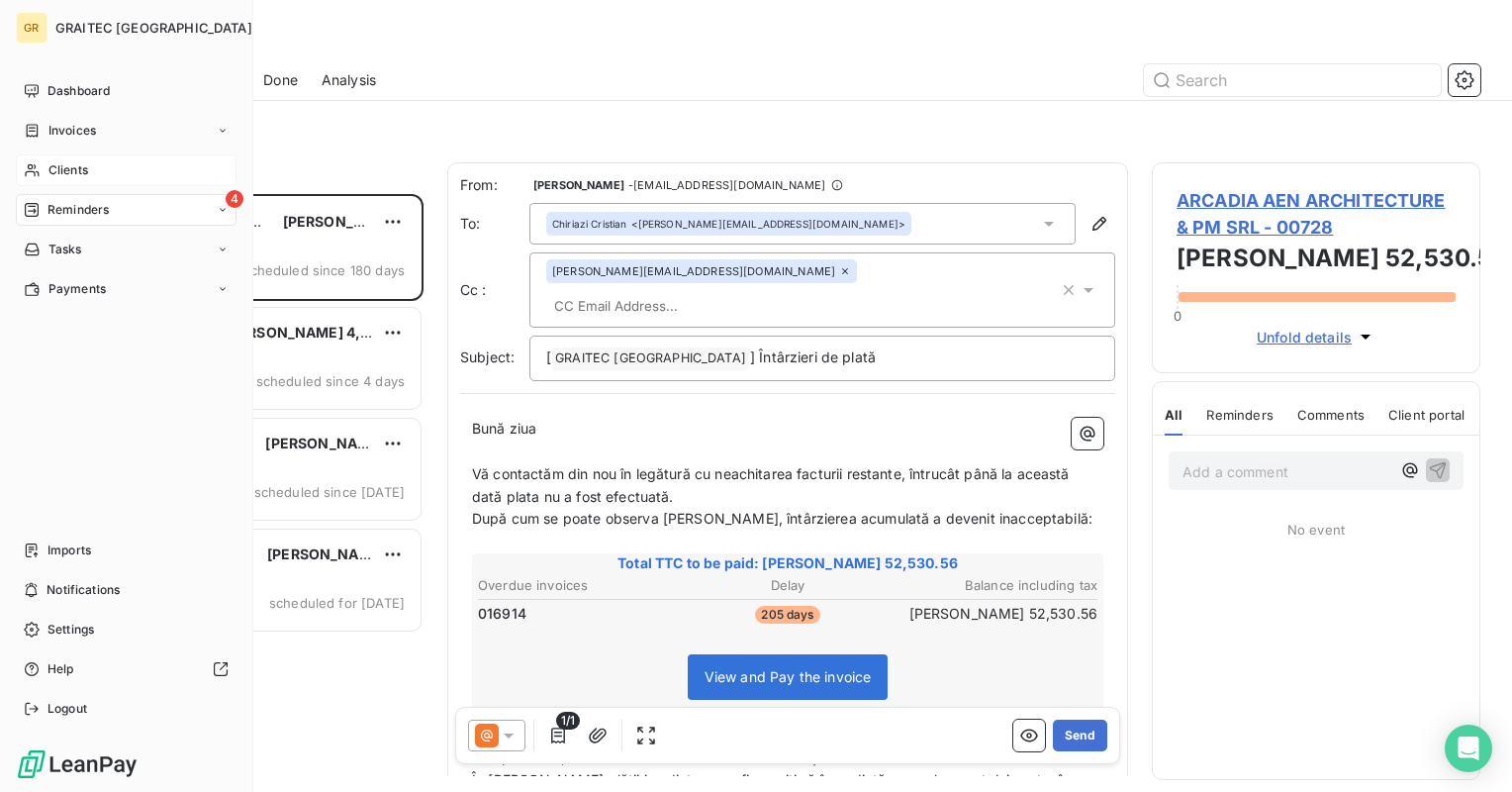 click on "Reminders" at bounding box center [78, 210] 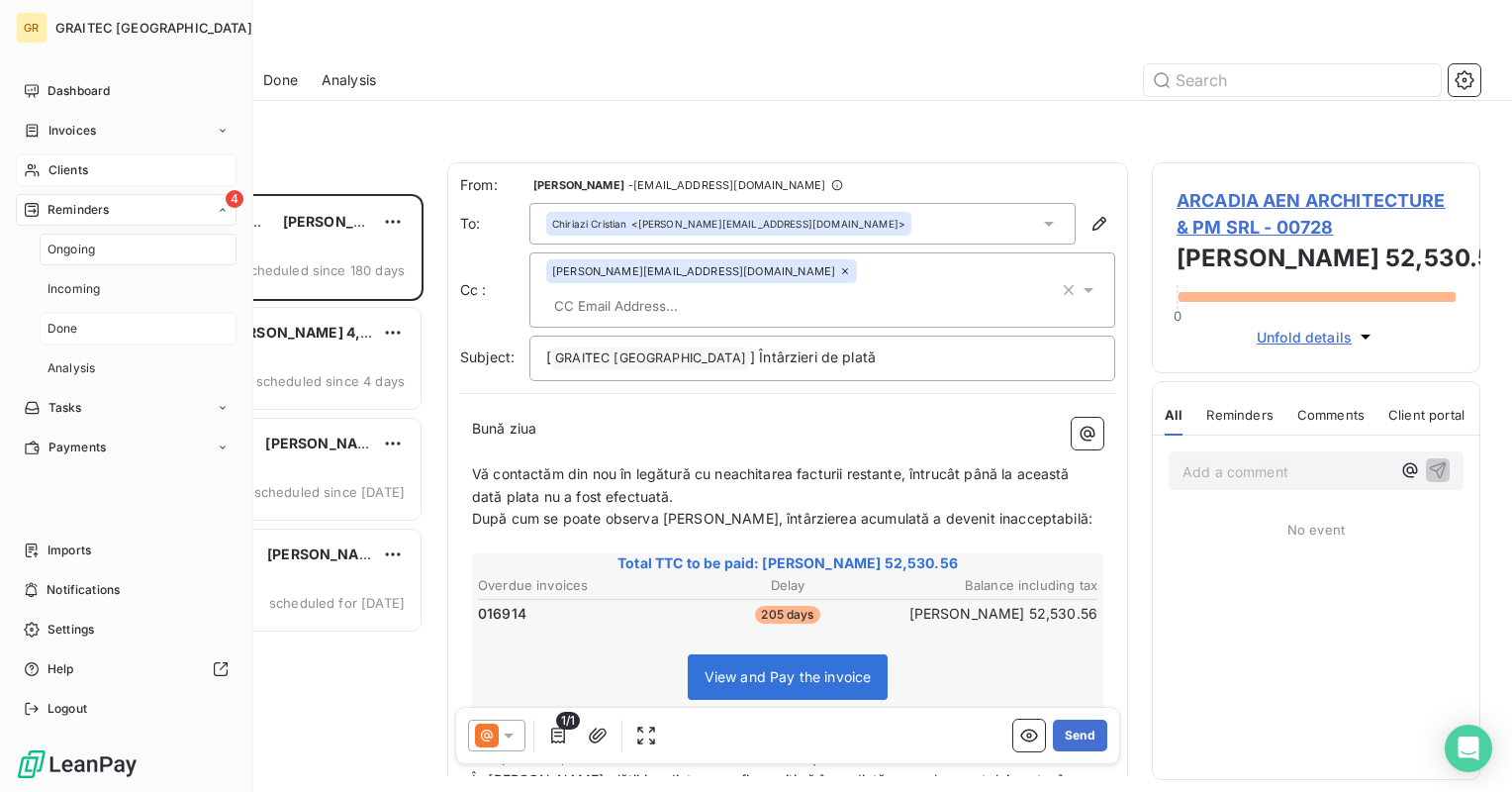 click on "Done" at bounding box center (62, 329) 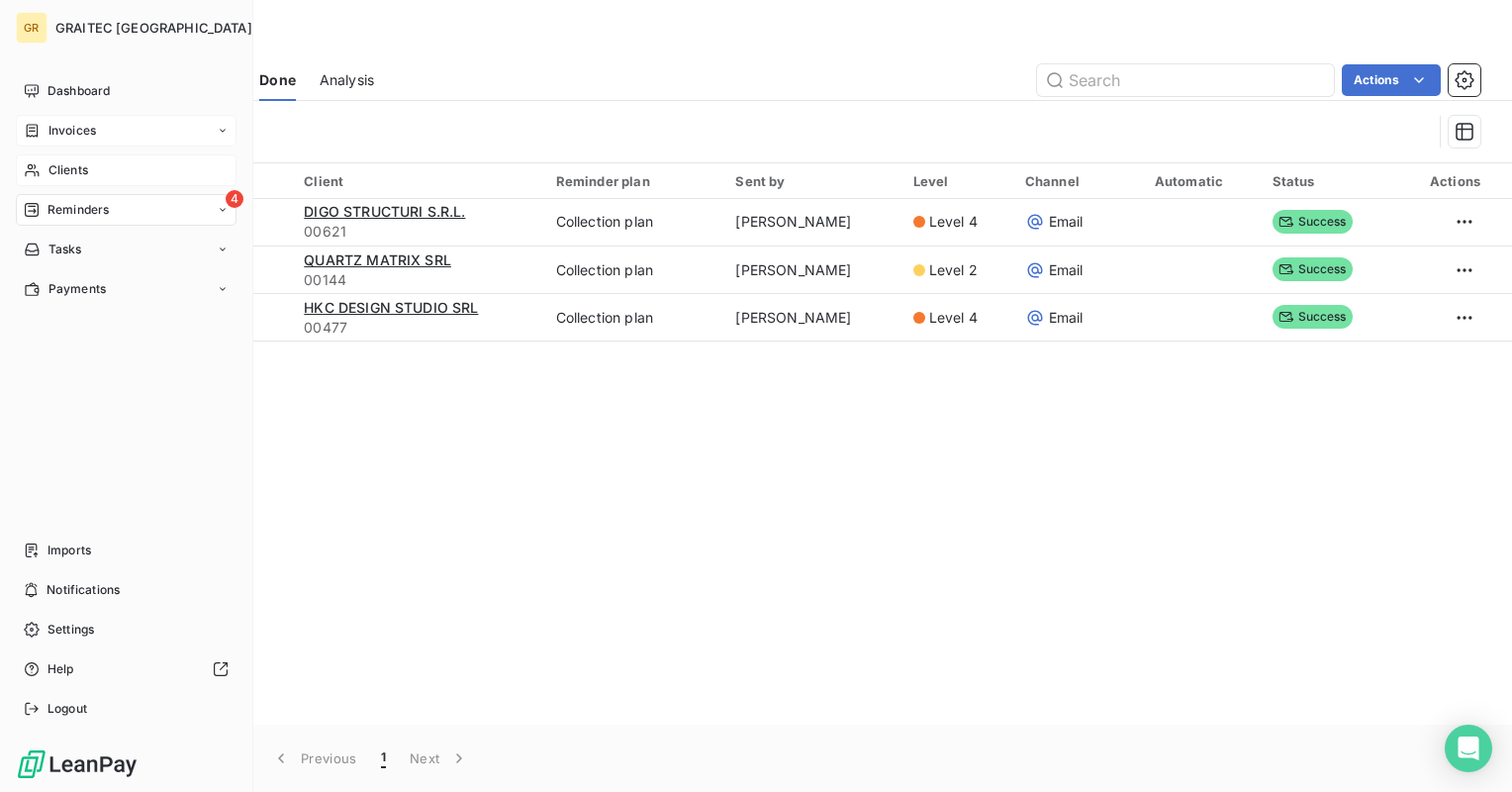 click on "Invoices" at bounding box center (72, 131) 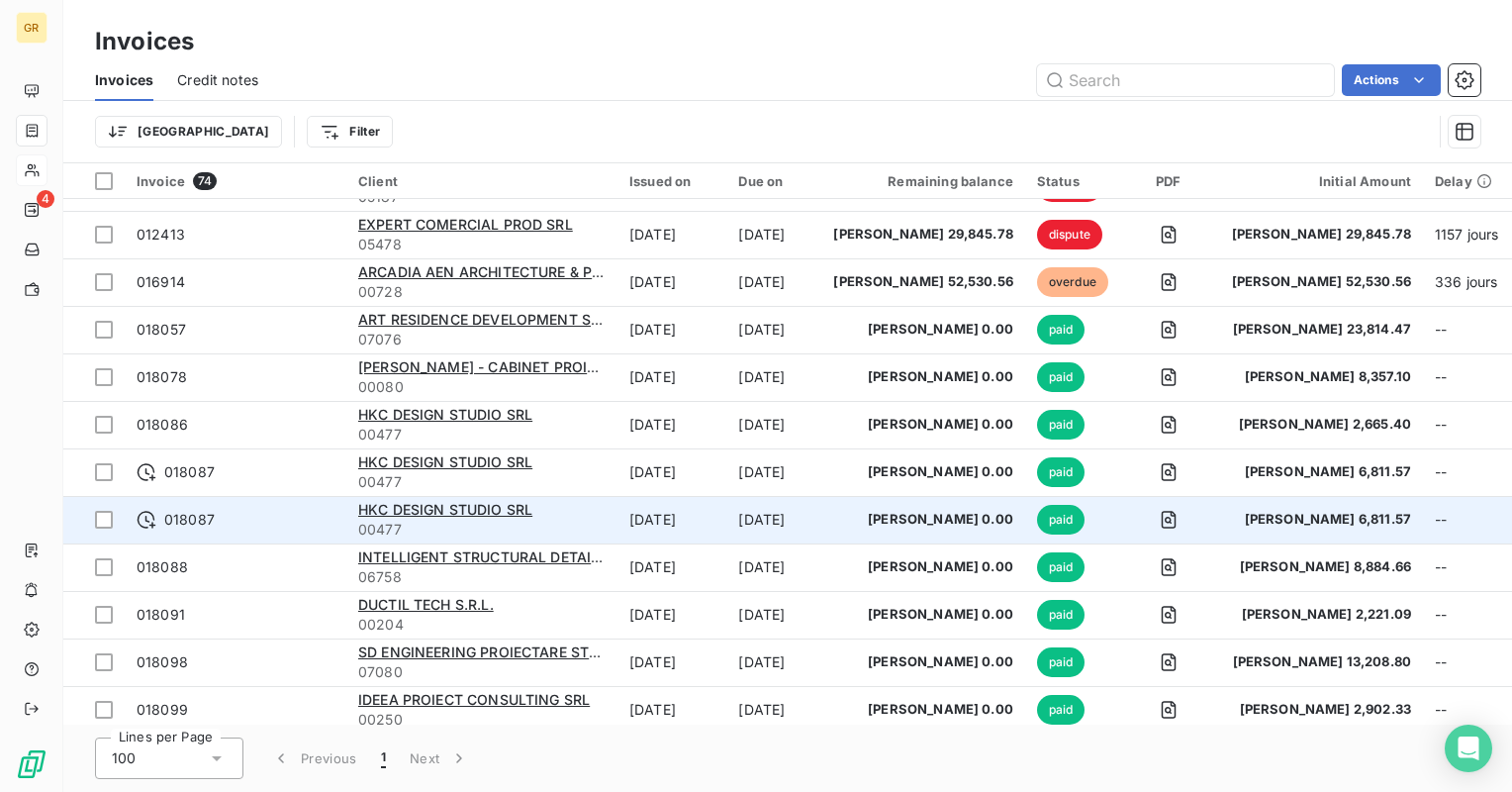scroll, scrollTop: 0, scrollLeft: 0, axis: both 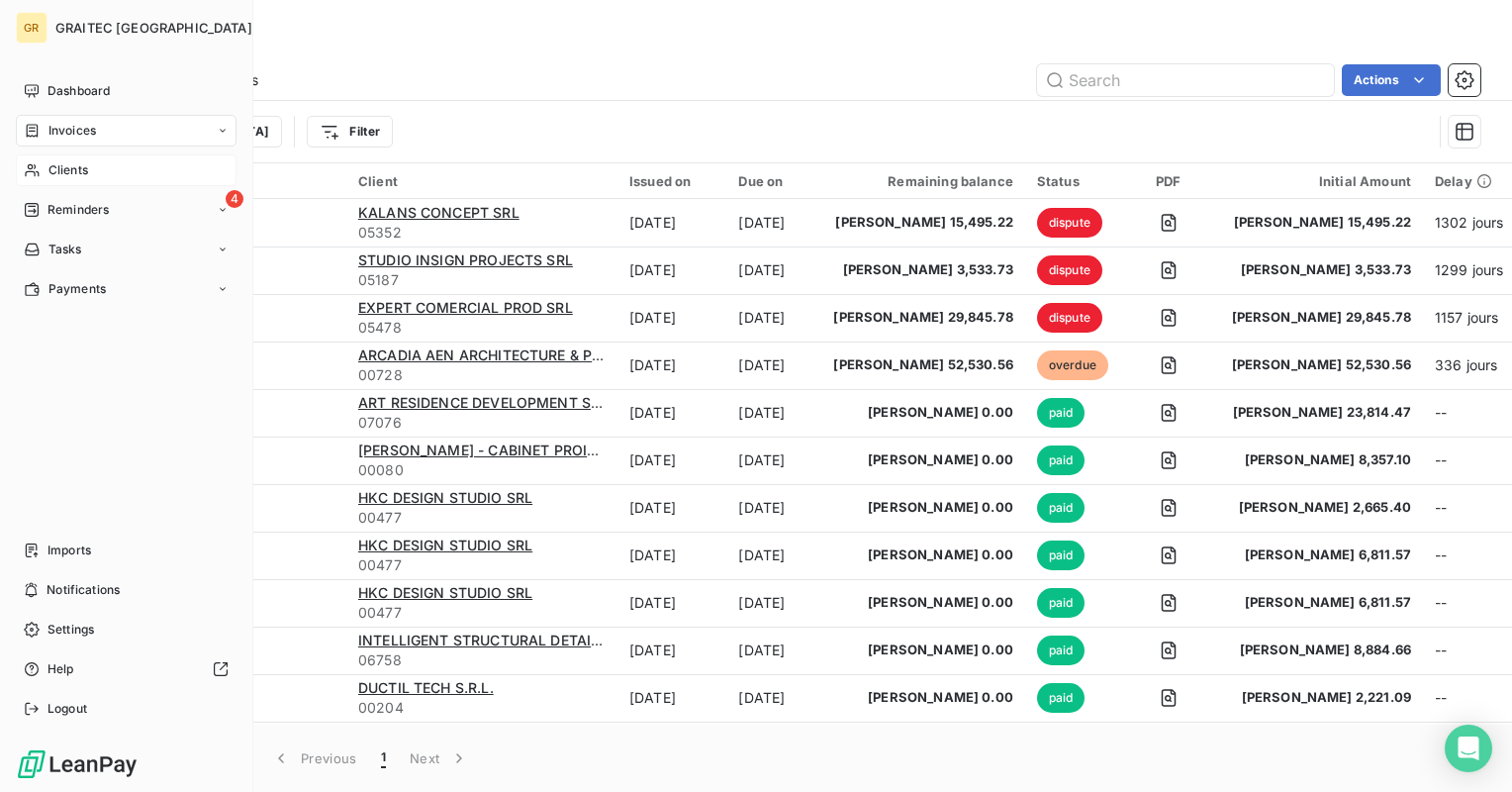 click on "Invoices" at bounding box center [72, 131] 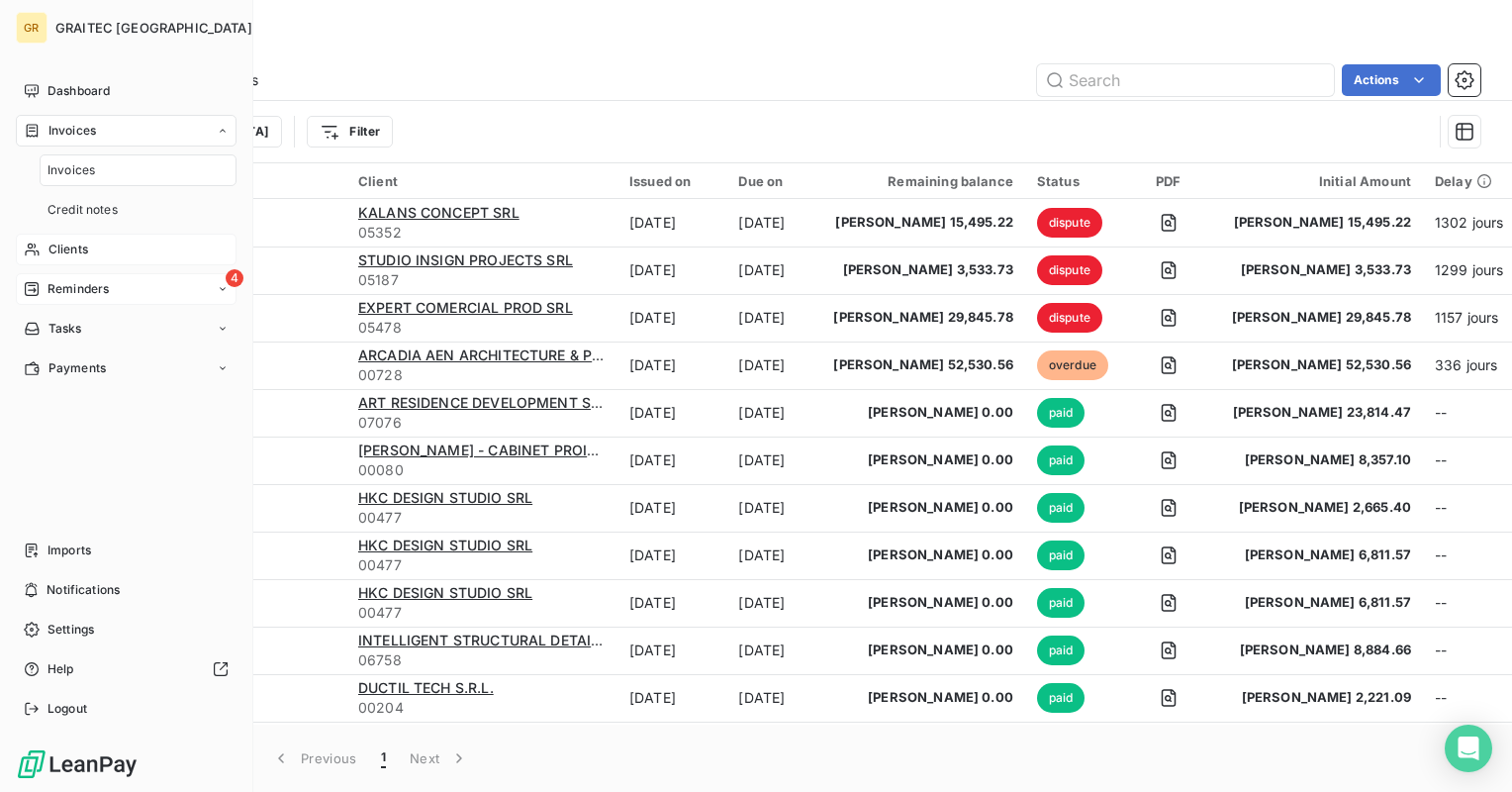 click on "Reminders" at bounding box center [78, 289] 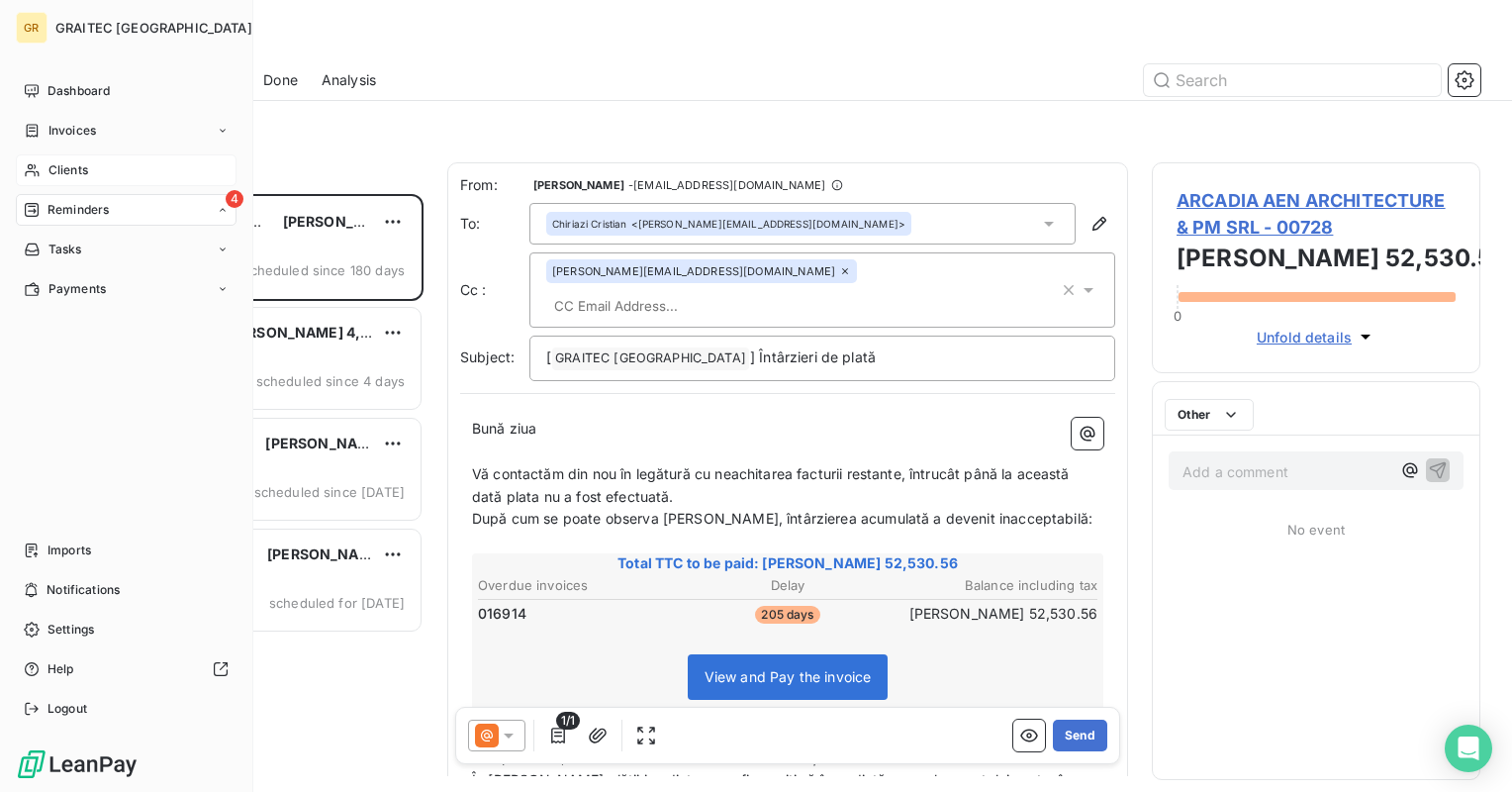 scroll, scrollTop: 16, scrollLeft: 16, axis: both 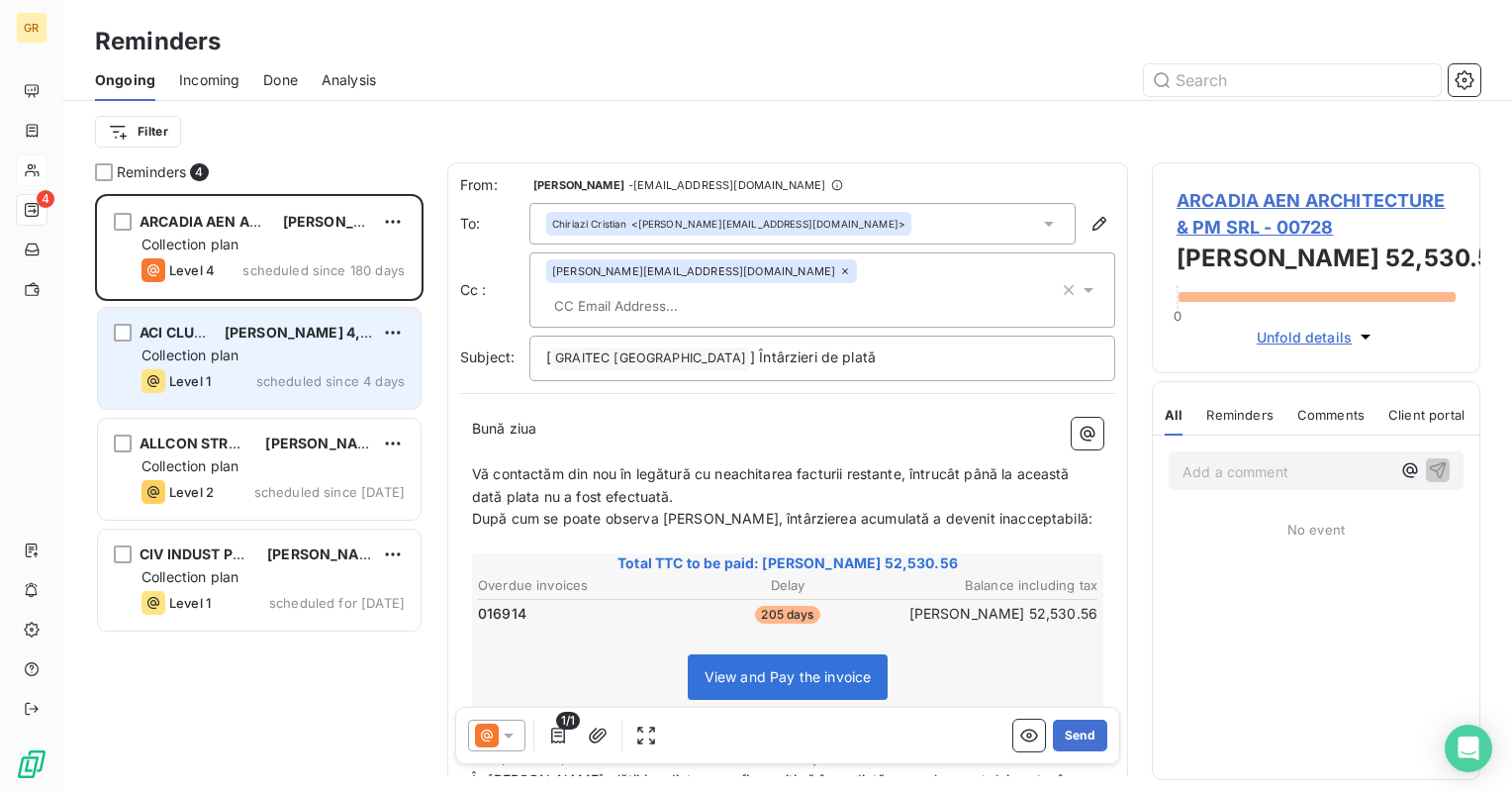 click on "ACI CLUJ SA" at bounding box center [174, 333] 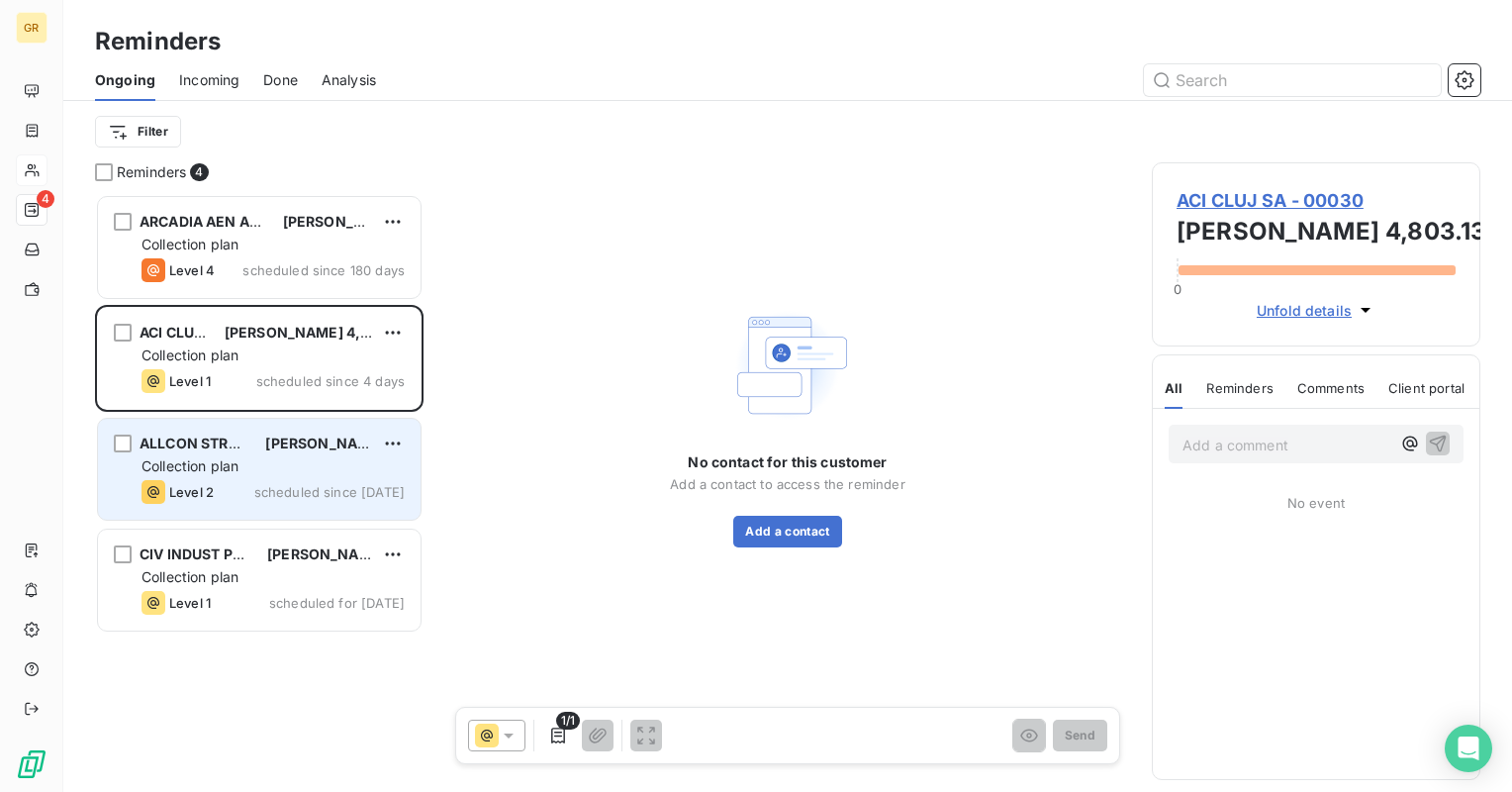click on "Collection plan" at bounding box center [273, 466] 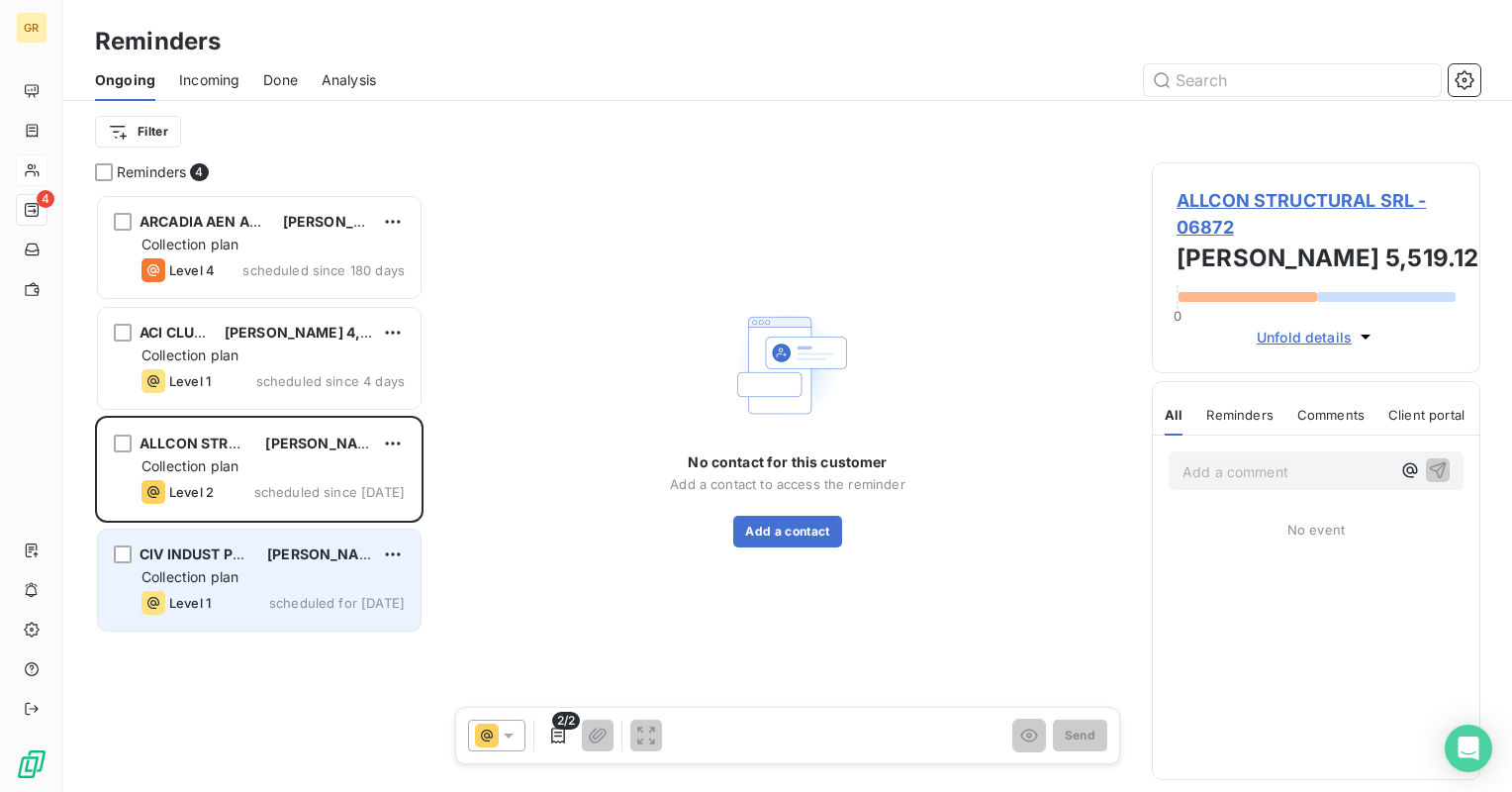 click on "CIV INDUST PROIECT S.R.L. RON 5,412.51 Collection plan Level 1 scheduled for today" at bounding box center [259, 580] 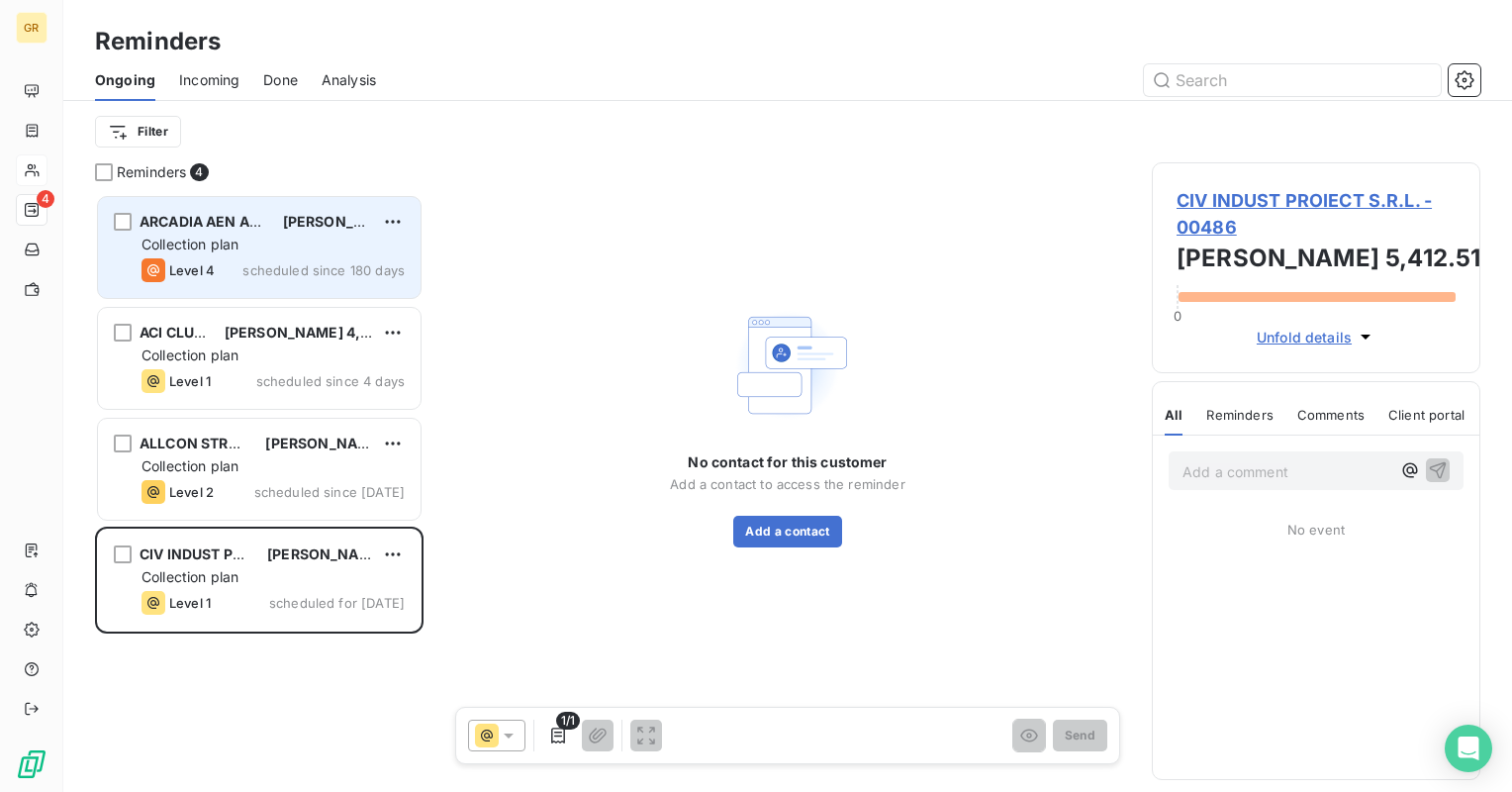 click on "Level 4 scheduled since 180 days" at bounding box center (273, 270) 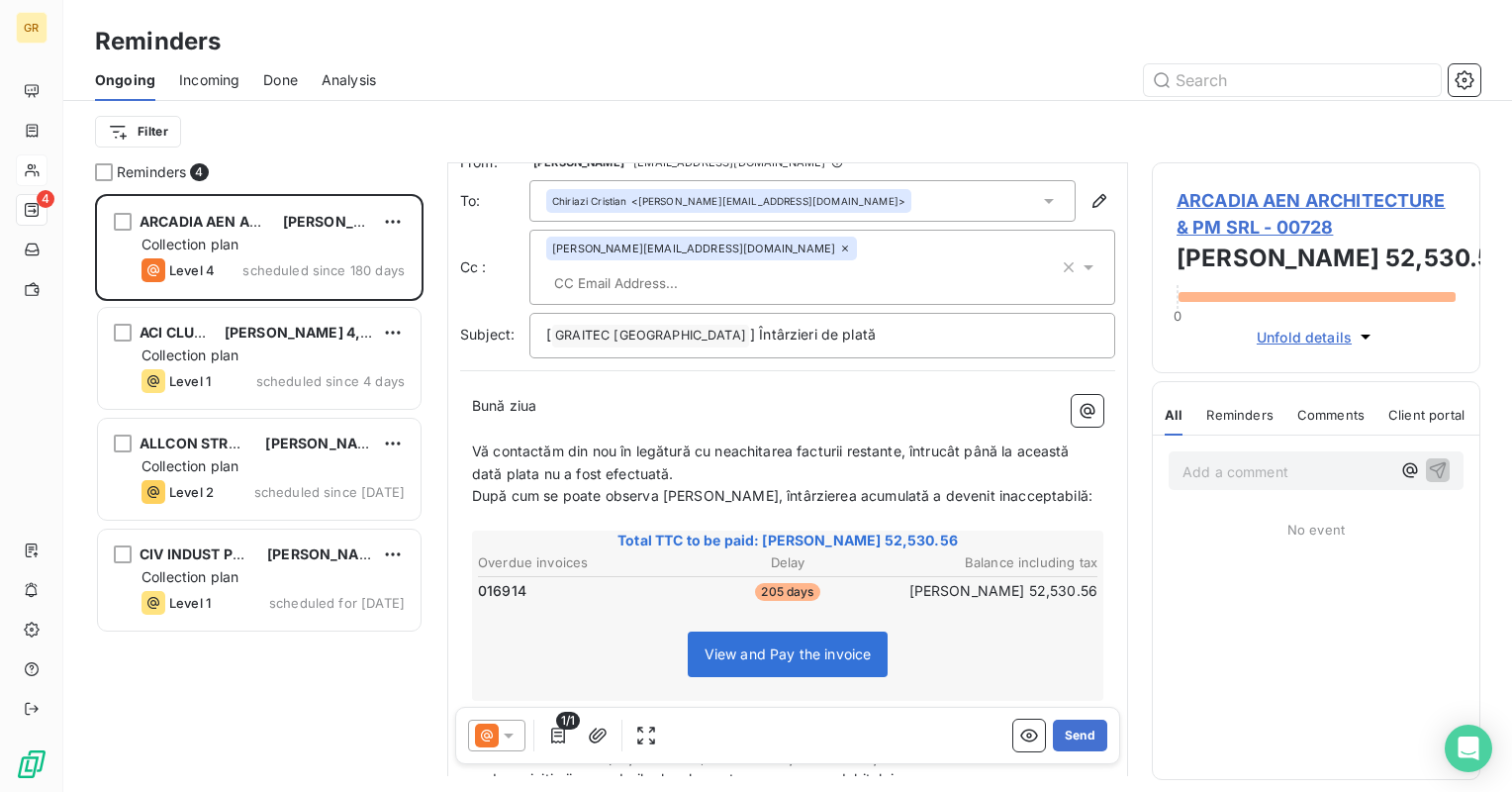 scroll, scrollTop: 0, scrollLeft: 0, axis: both 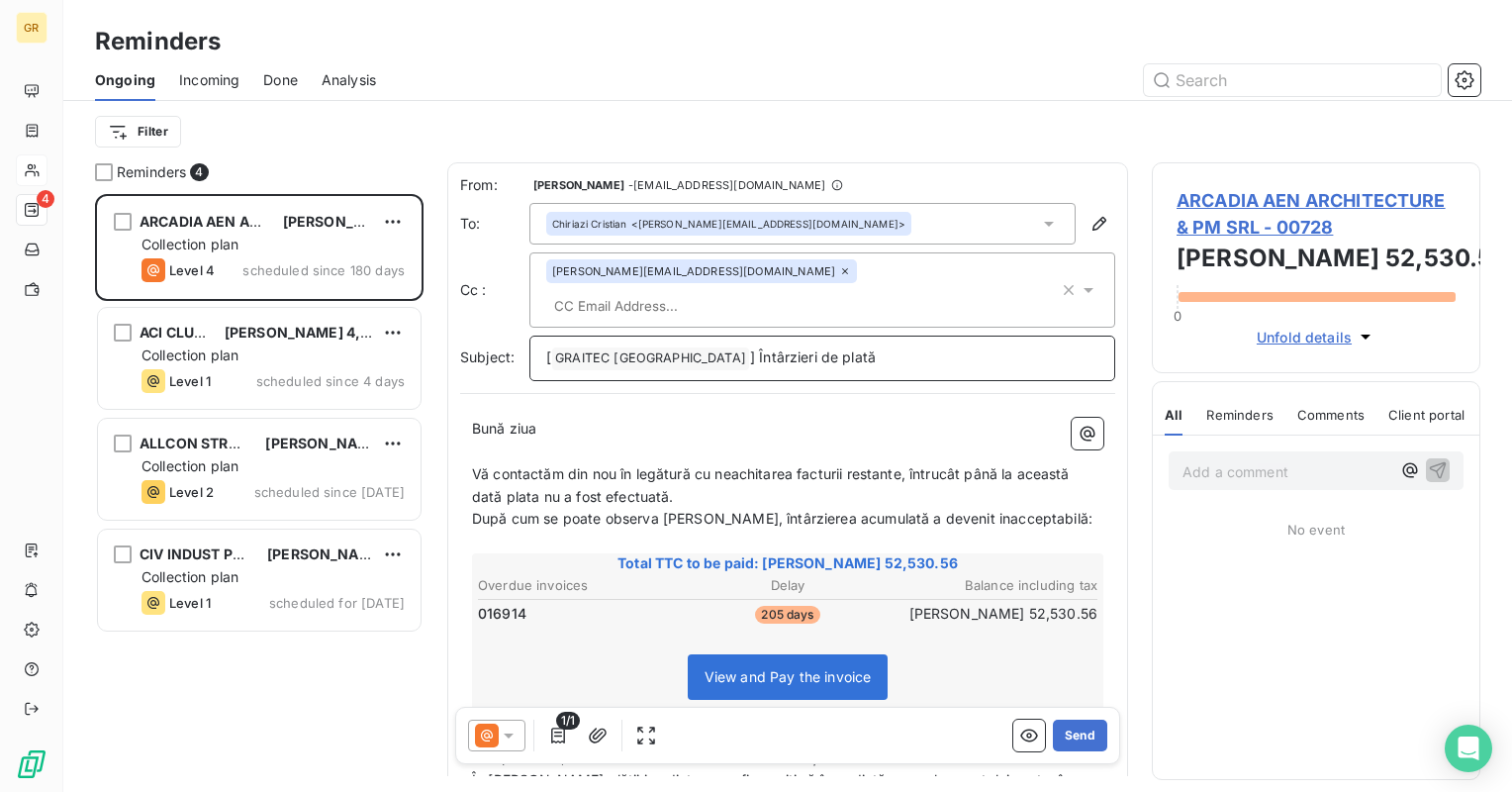 click on "] Întârzieri de plată" at bounding box center (812, 356) 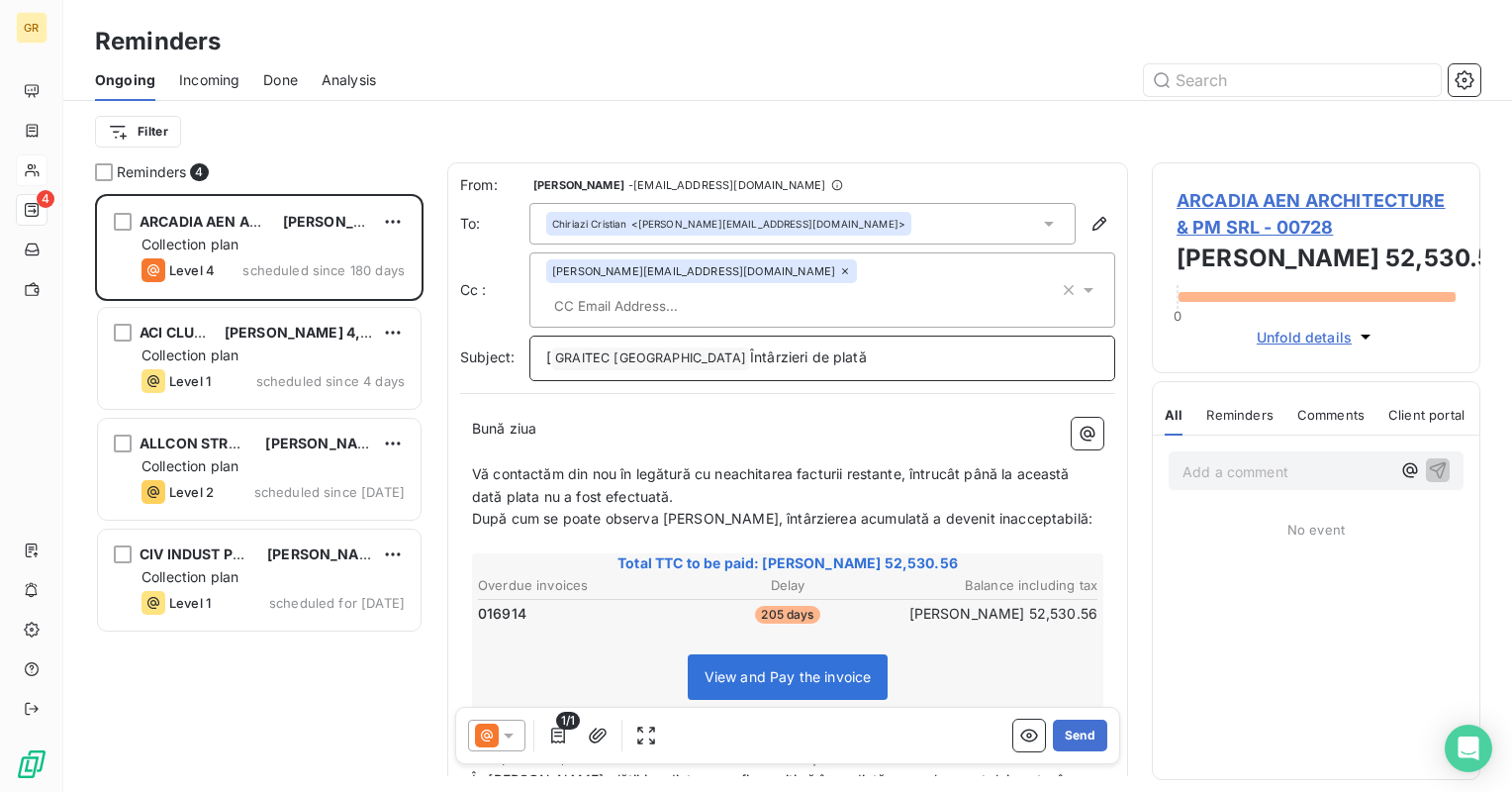 click on "GRAITEC ROMANIA ﻿" at bounding box center [650, 358] 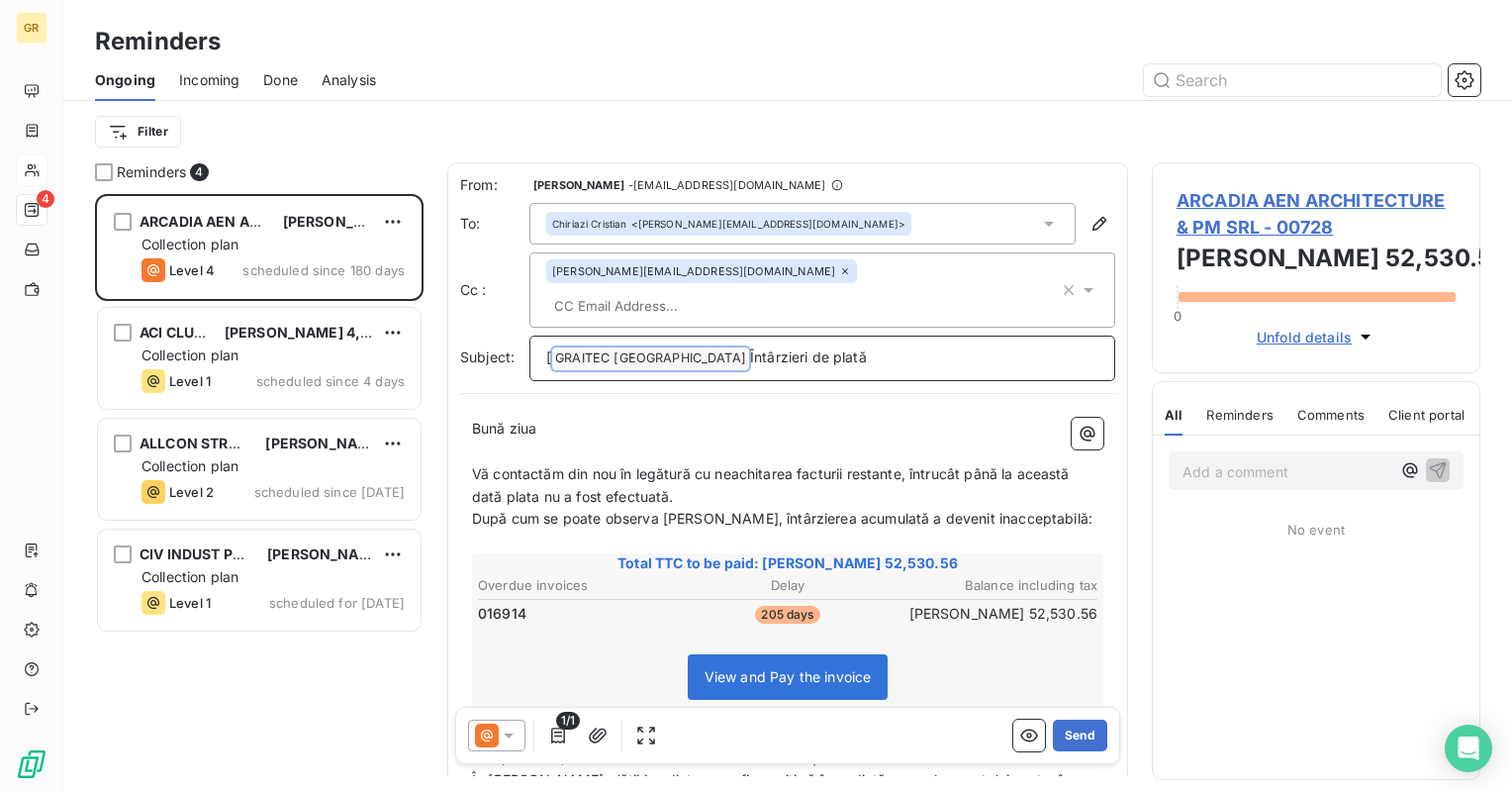 click on "GRAITEC ROMANIA ﻿" at bounding box center [650, 358] 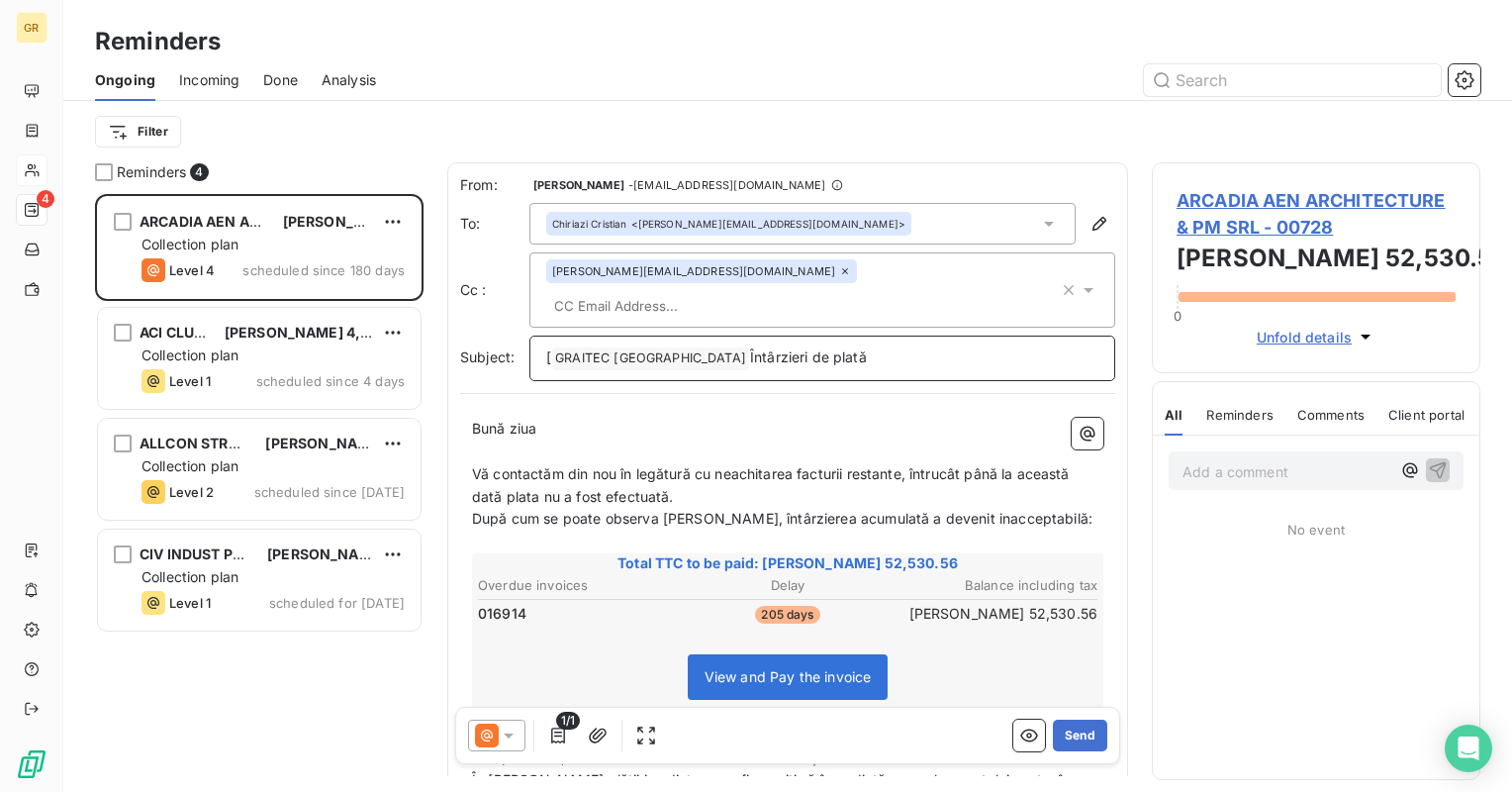 click on "[" at bounding box center (548, 356) 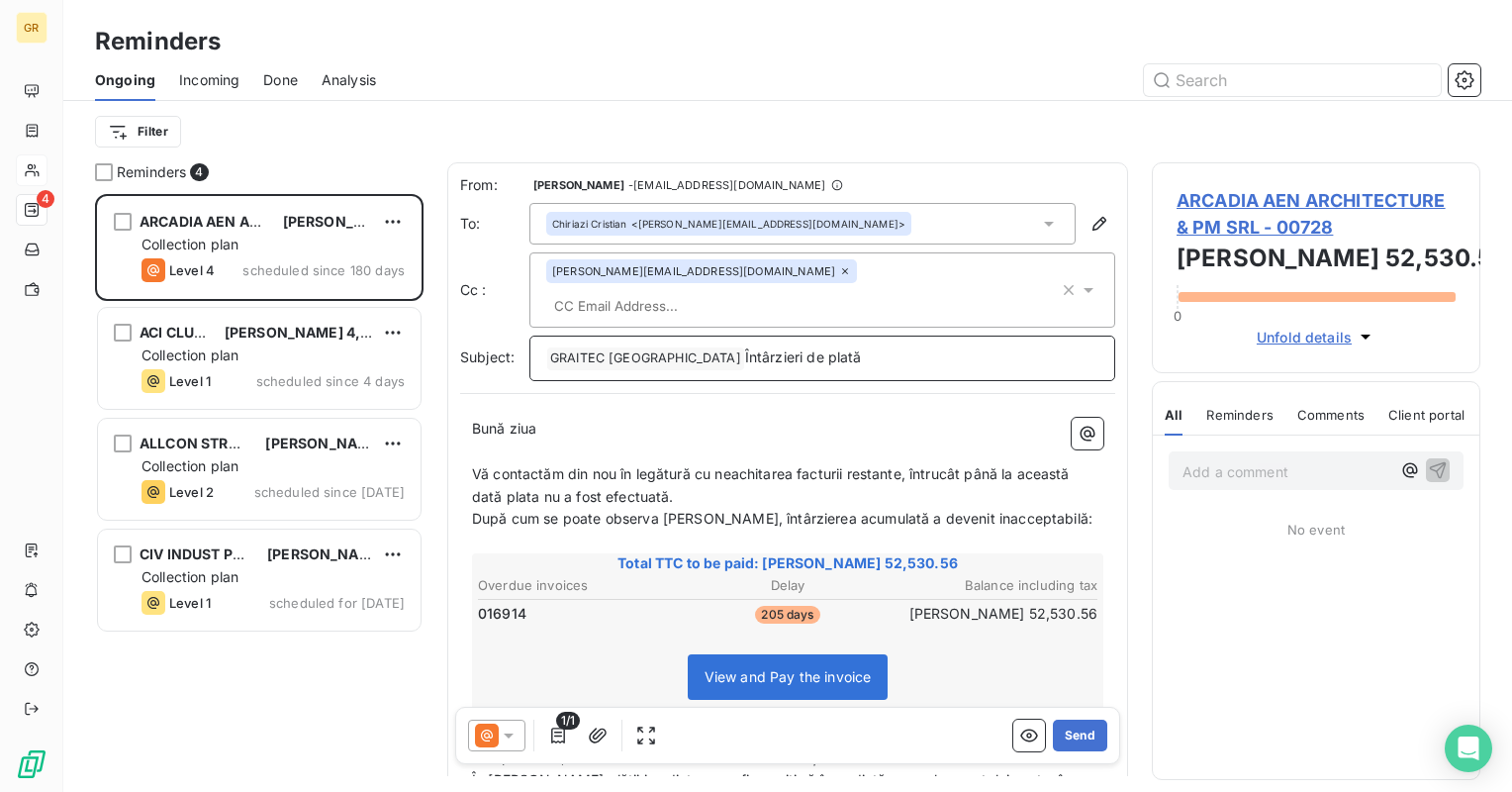click on "﻿ GRAITEC ROMANIA ﻿  Întârzieri de plată" at bounding box center (822, 358) 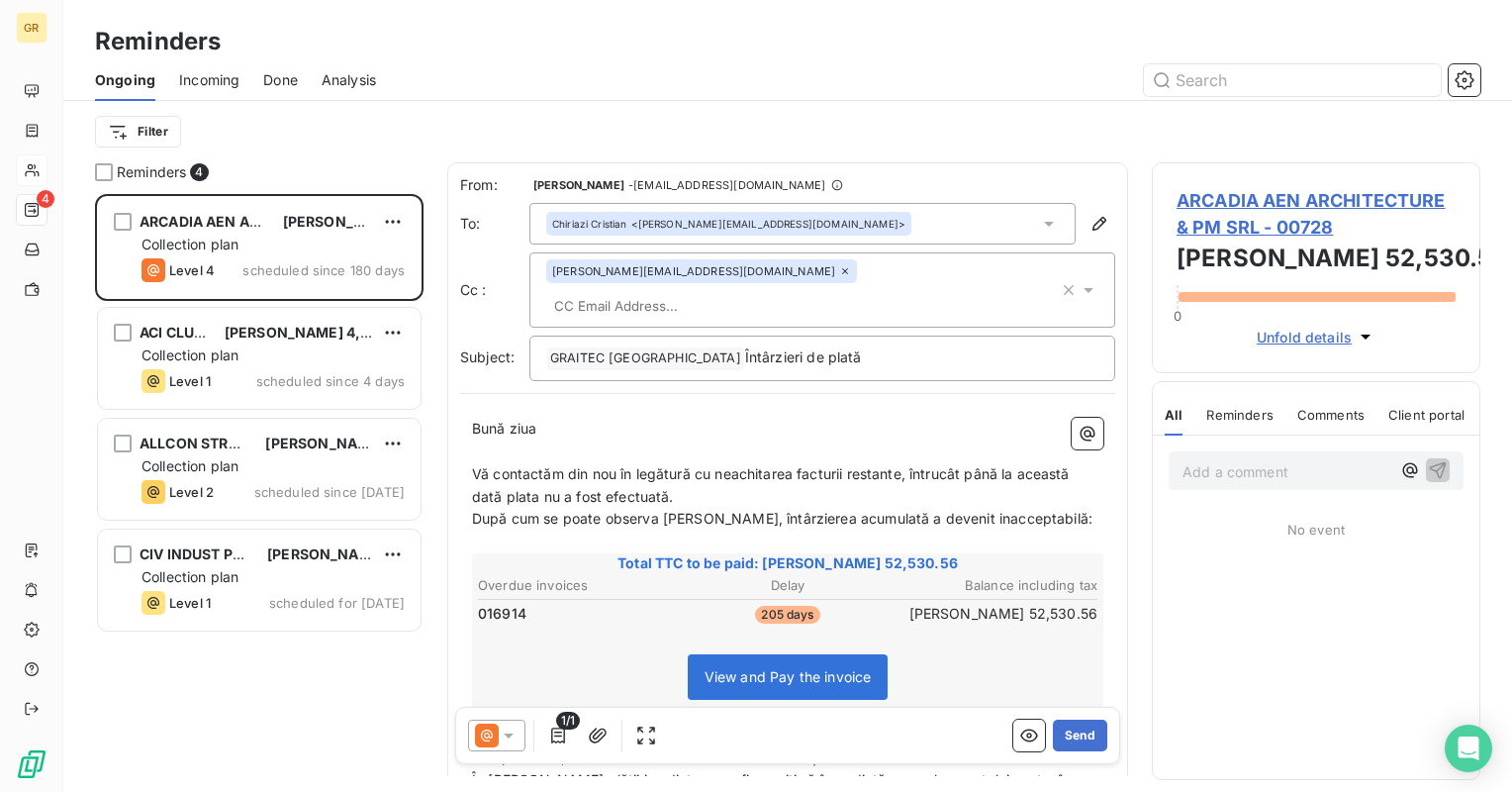 click 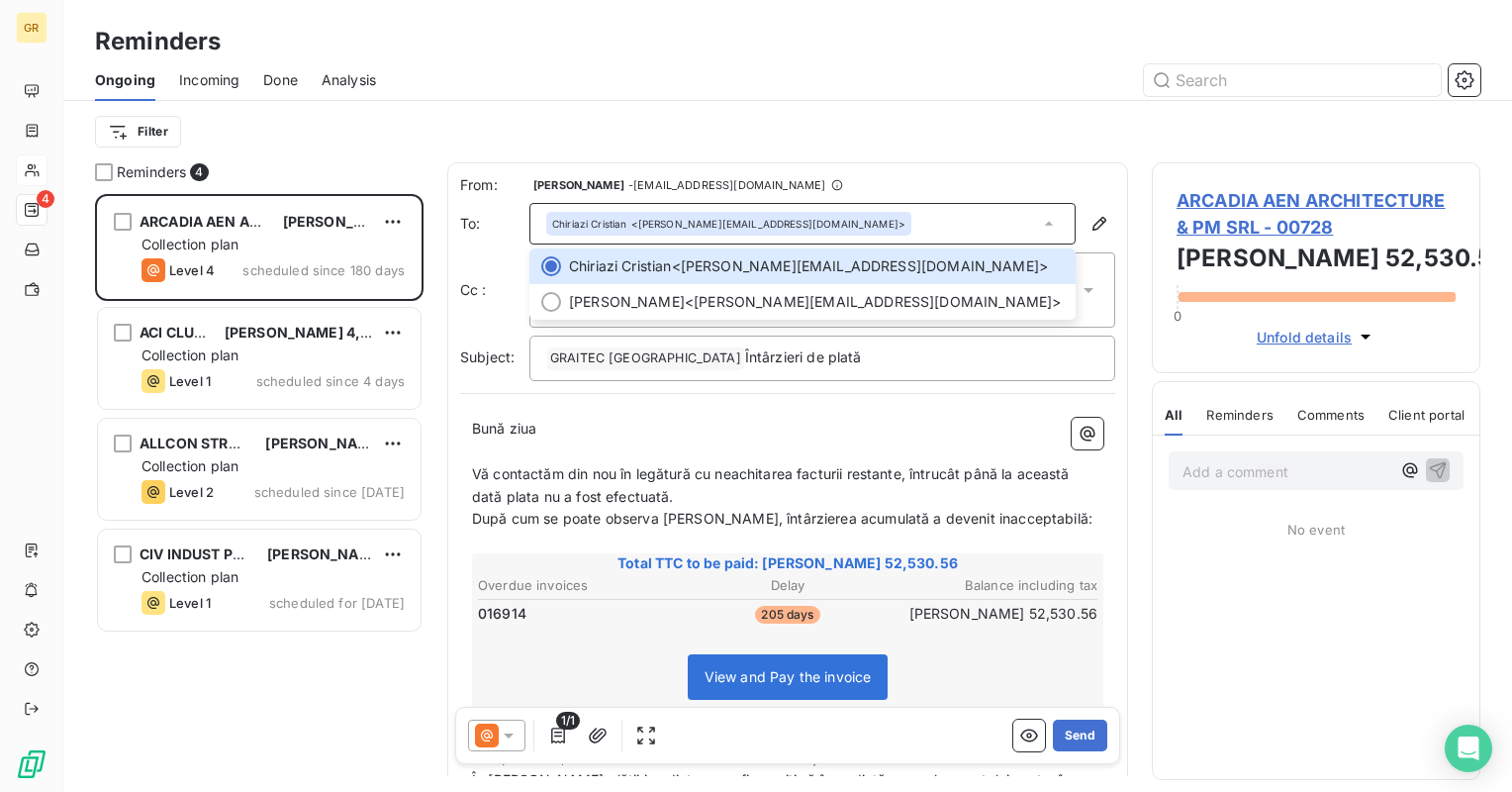 click on "Filter" at bounding box center (788, 132) 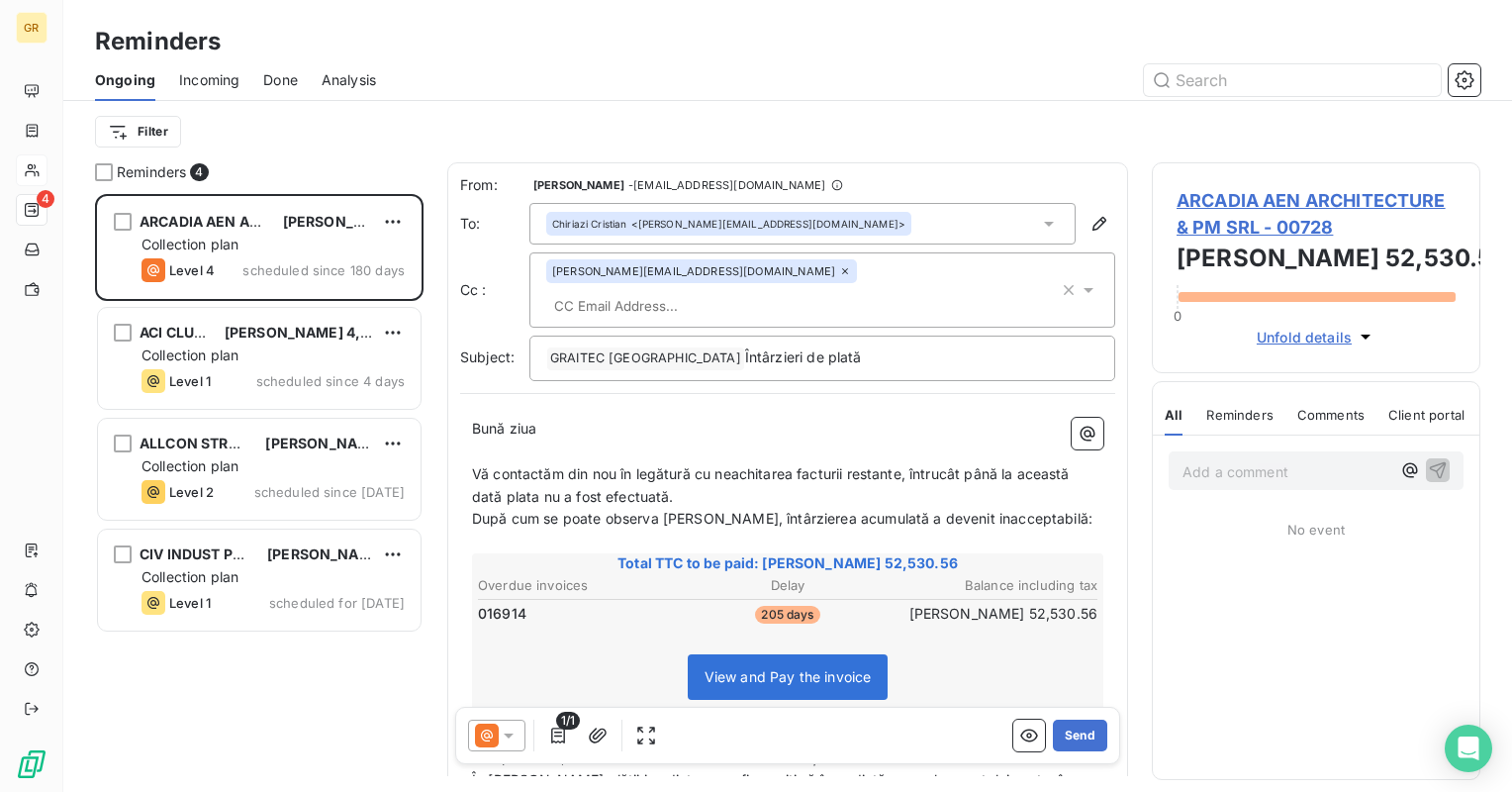 click on "Chiriazi Cristian   <cristian.chiriazi@arcadiaeng.com>" at bounding box center (803, 224) 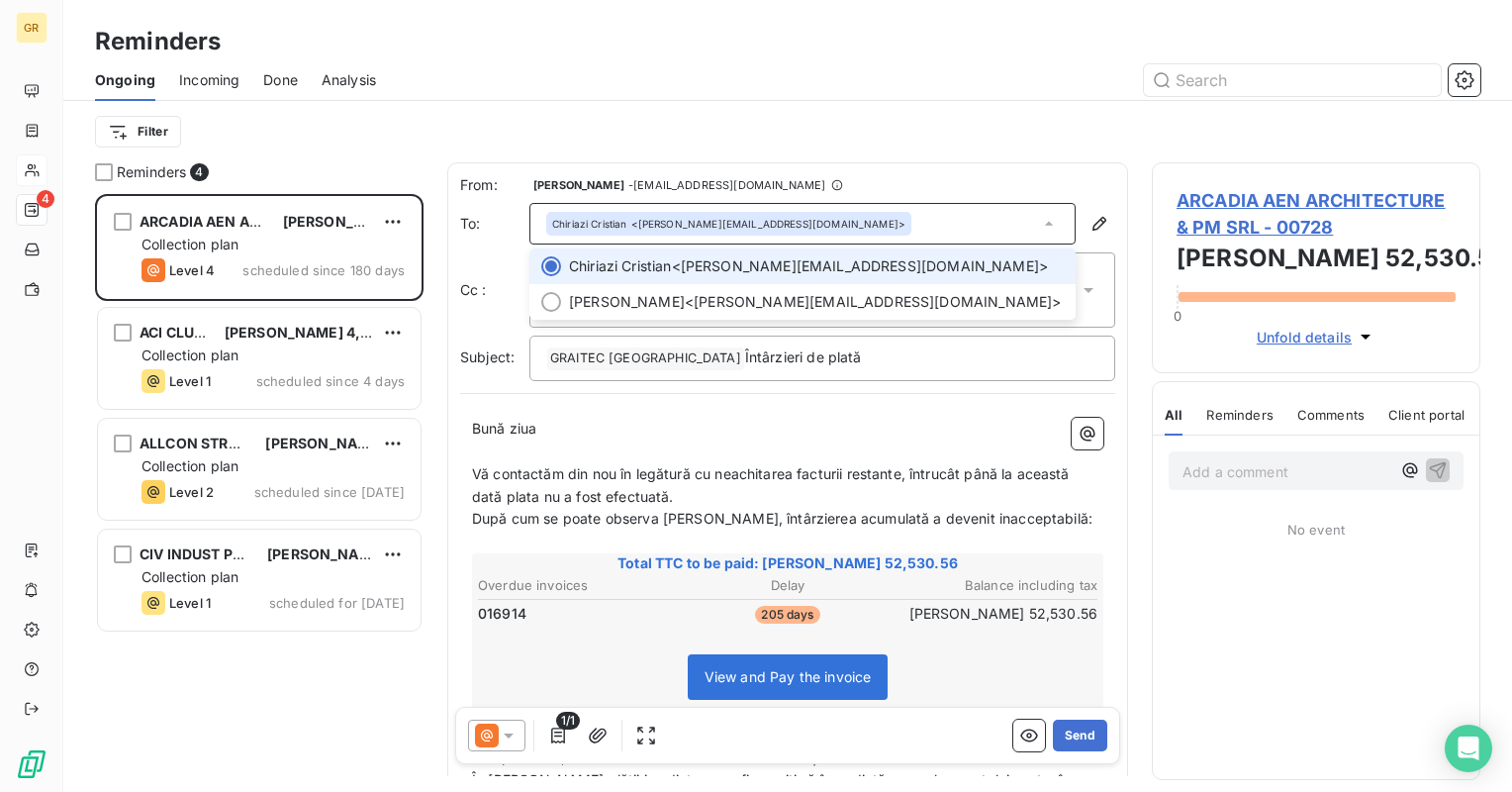click on "Chiriazi Cristian   <cristian.chiriazi@arcadiaeng.com>" at bounding box center (803, 224) 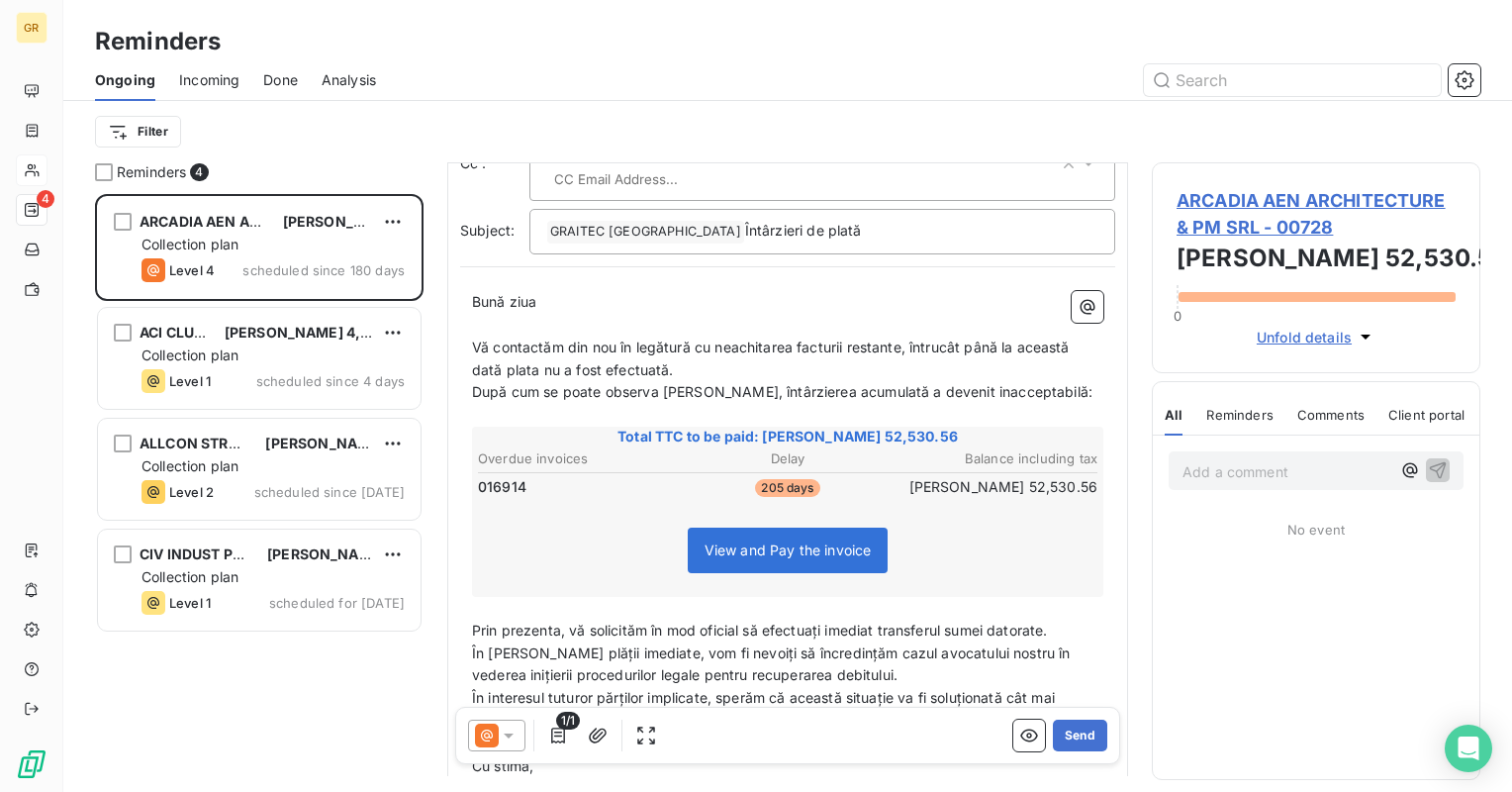 scroll, scrollTop: 269, scrollLeft: 0, axis: vertical 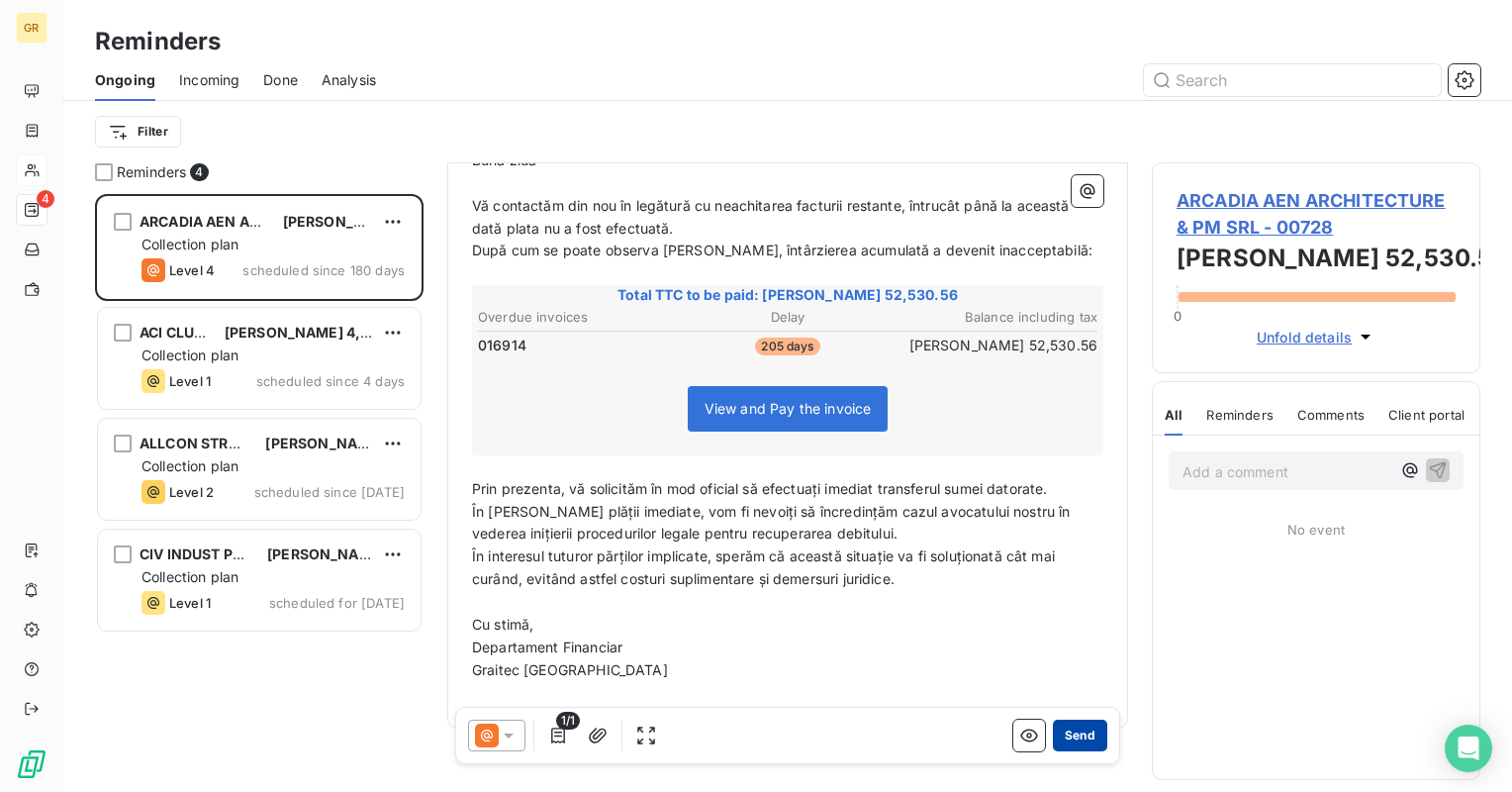 click on "Send" at bounding box center (1080, 736) 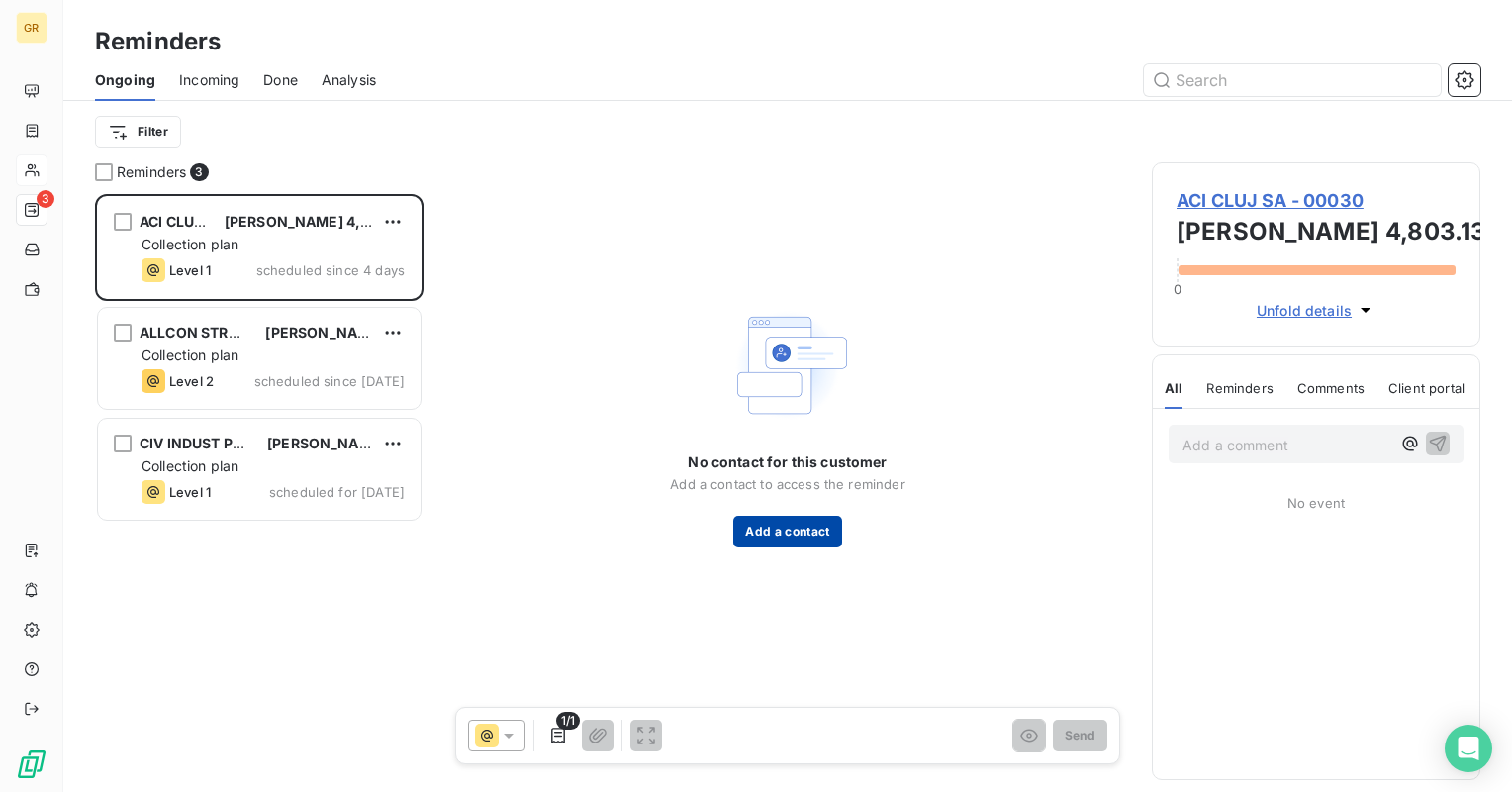 click on "Add a contact" at bounding box center (787, 532) 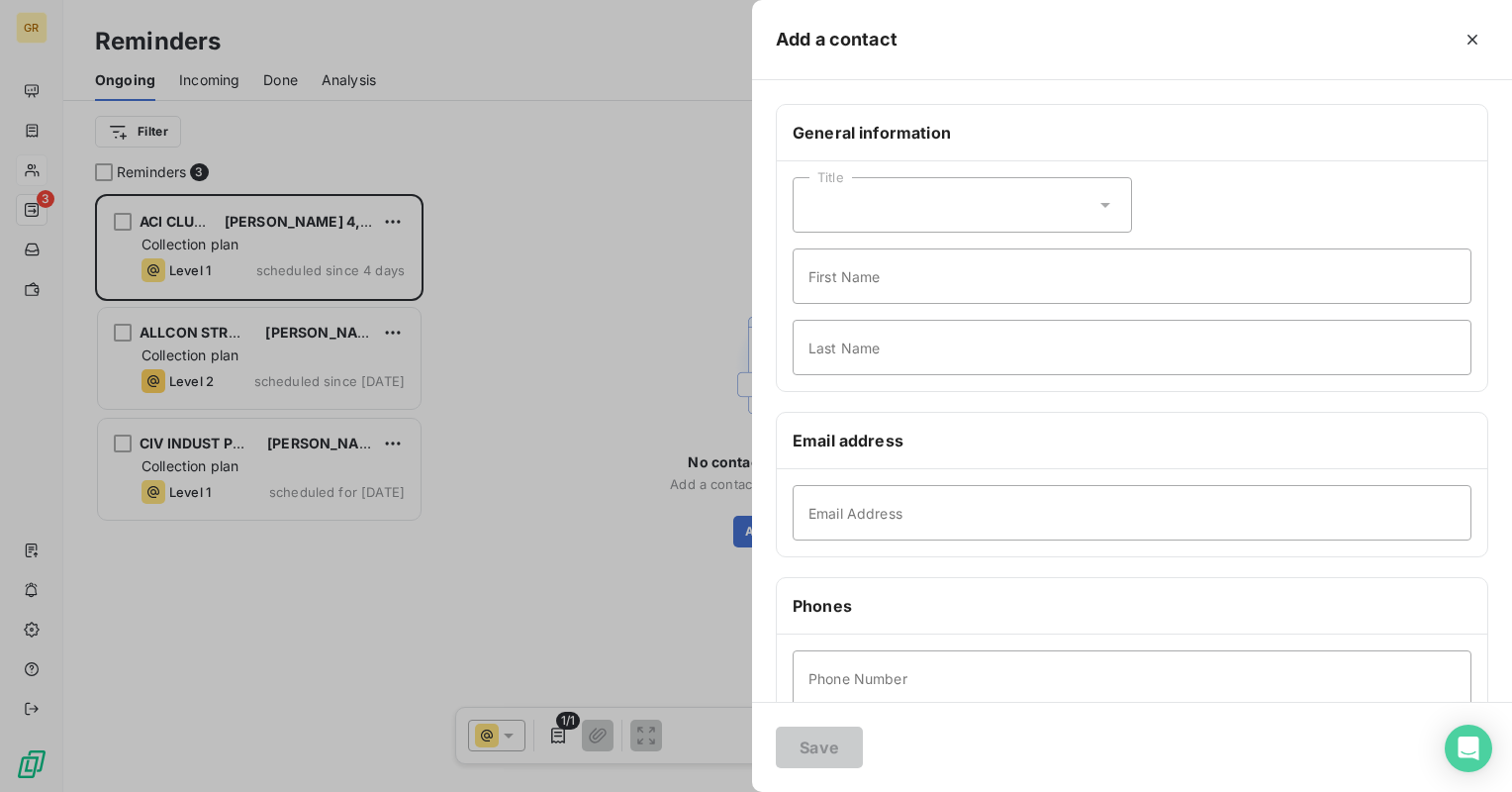 click on "Title" at bounding box center (962, 205) 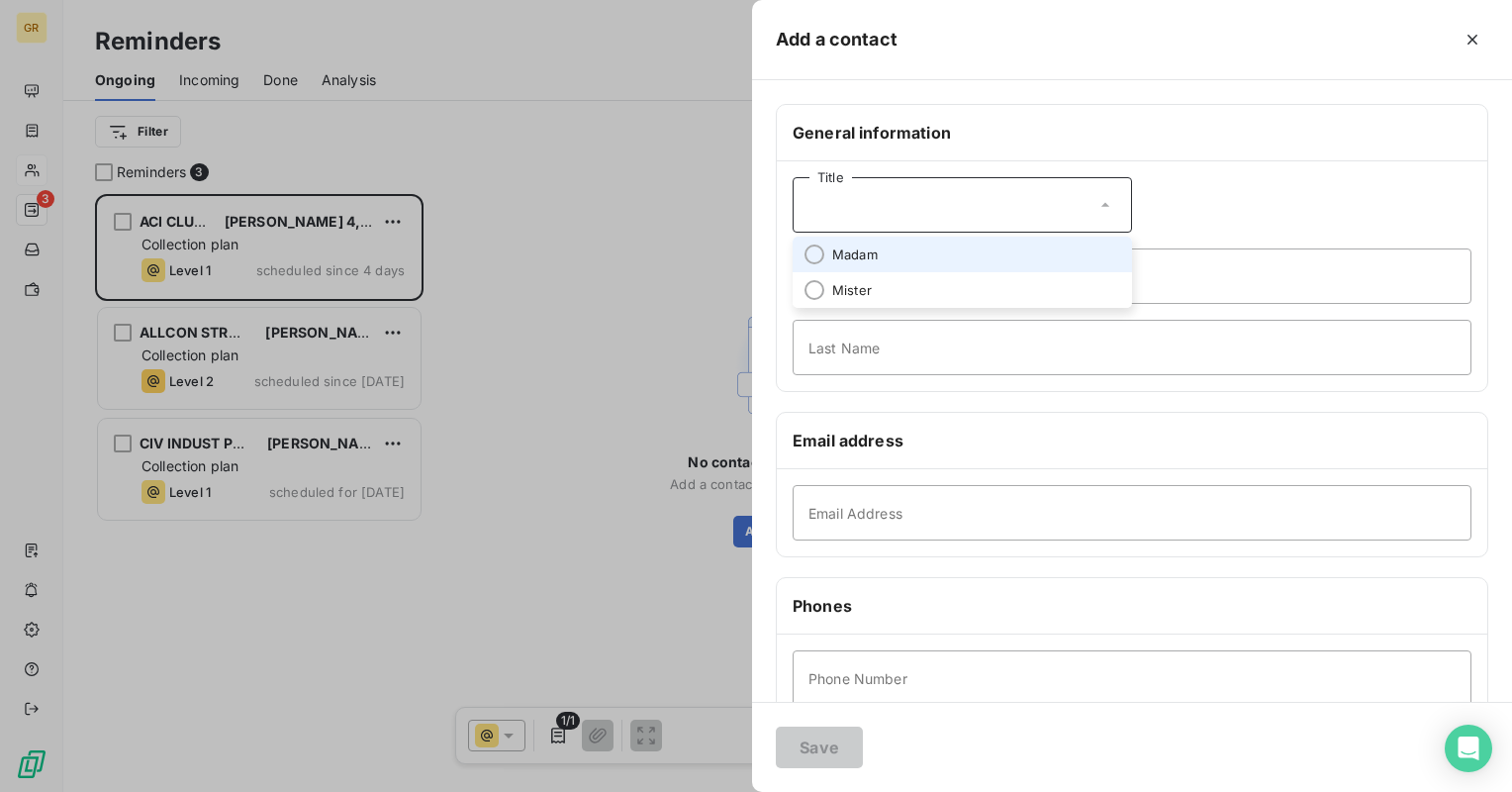 click on "Title" at bounding box center (962, 205) 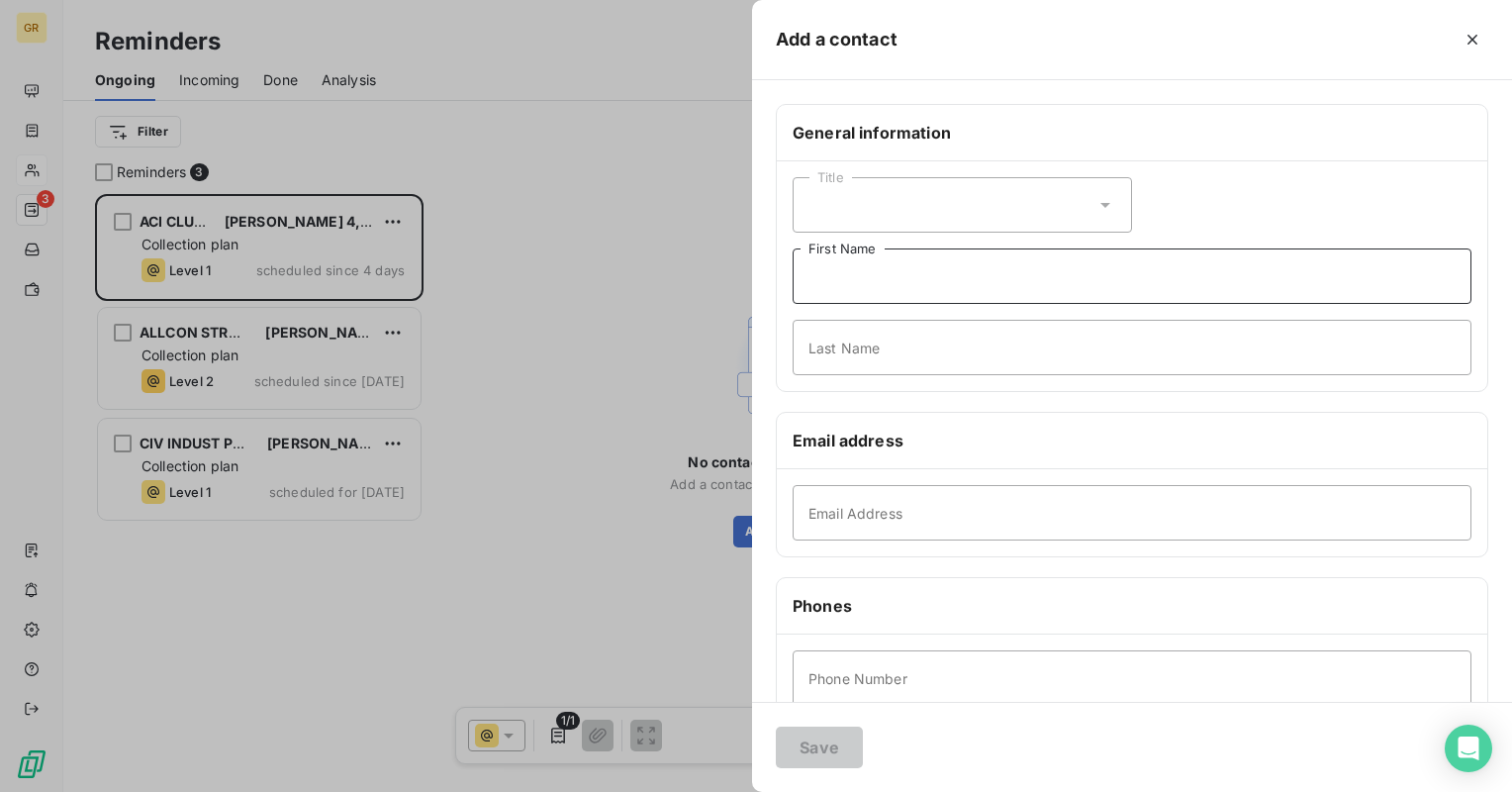 click on "First Name" at bounding box center (1132, 276) 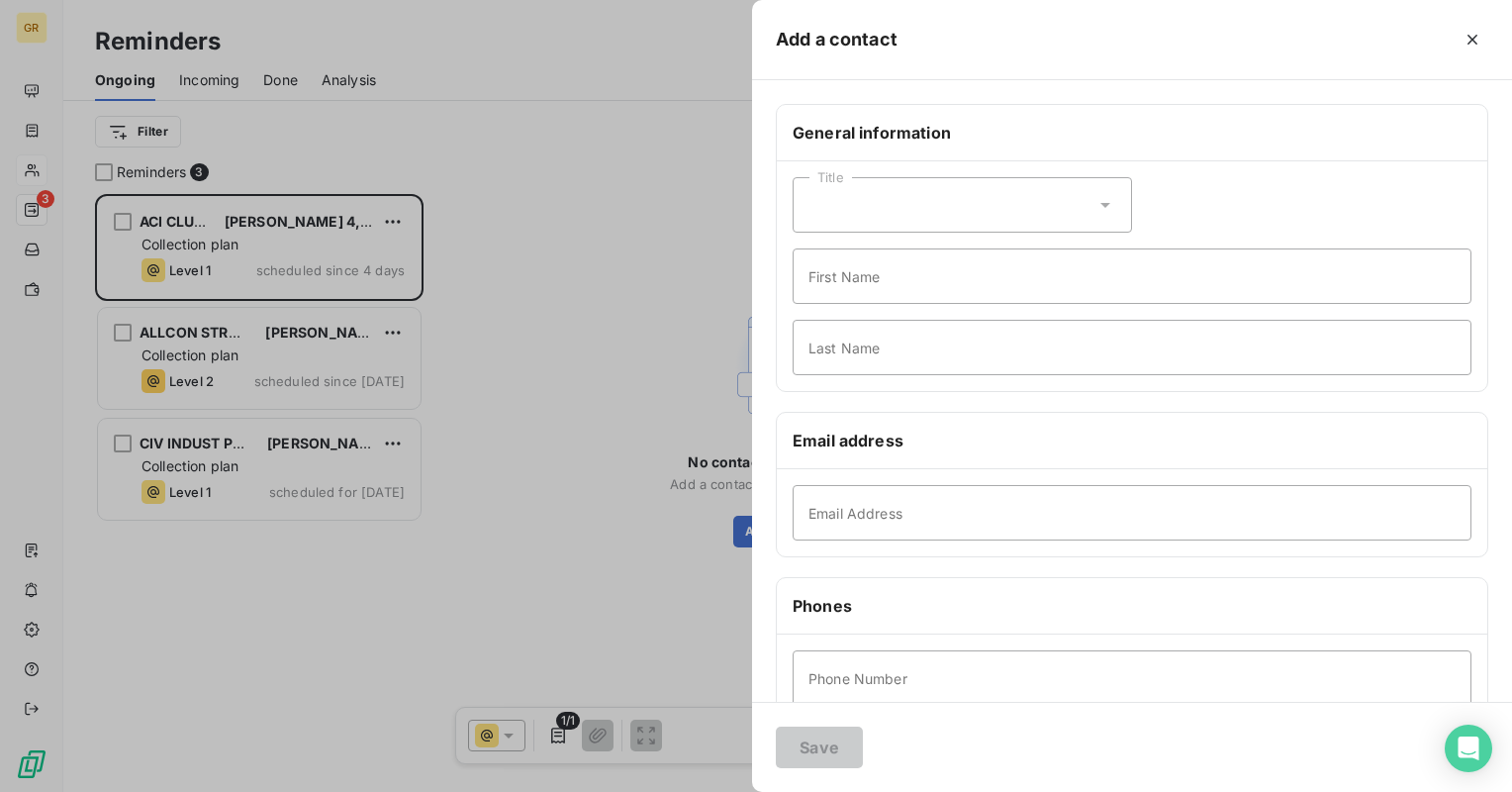 click on "General information" at bounding box center [1132, 133] 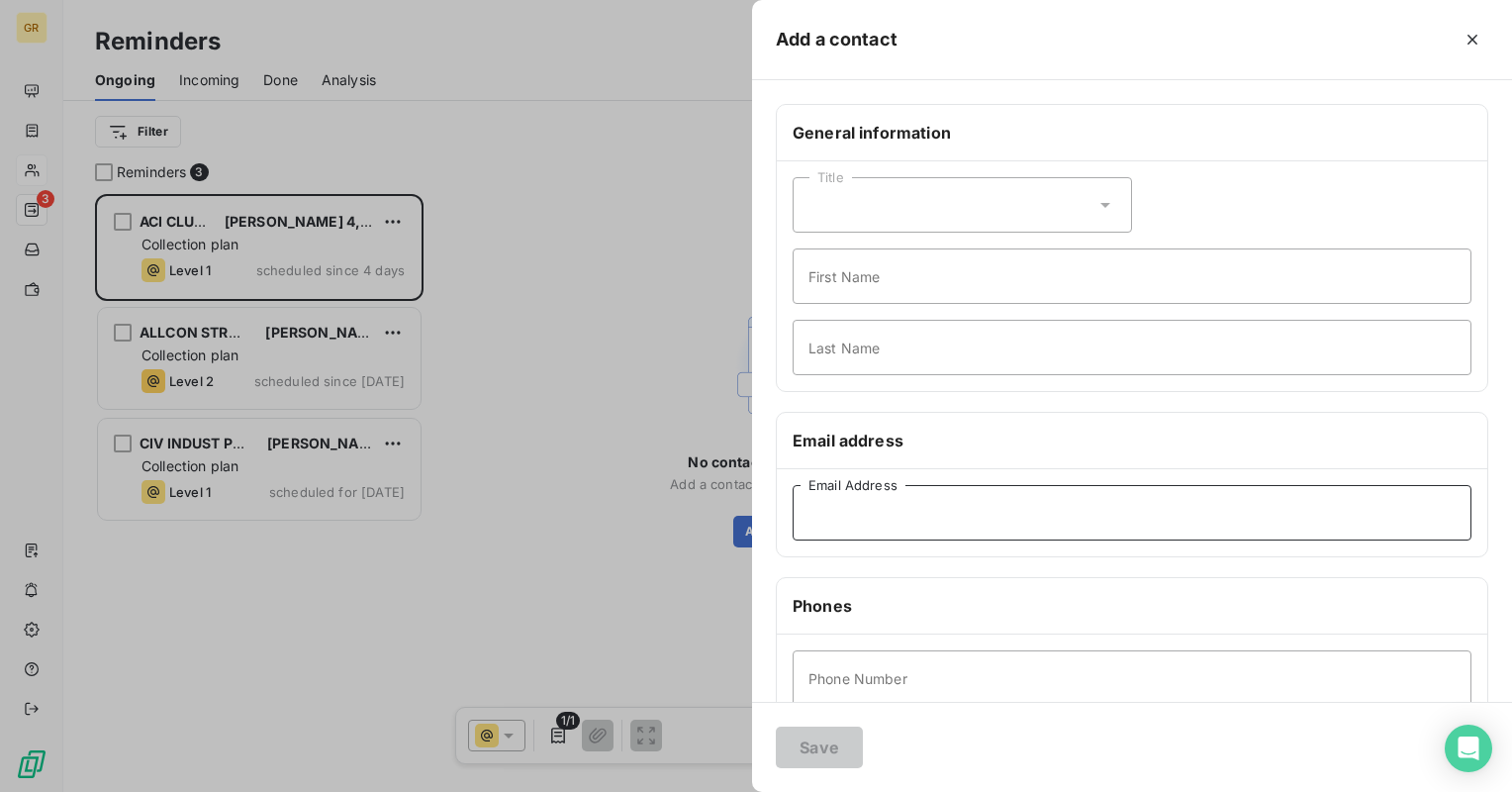 click on "Email Address" at bounding box center [1132, 513] 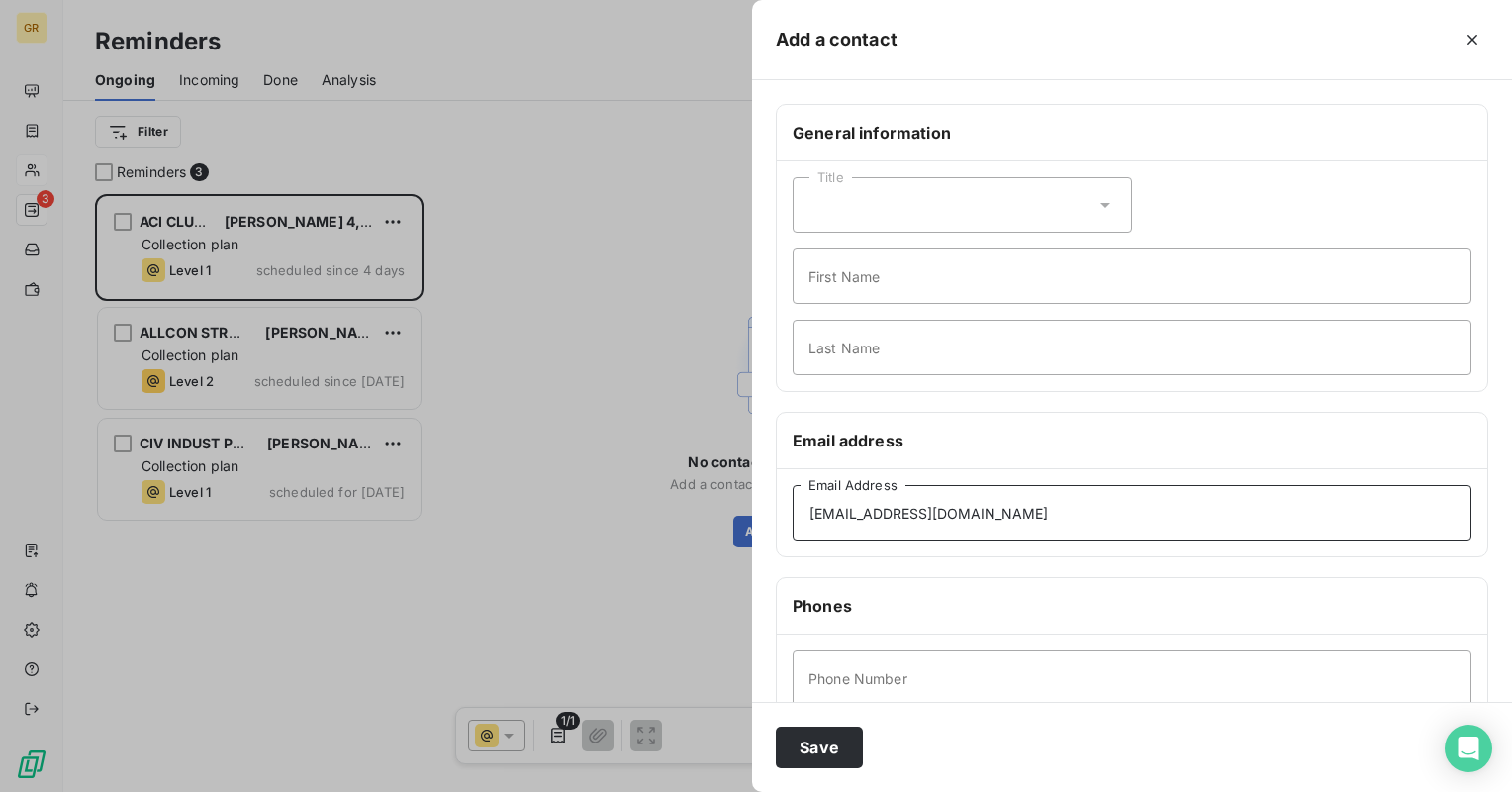 type on "it@acicluj.com" 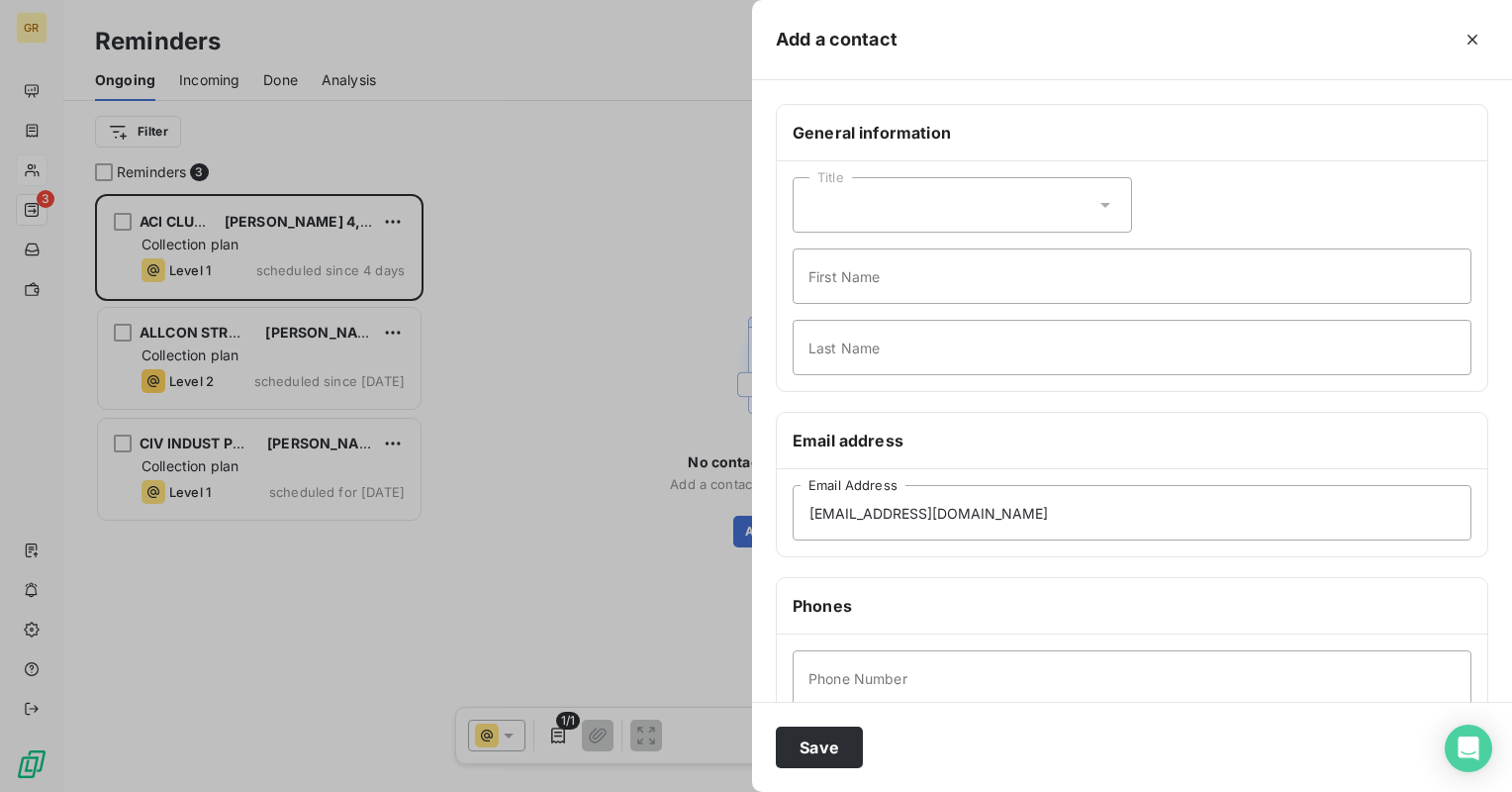 click on "Title" at bounding box center (962, 205) 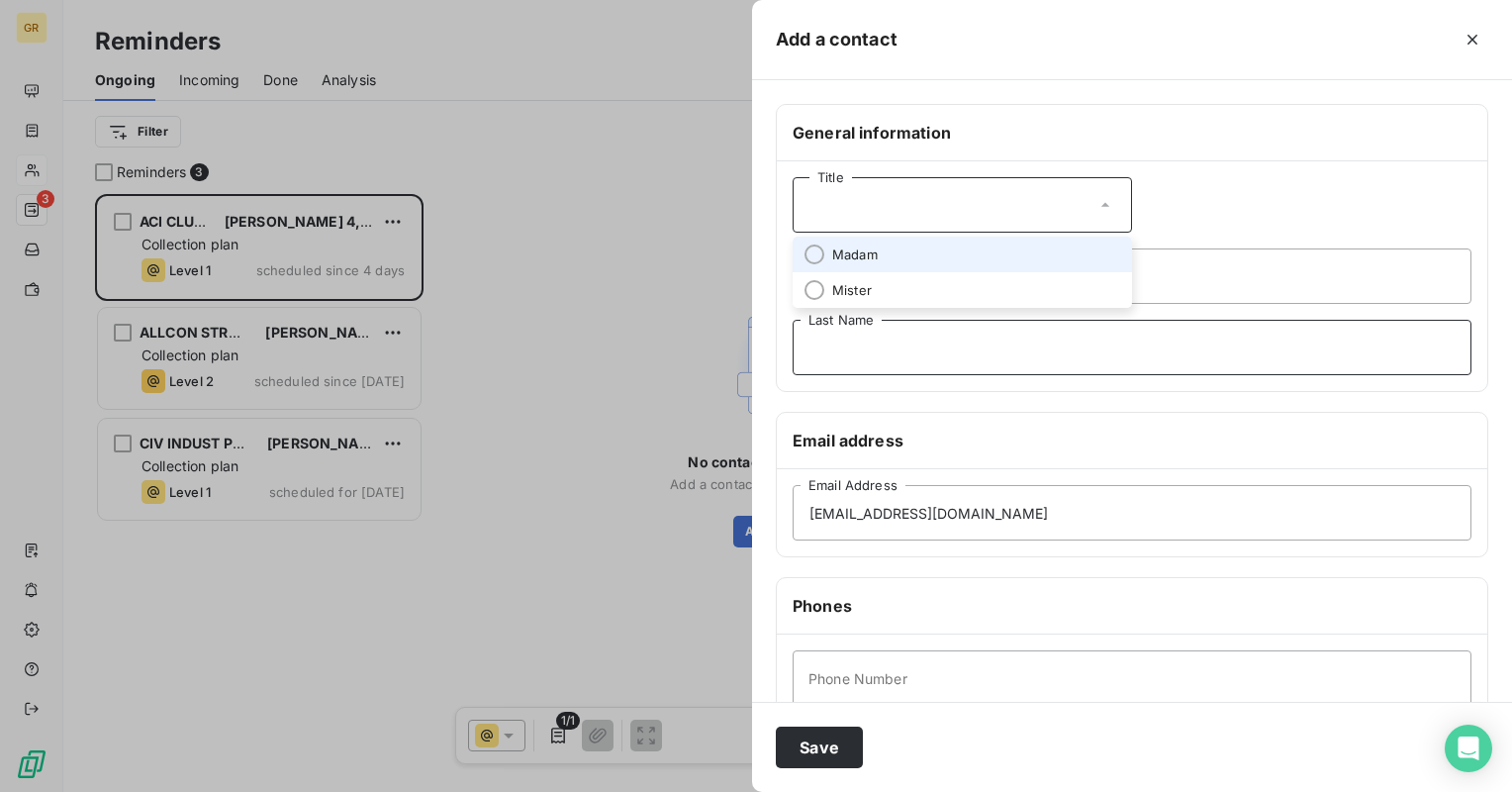 click on "Last Name" at bounding box center (1132, 347) 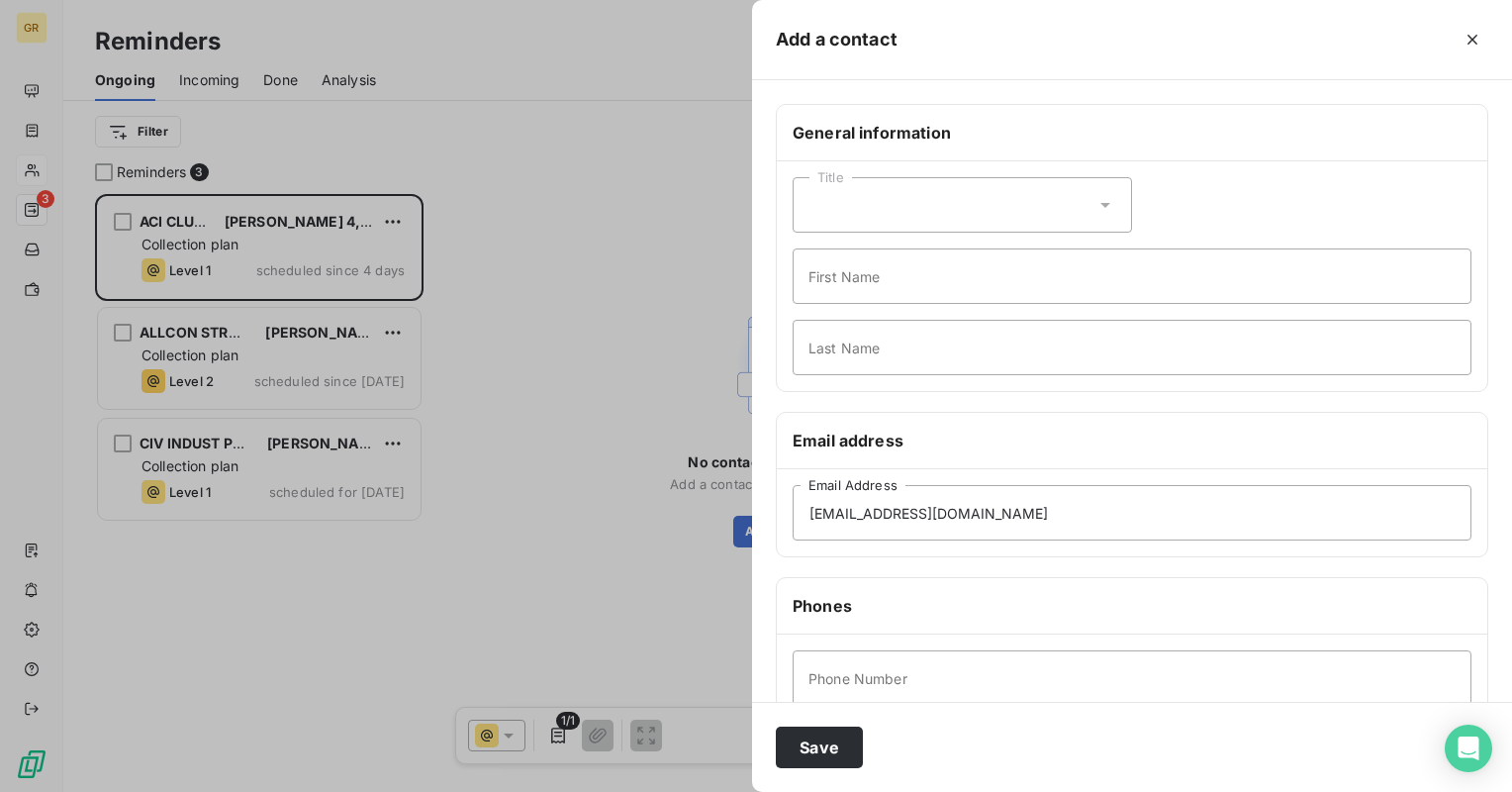 click on "Title First Name Last Name" at bounding box center [1132, 276] 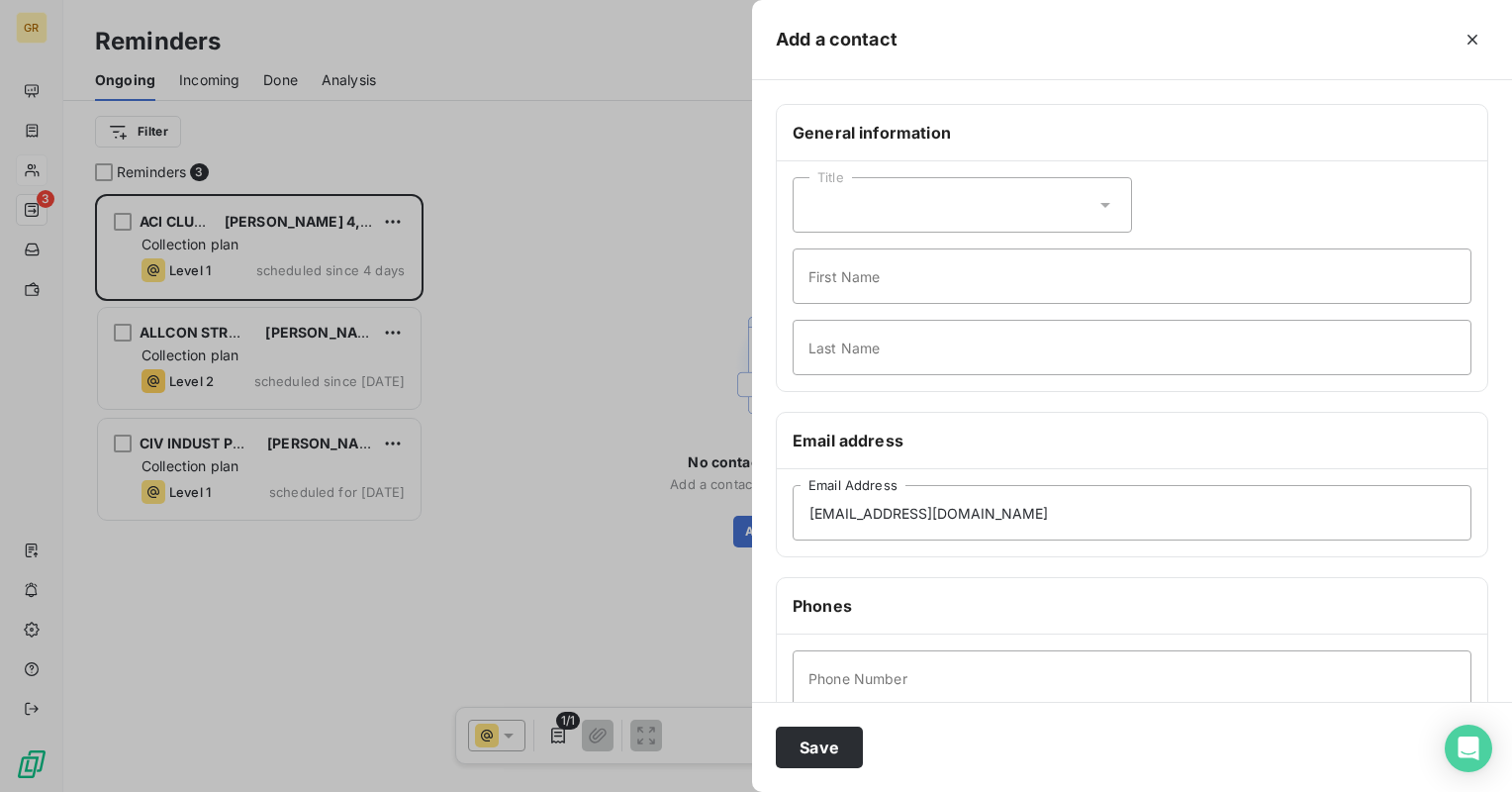 scroll, scrollTop: 277, scrollLeft: 0, axis: vertical 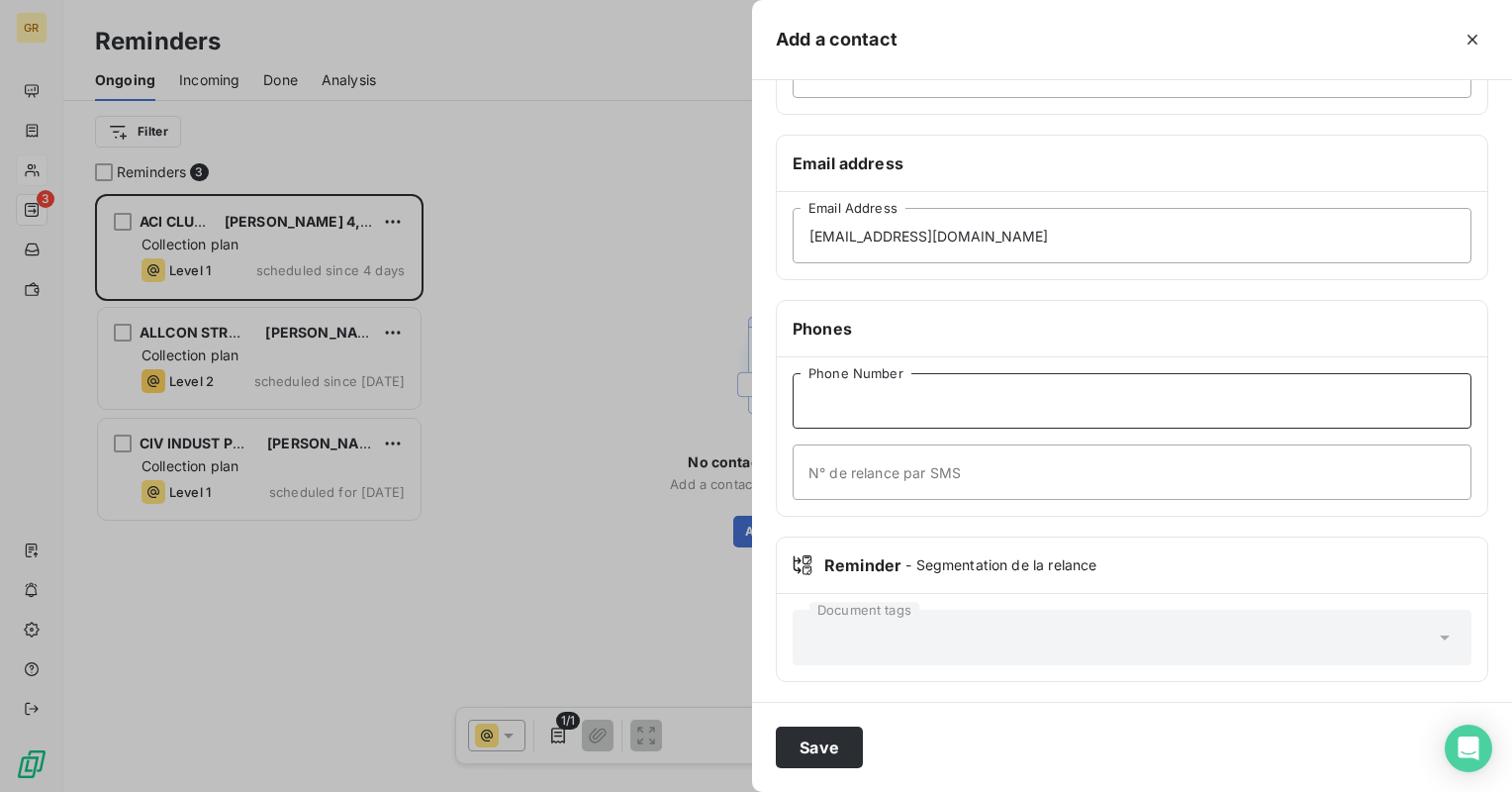 click on "Phone Number" at bounding box center (1132, 401) 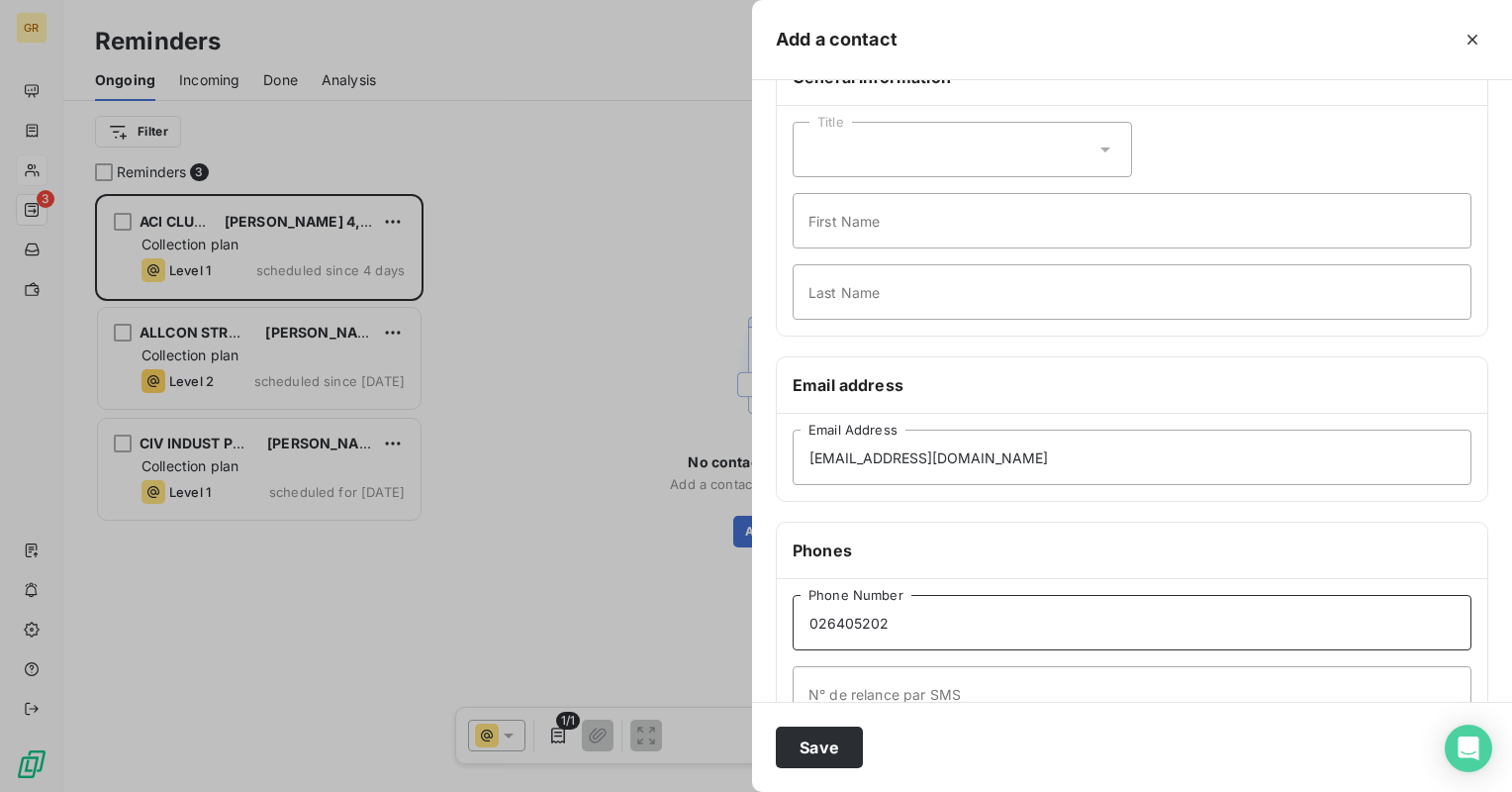 scroll, scrollTop: 0, scrollLeft: 0, axis: both 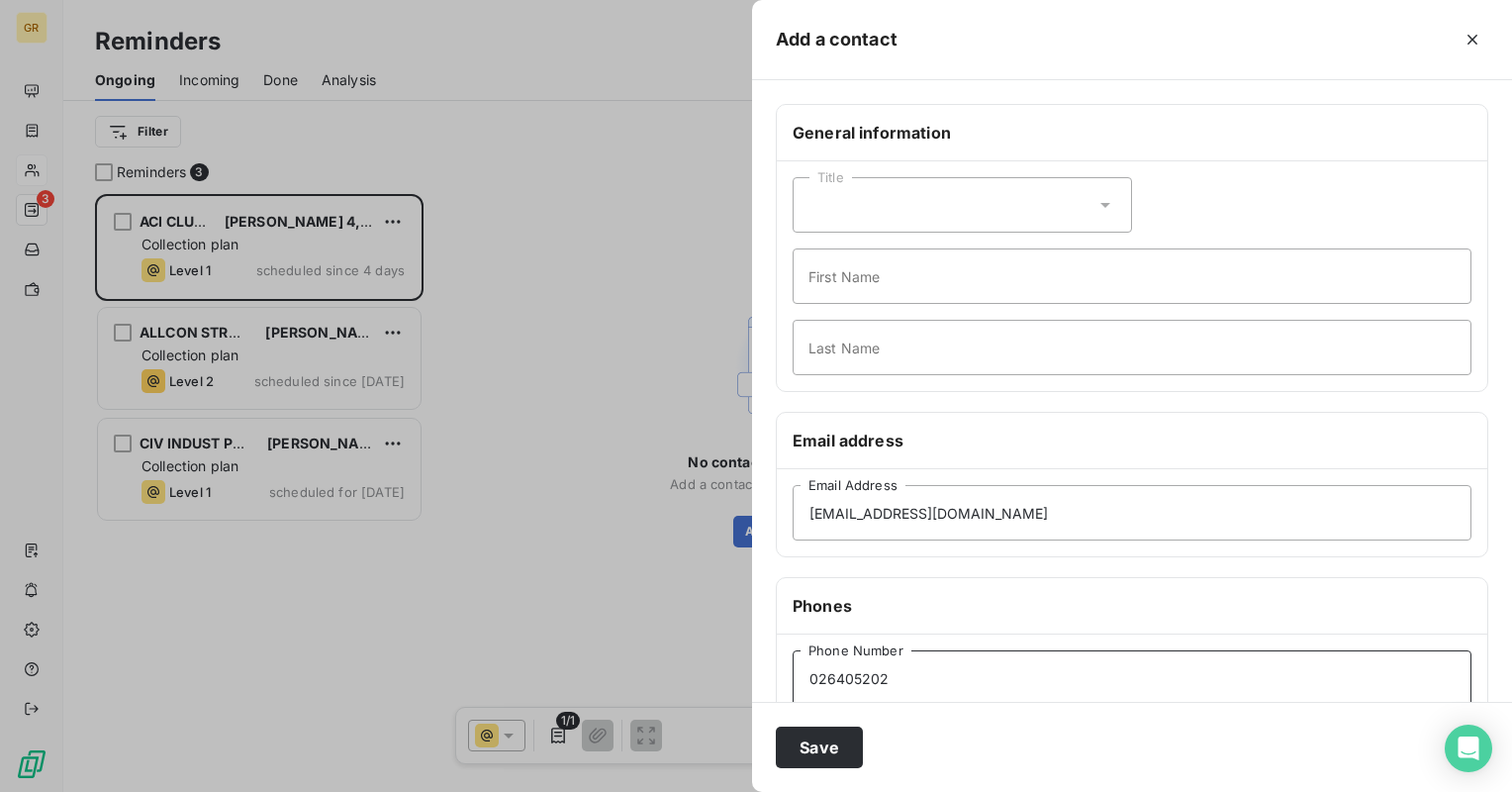 click on "026405202" at bounding box center (1132, 678) 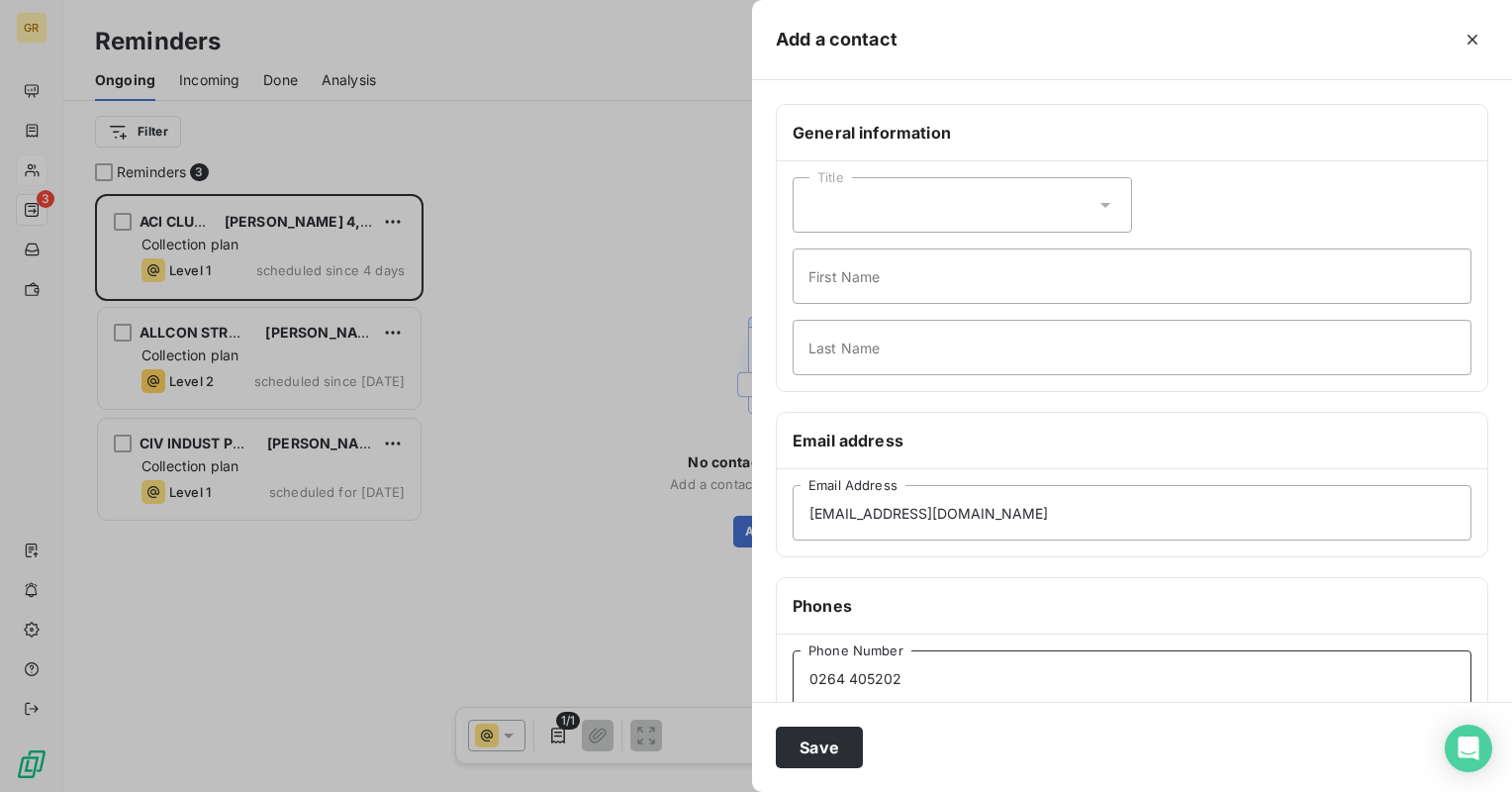 type on "0264 405202" 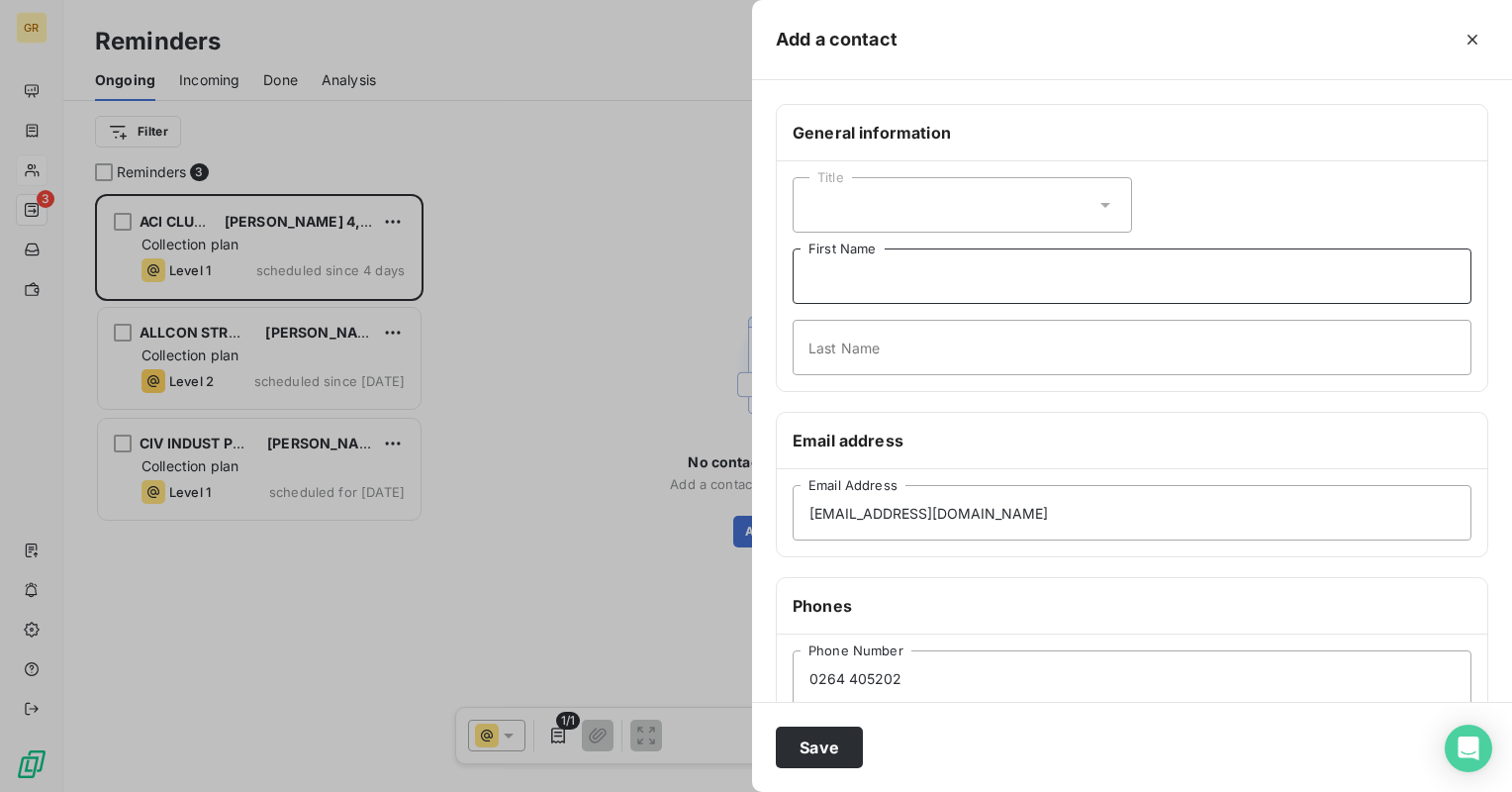 click on "First Name" at bounding box center (1132, 276) 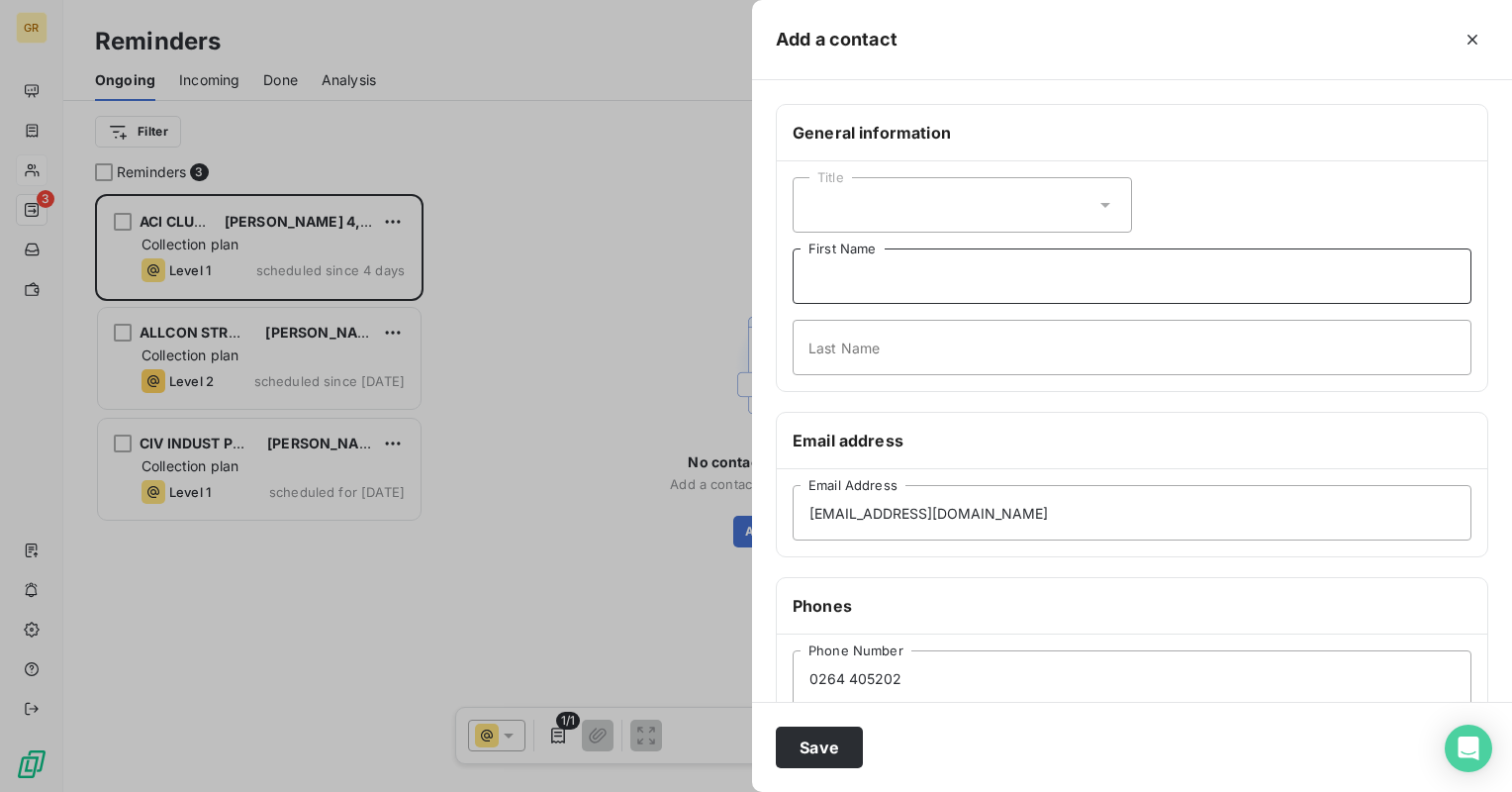 click on "First Name" at bounding box center [1132, 276] 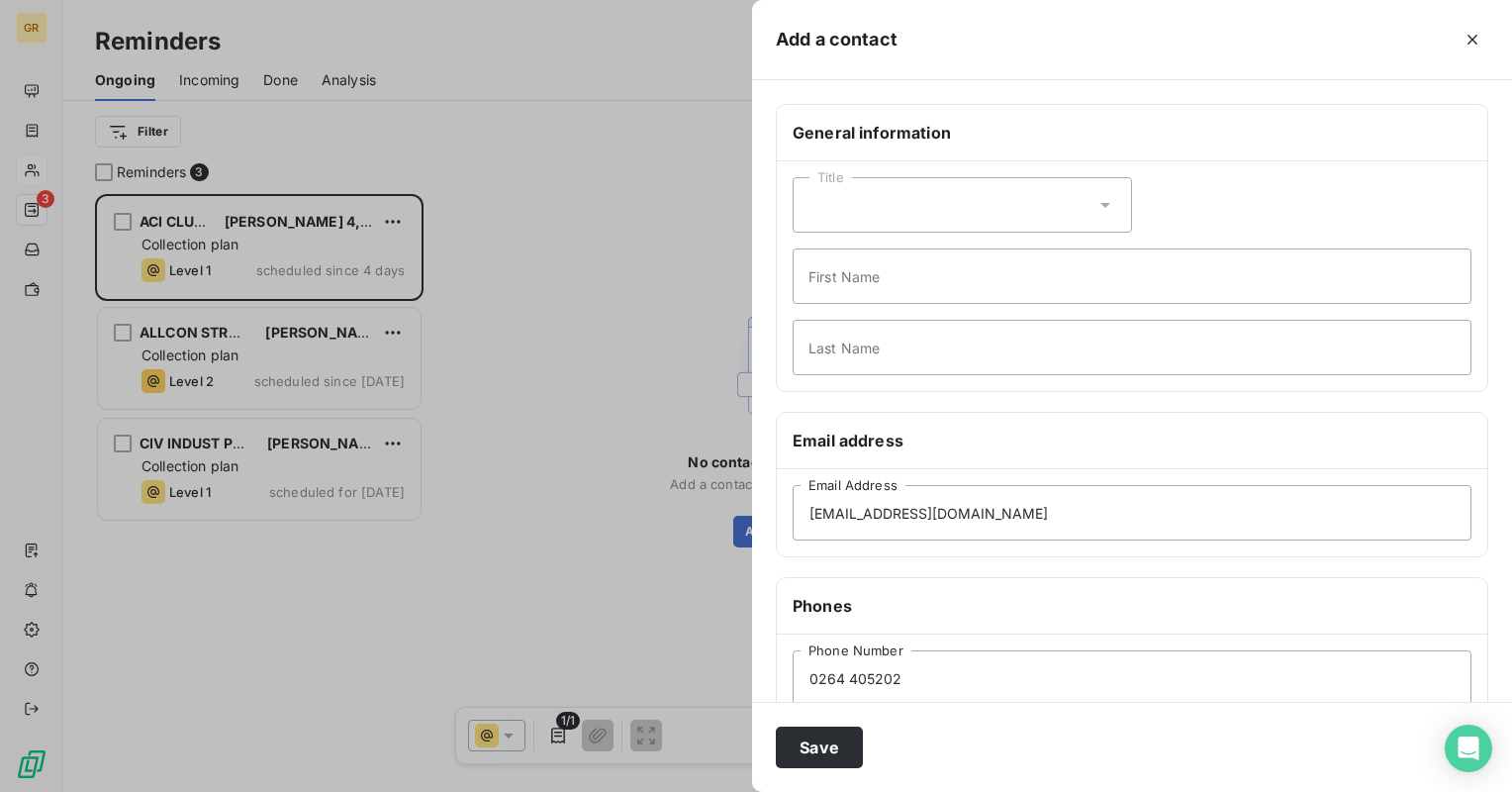 click on "Title First Name Last Name" at bounding box center (1132, 276) 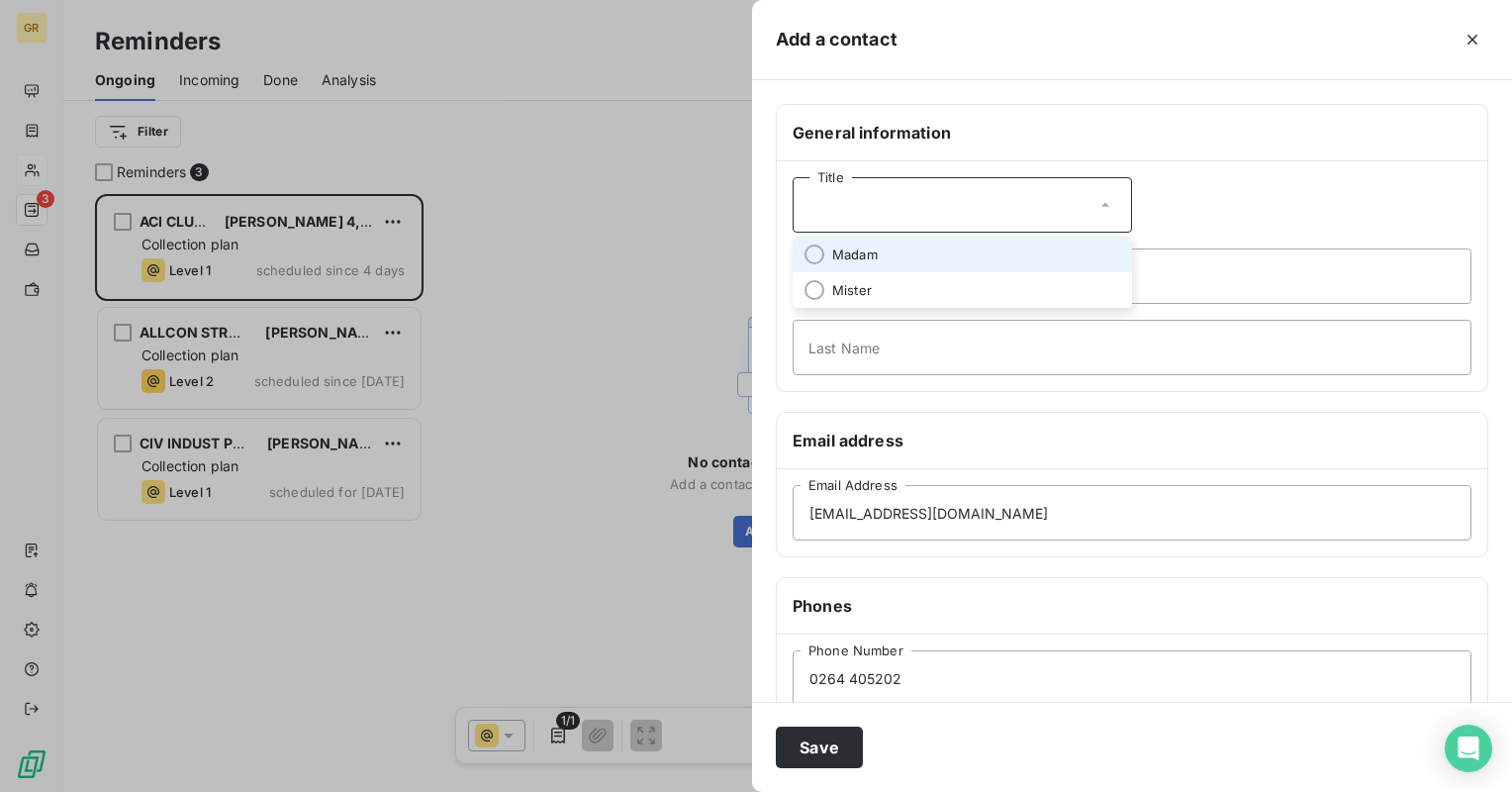click 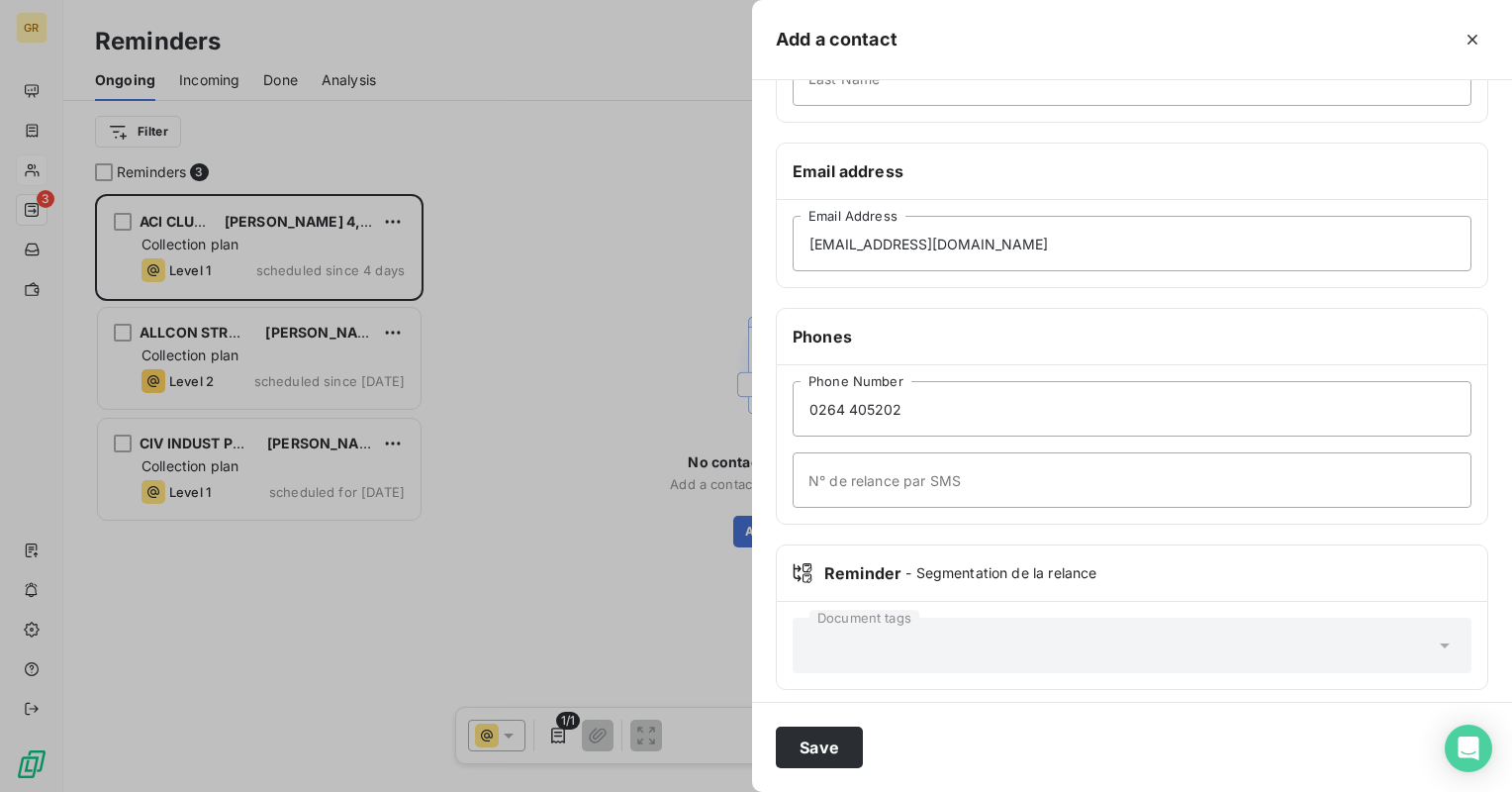 scroll, scrollTop: 277, scrollLeft: 0, axis: vertical 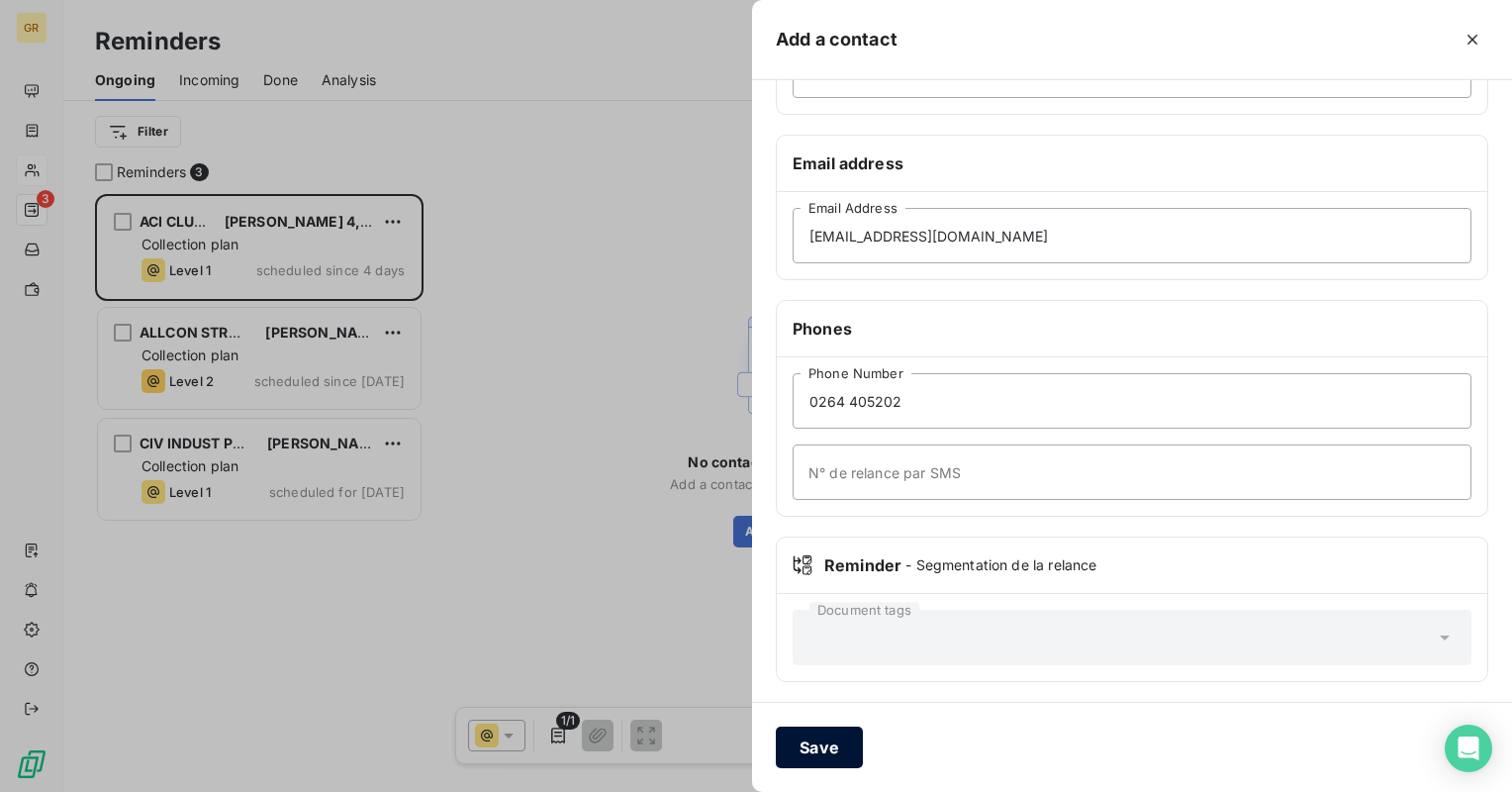 click on "Save" at bounding box center [819, 747] 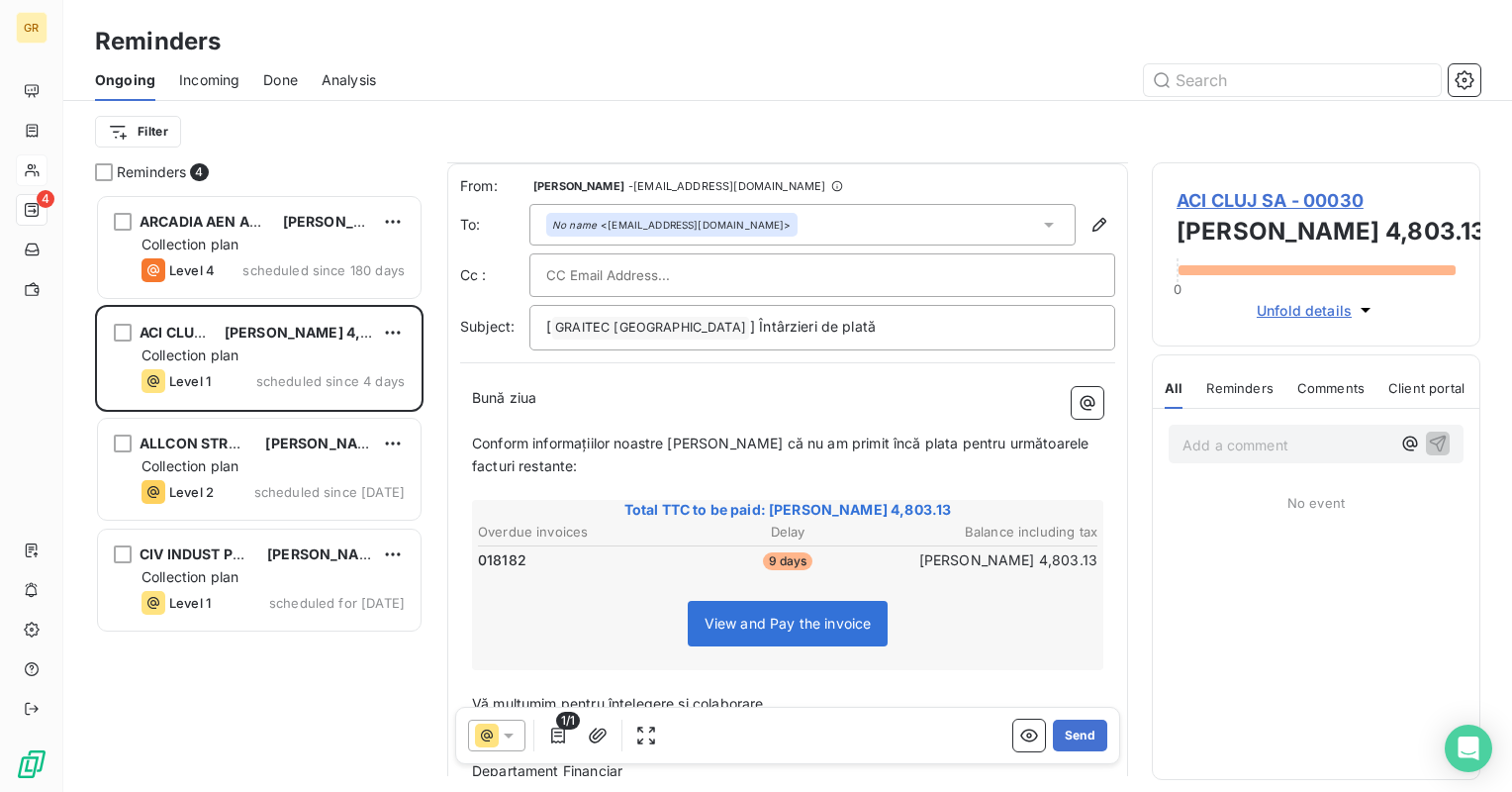 scroll, scrollTop: 0, scrollLeft: 0, axis: both 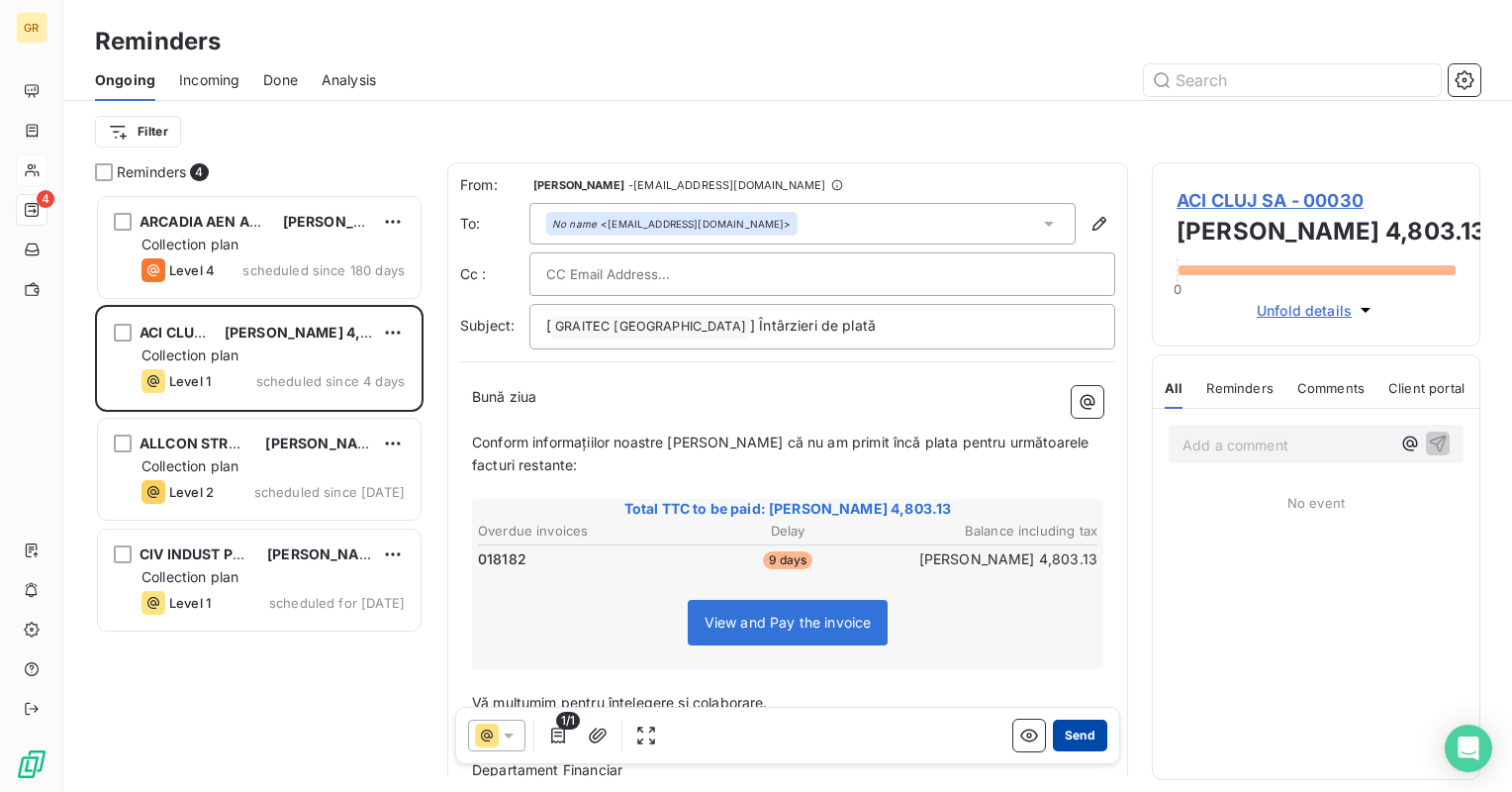 click on "Send" at bounding box center [1080, 736] 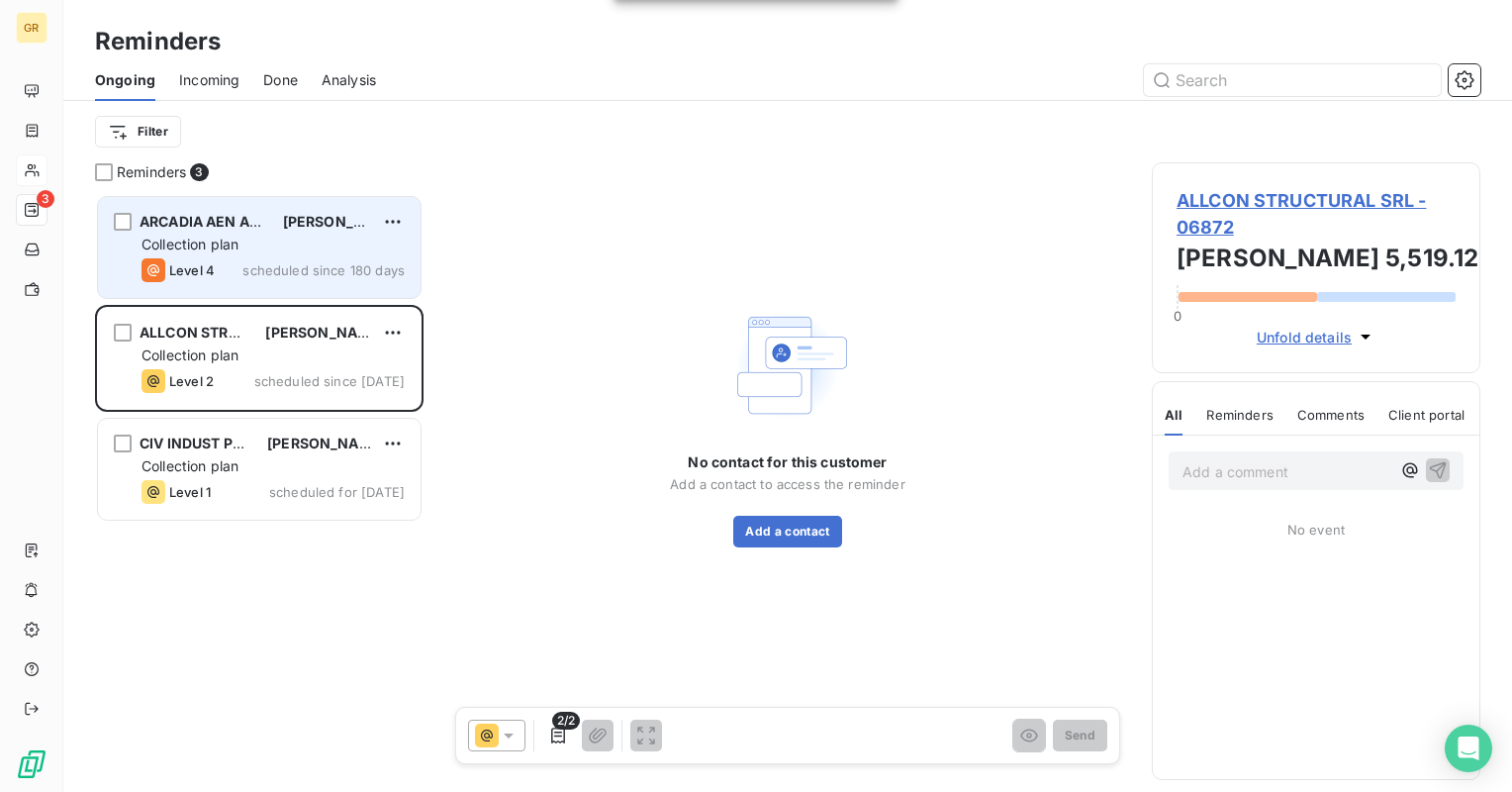 click on "Level 4 scheduled since 180 days" at bounding box center (273, 270) 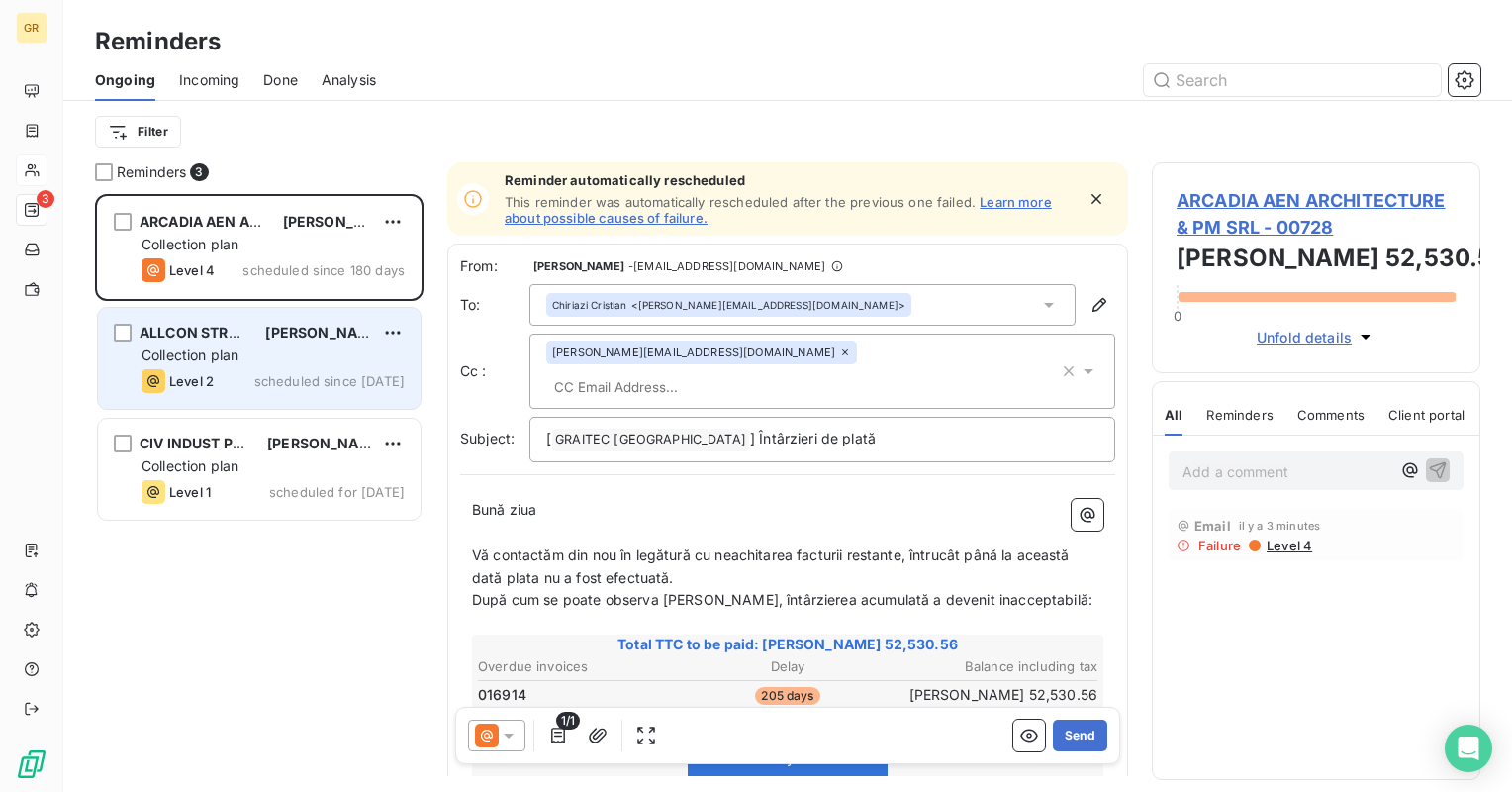 click on "ALLCON STRUCTURAL SRL RON 5,519.12" at bounding box center [273, 333] 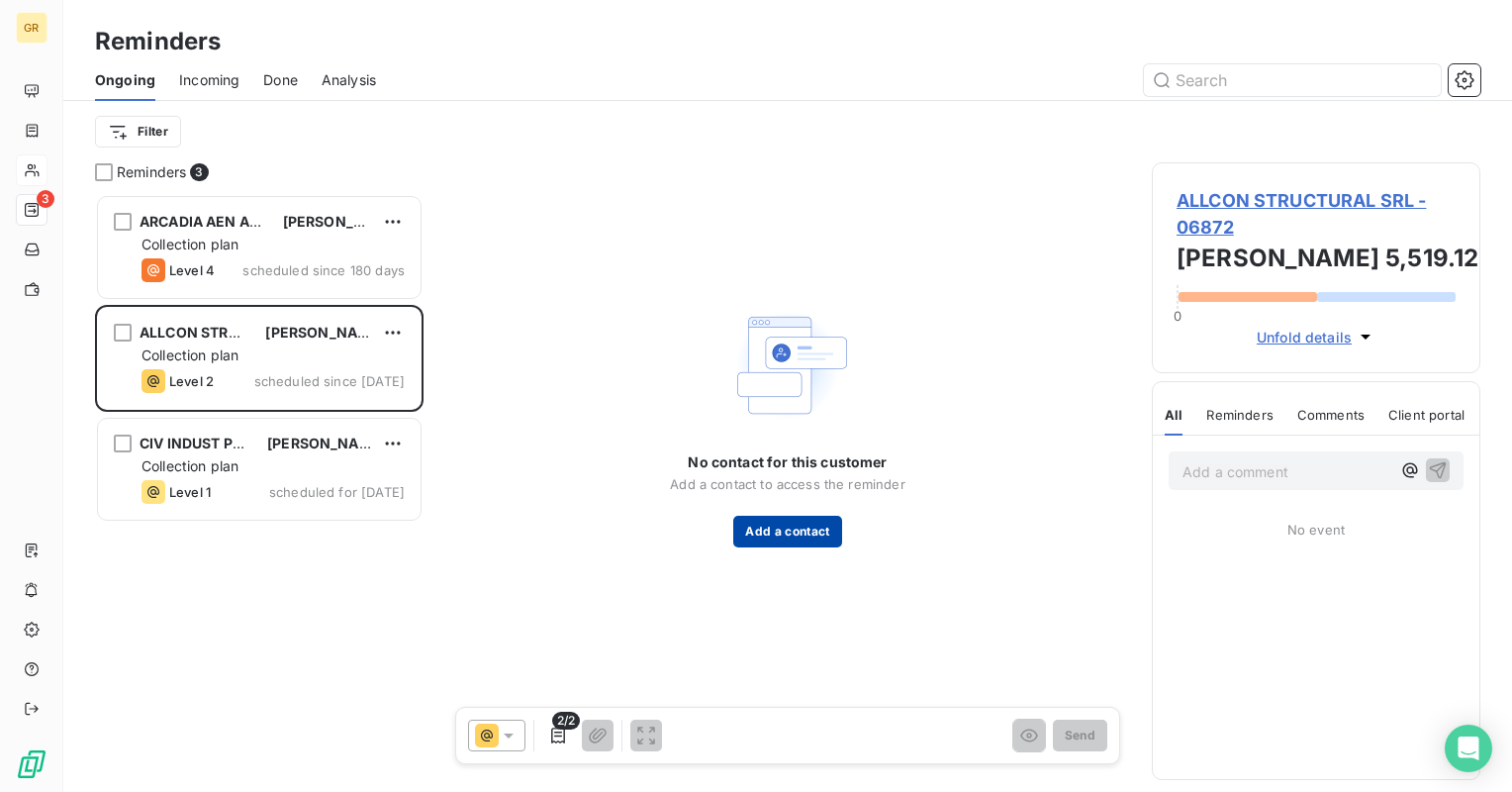 click on "Add a contact" at bounding box center [787, 532] 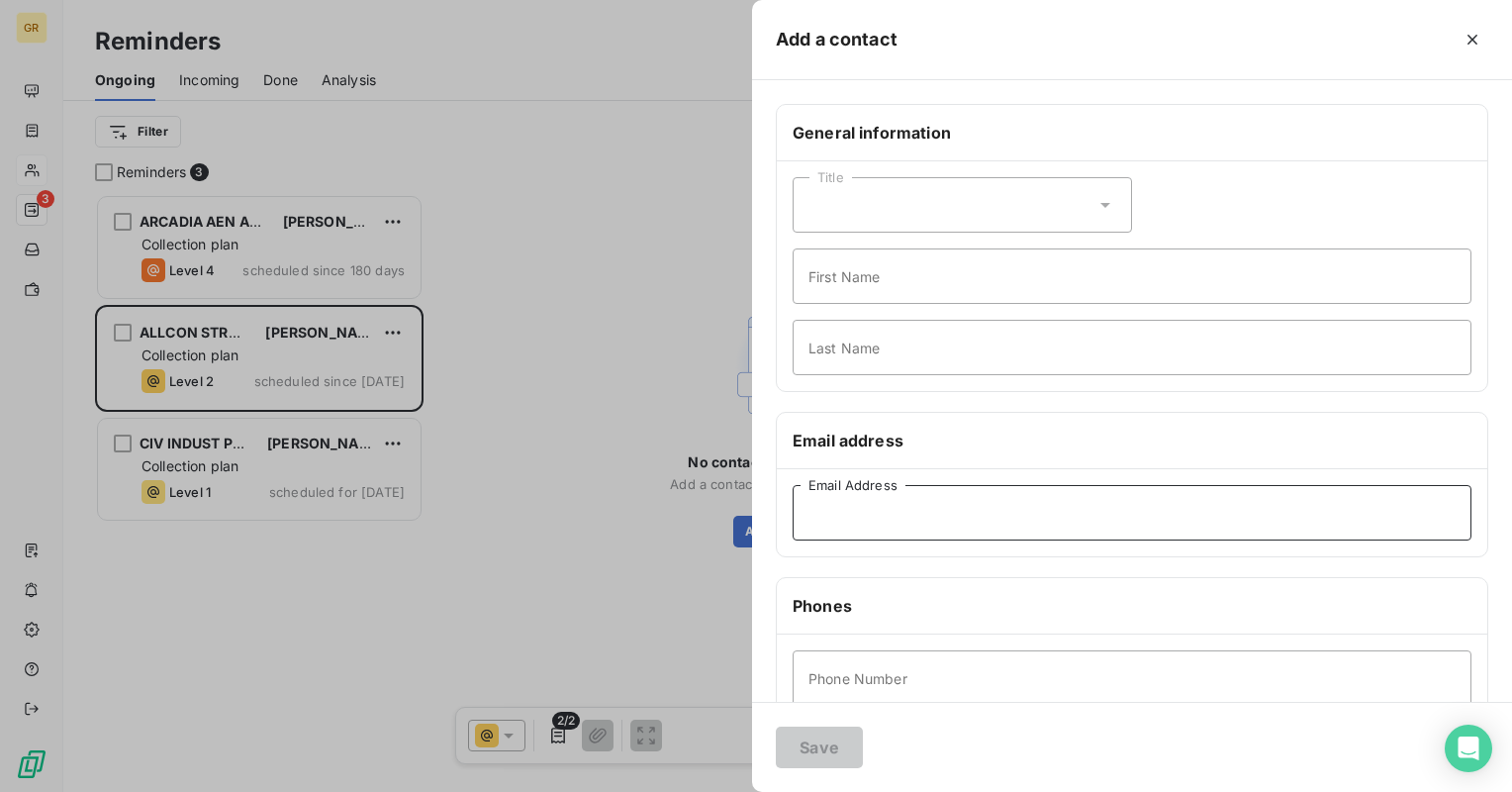 click on "Email Address" at bounding box center (1132, 513) 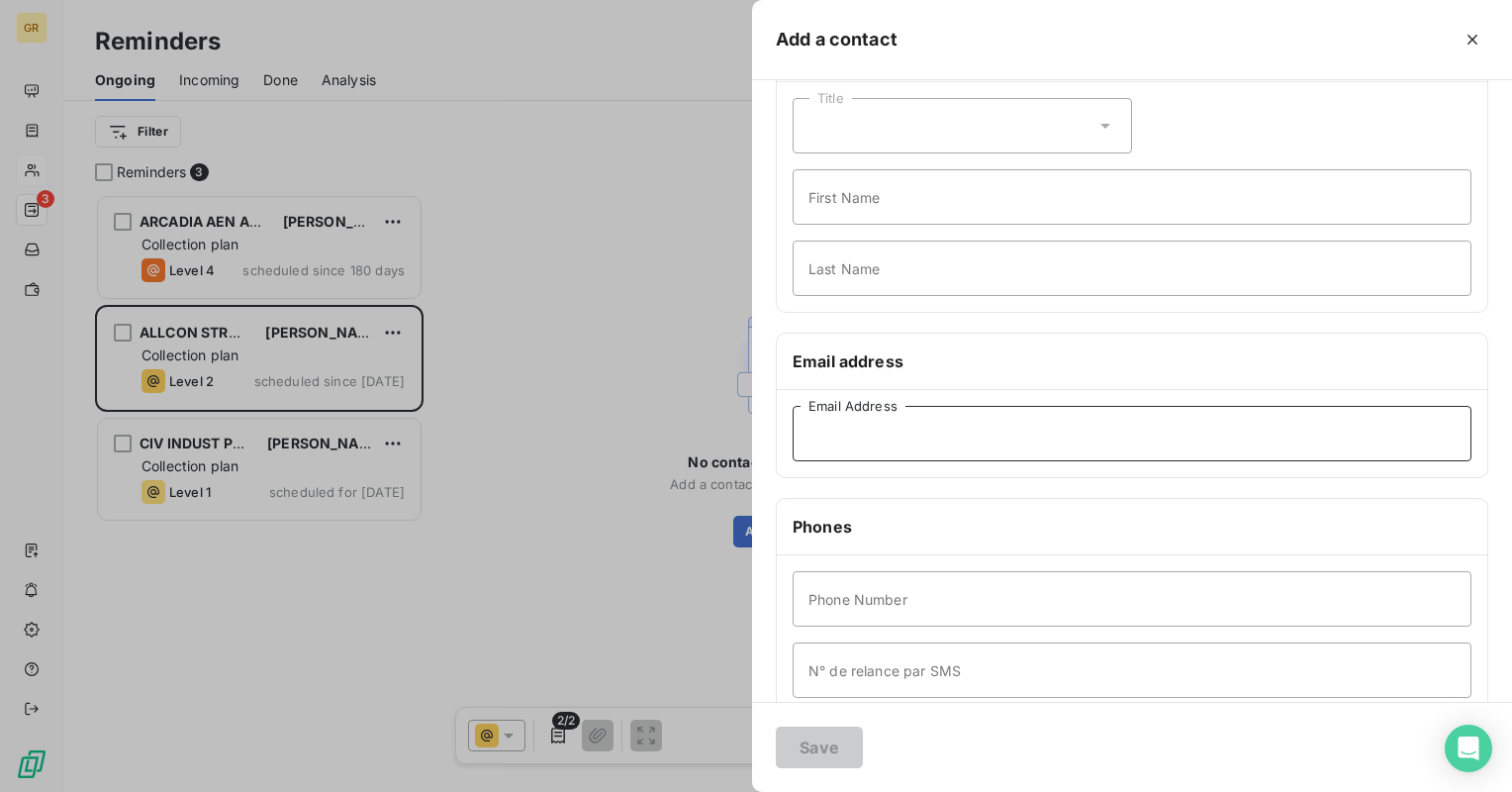 scroll, scrollTop: 198, scrollLeft: 0, axis: vertical 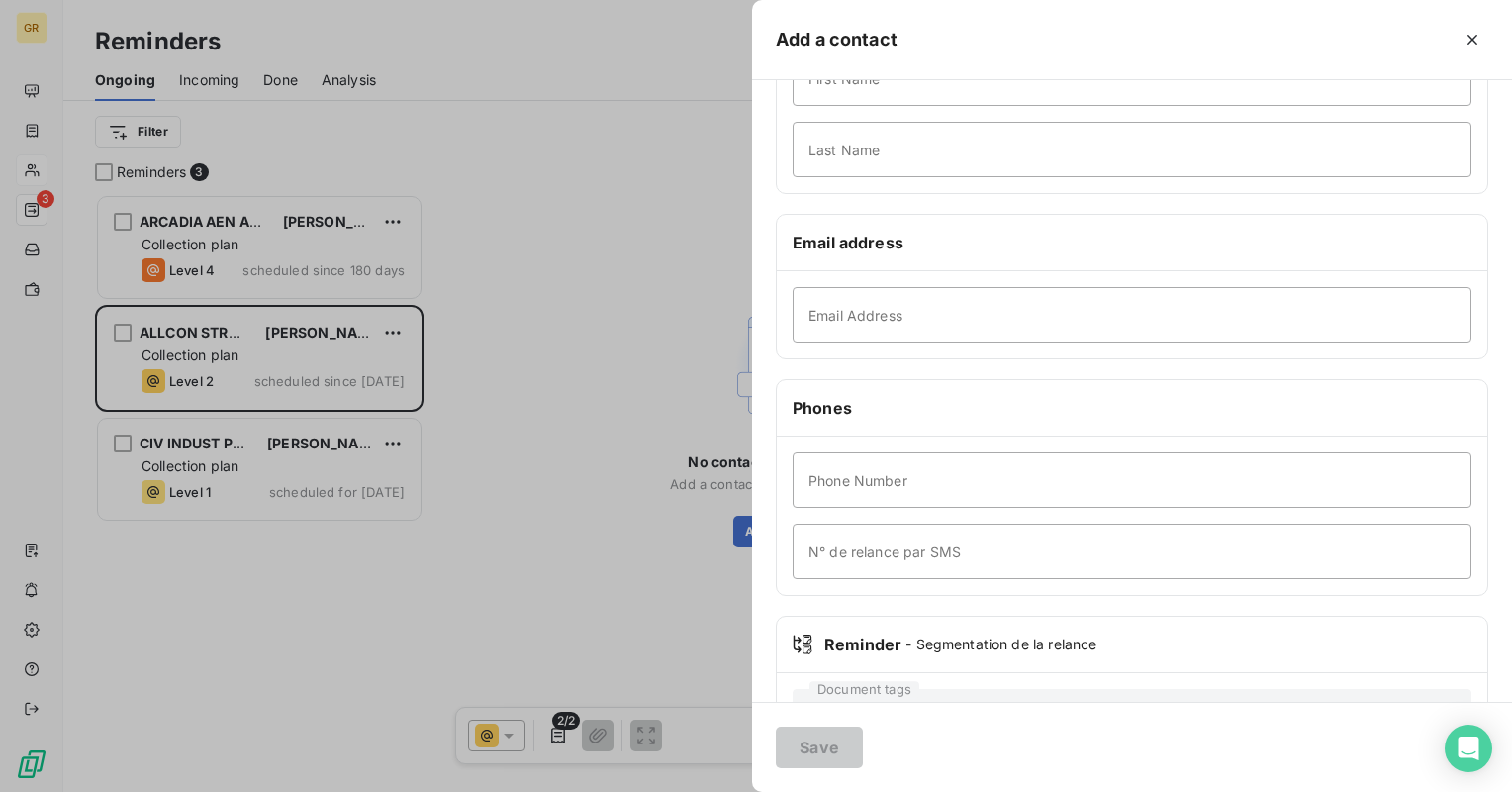 click at bounding box center (756, 396) 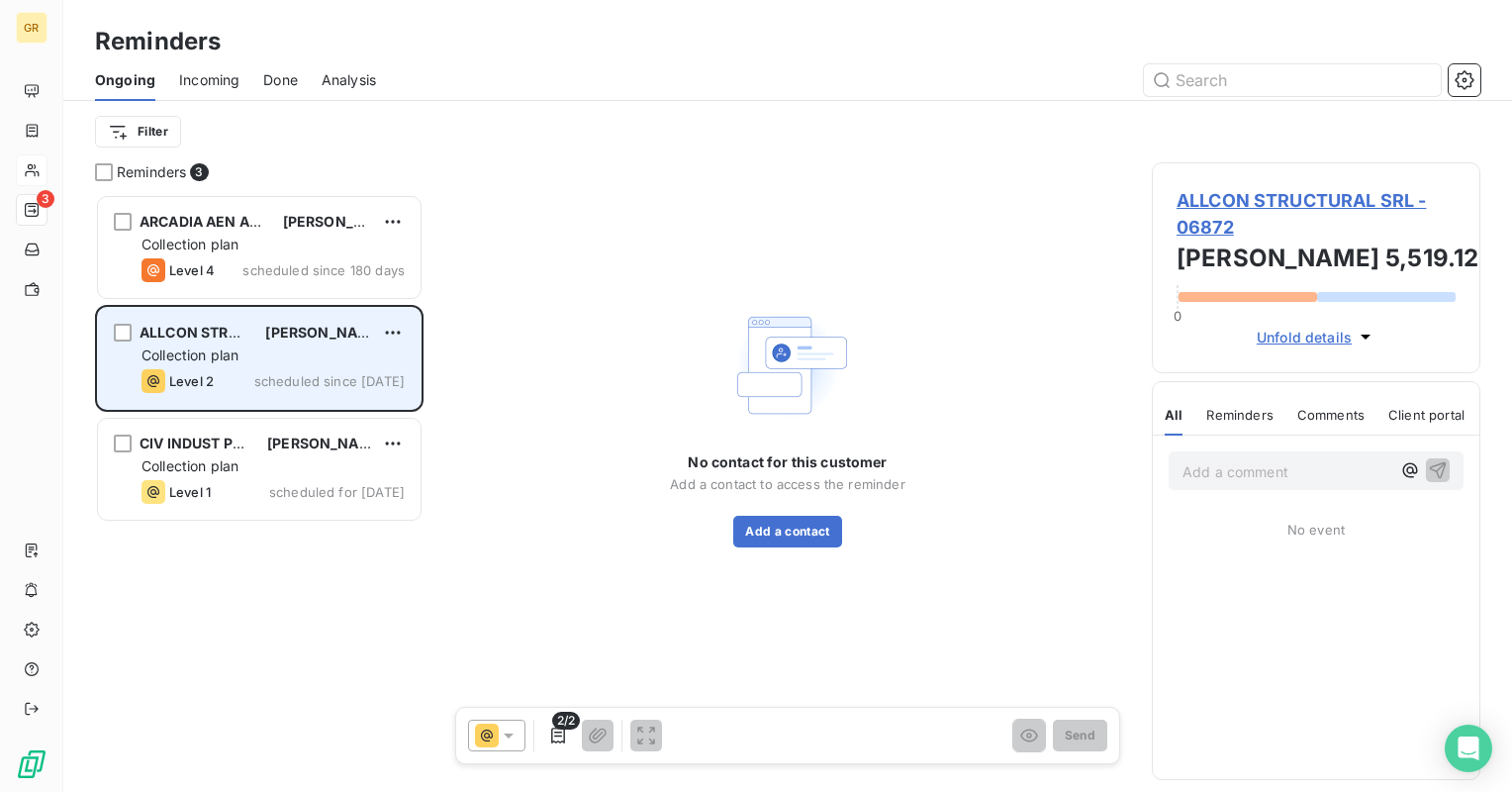 click on "Collection plan" at bounding box center (273, 355) 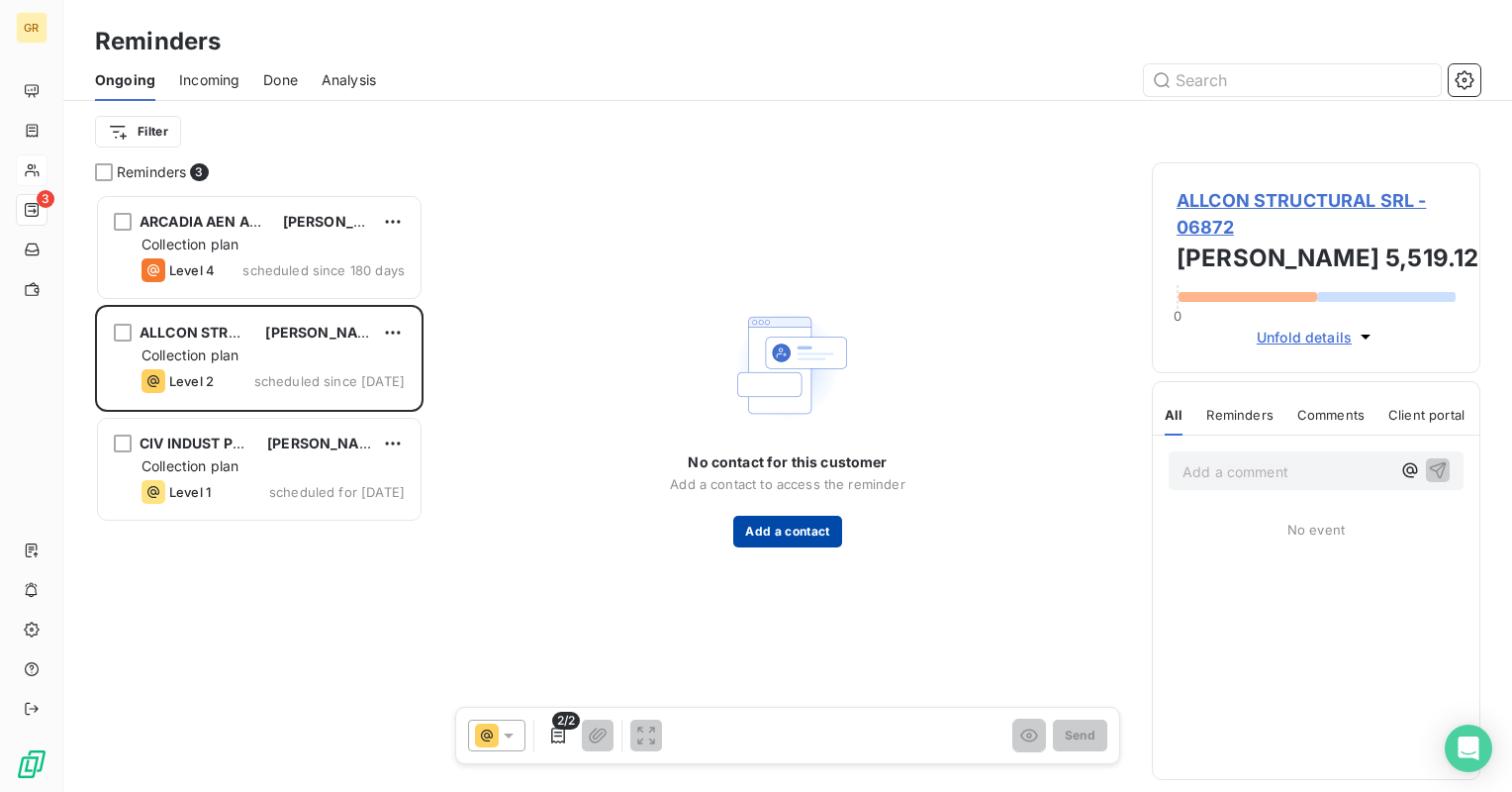 click on "Add a contact" at bounding box center (787, 532) 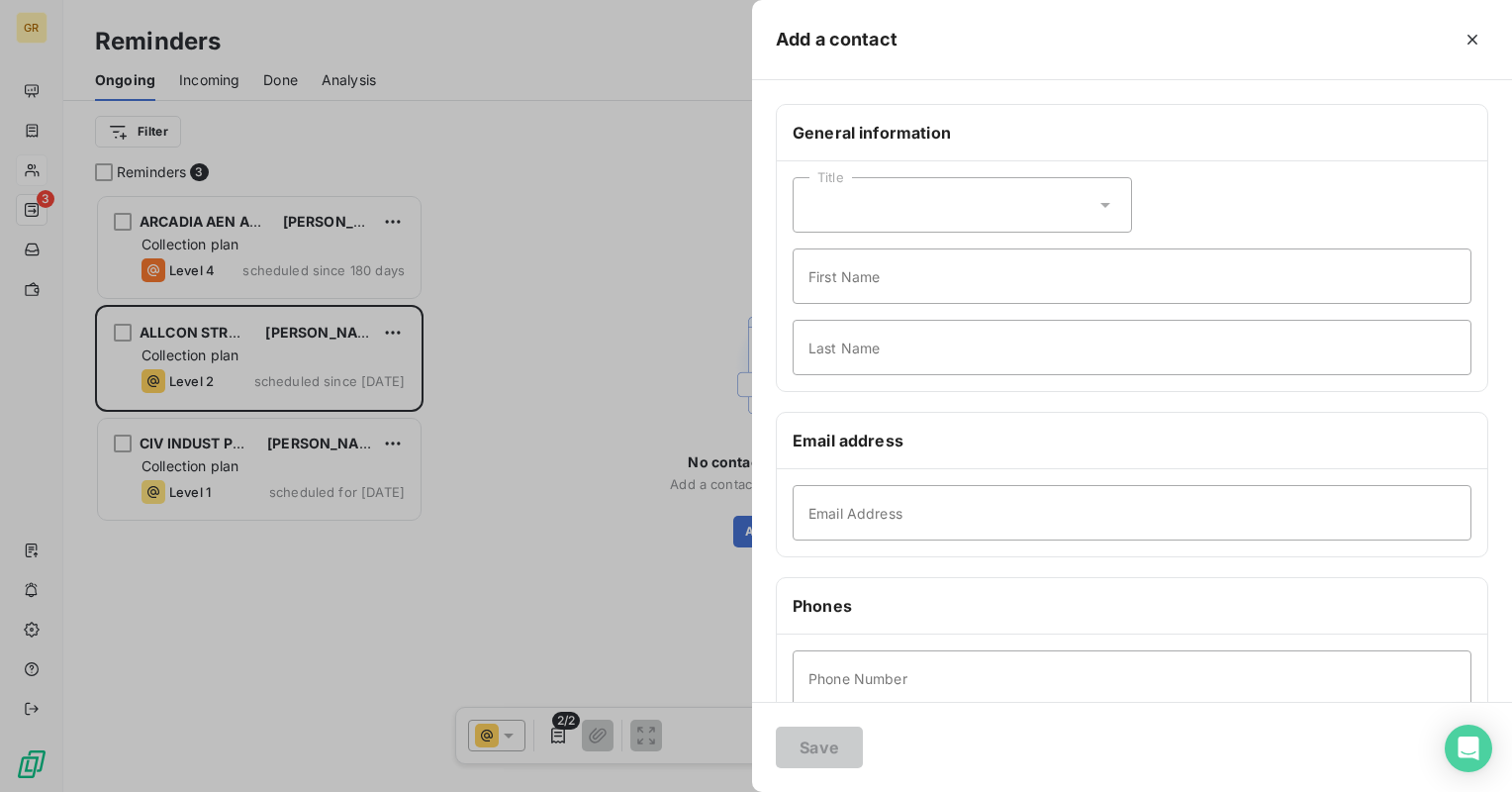 click on "Title" at bounding box center (962, 205) 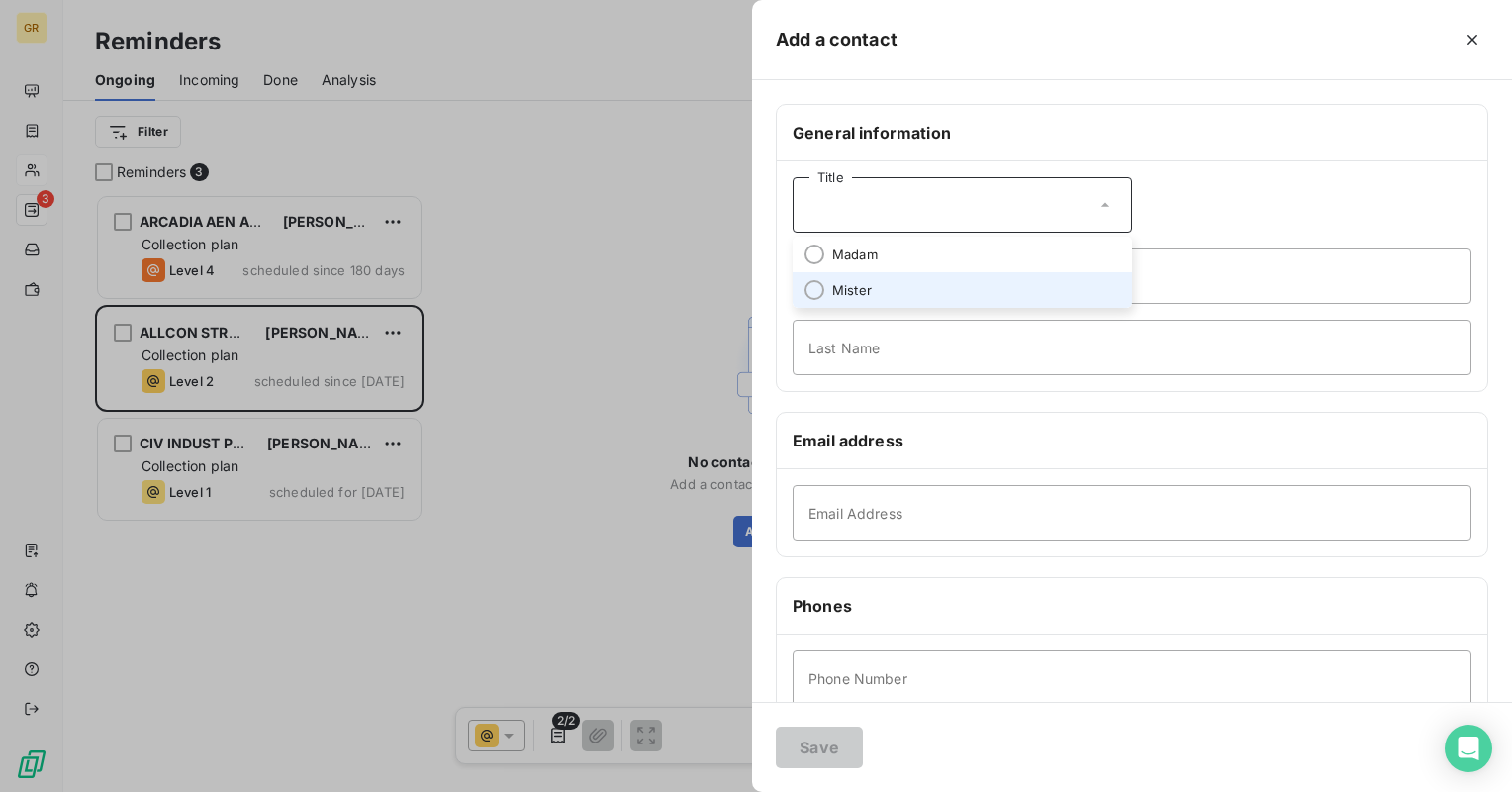 click on "Mister" at bounding box center (962, 290) 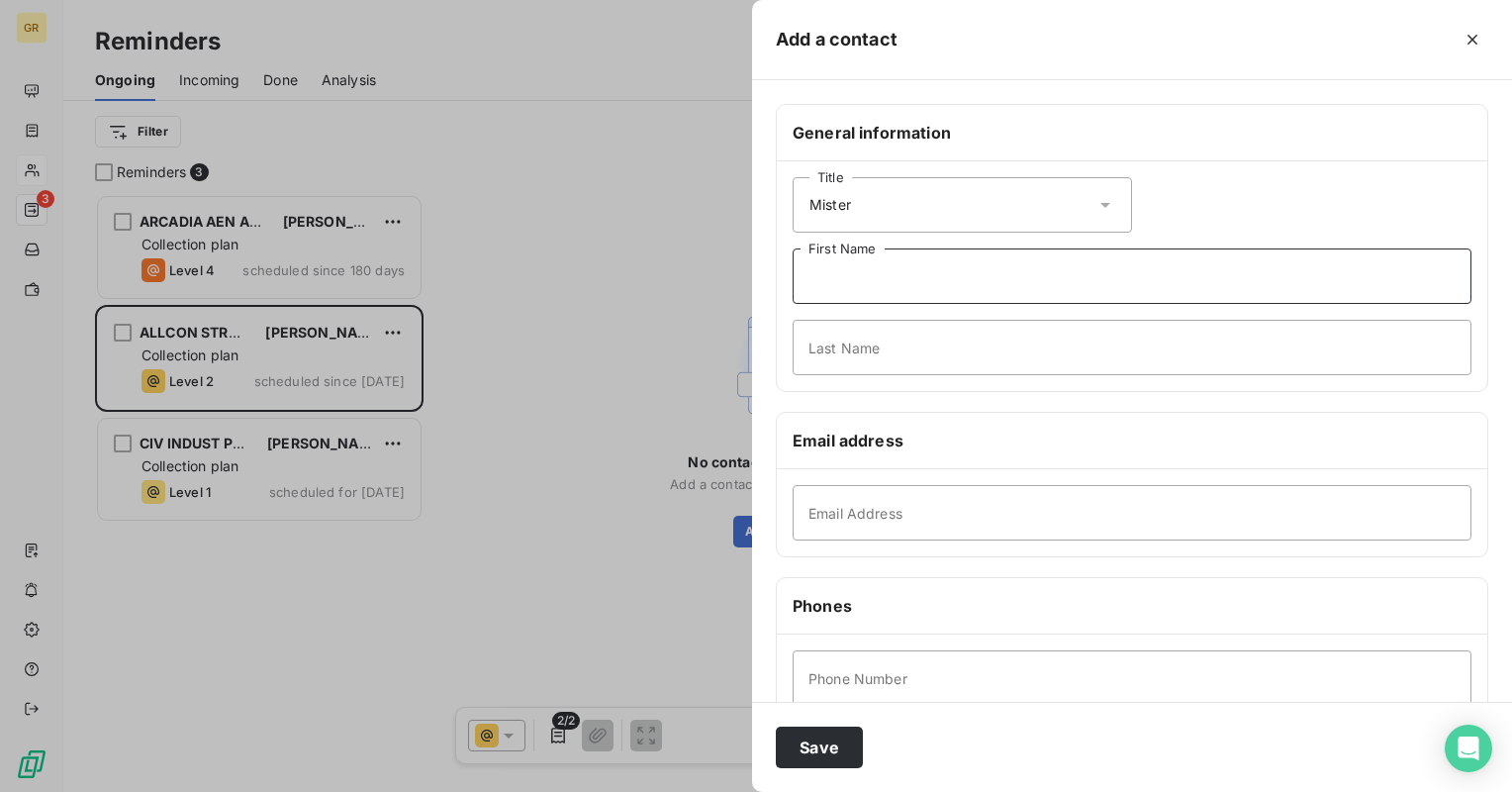click on "First Name" at bounding box center [1132, 276] 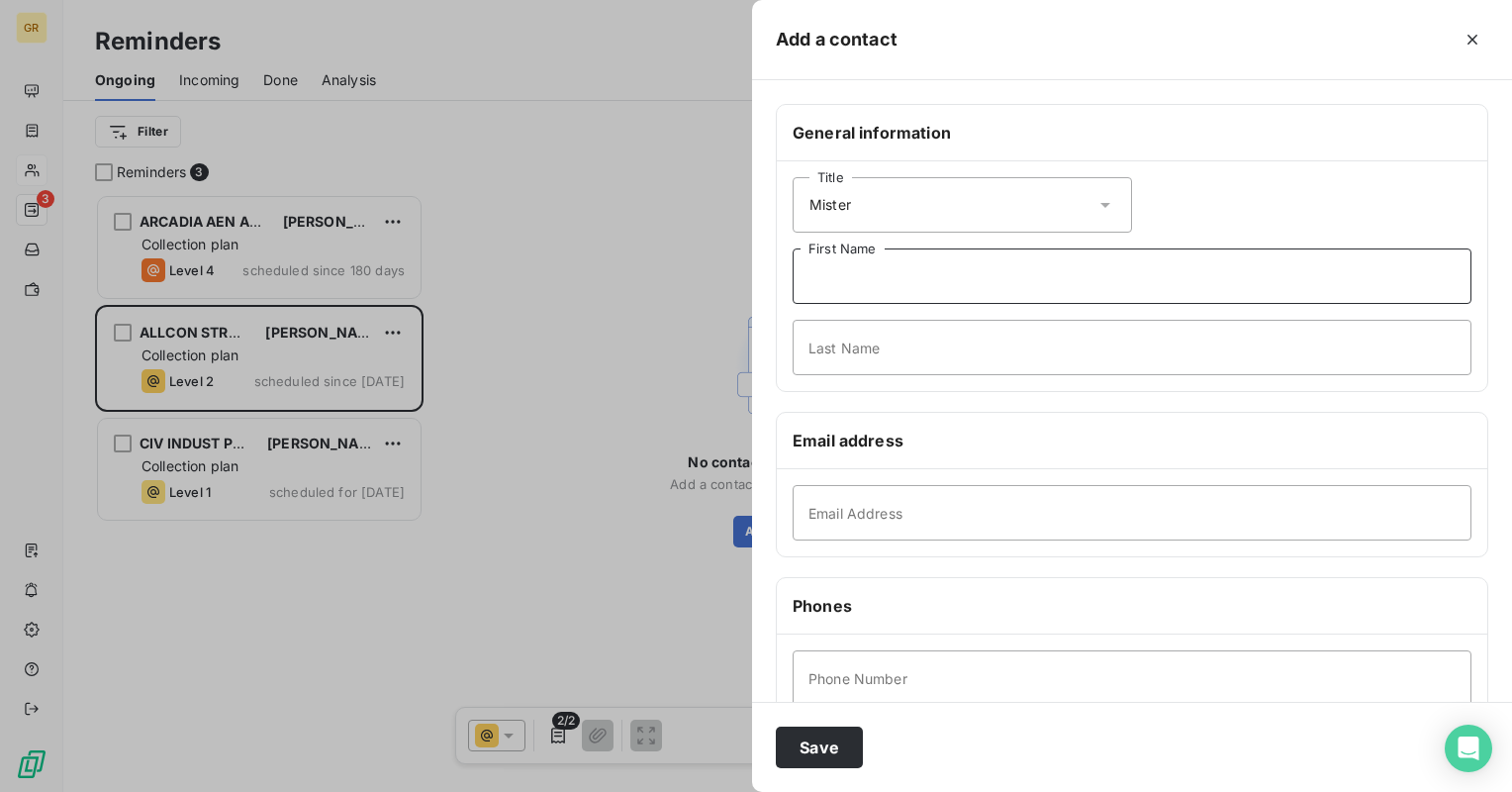 click on "First Name" at bounding box center [1132, 276] 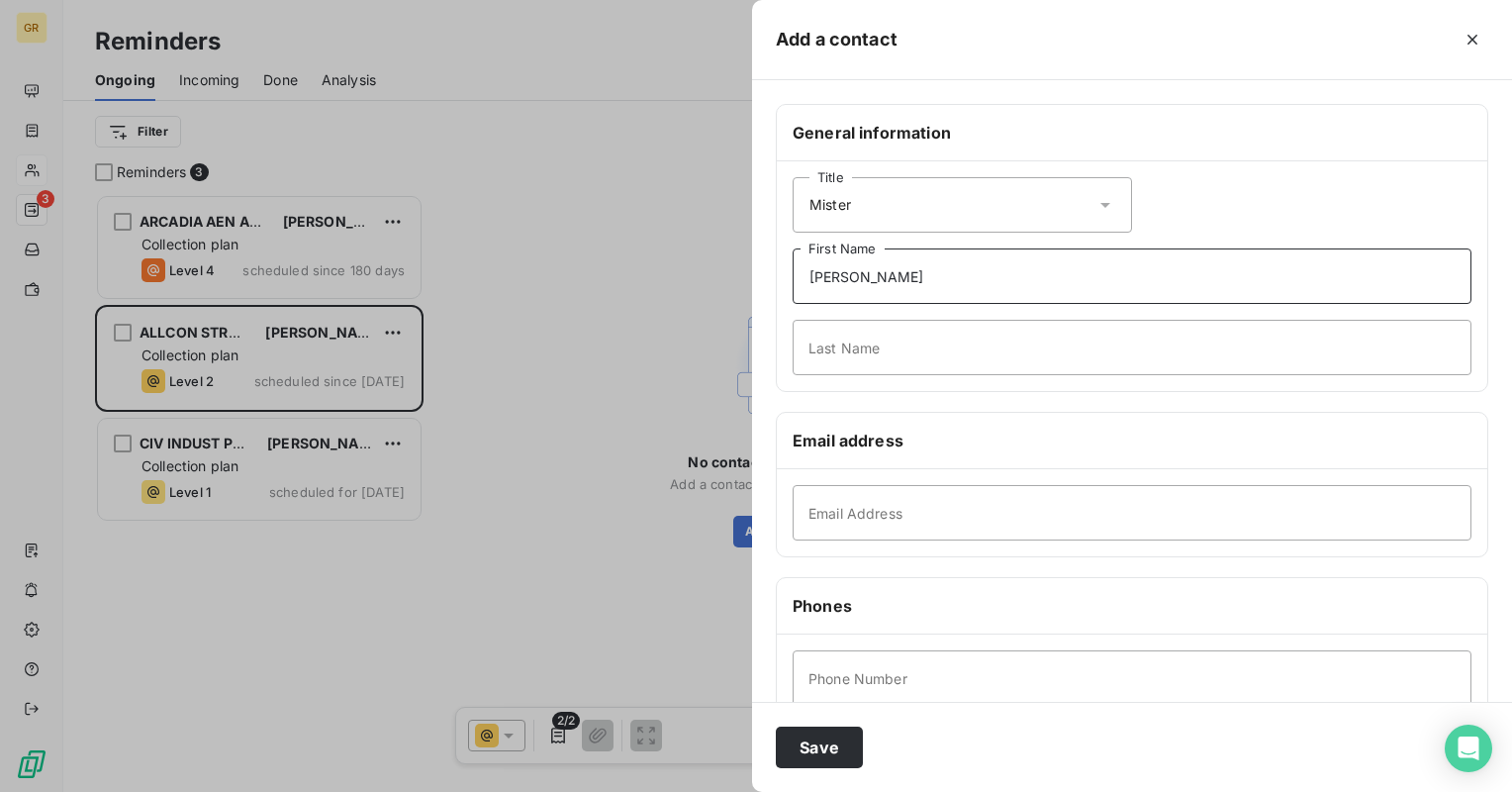 type on "Marian" 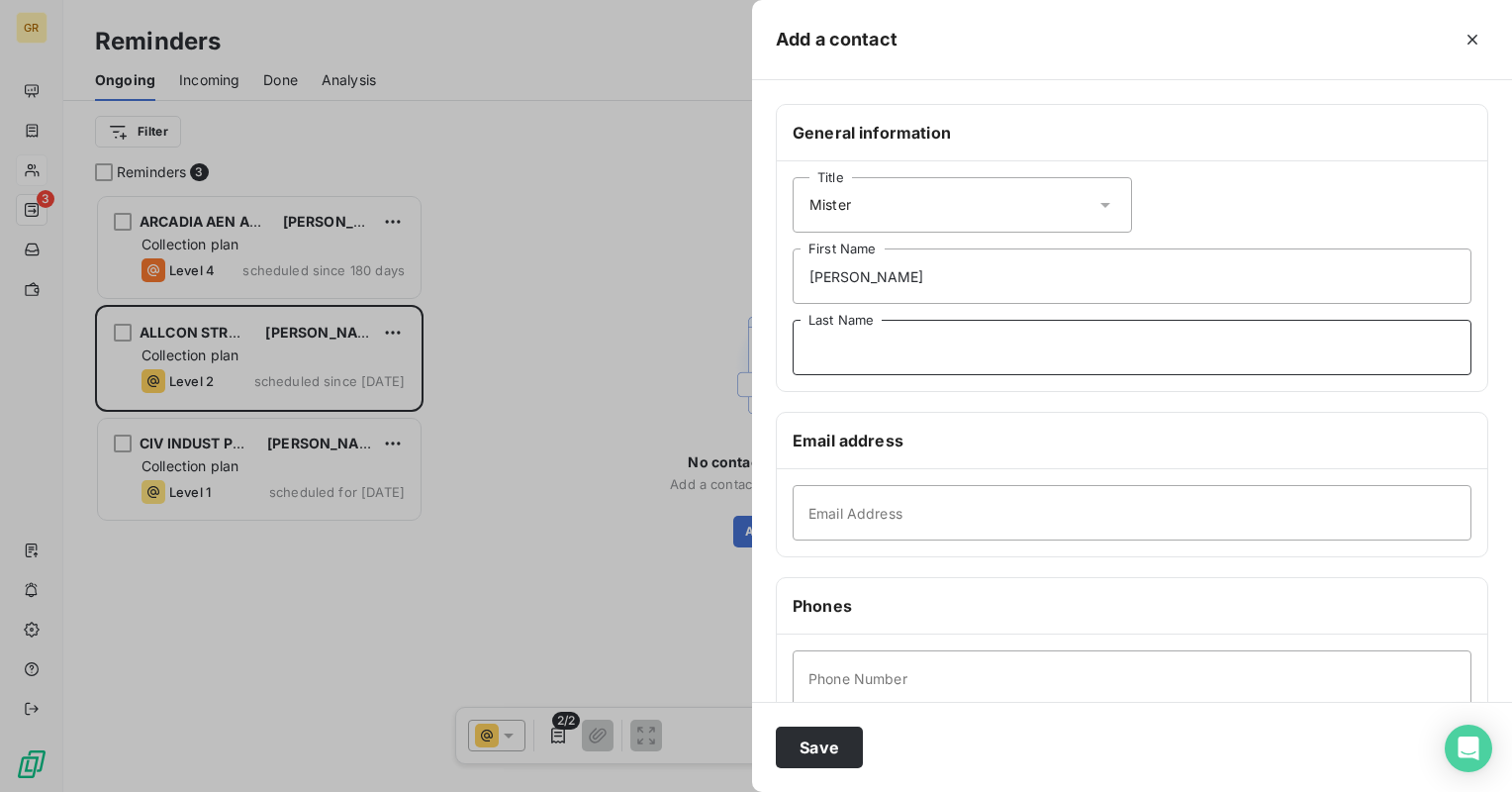 click on "Last Name" at bounding box center [1132, 347] 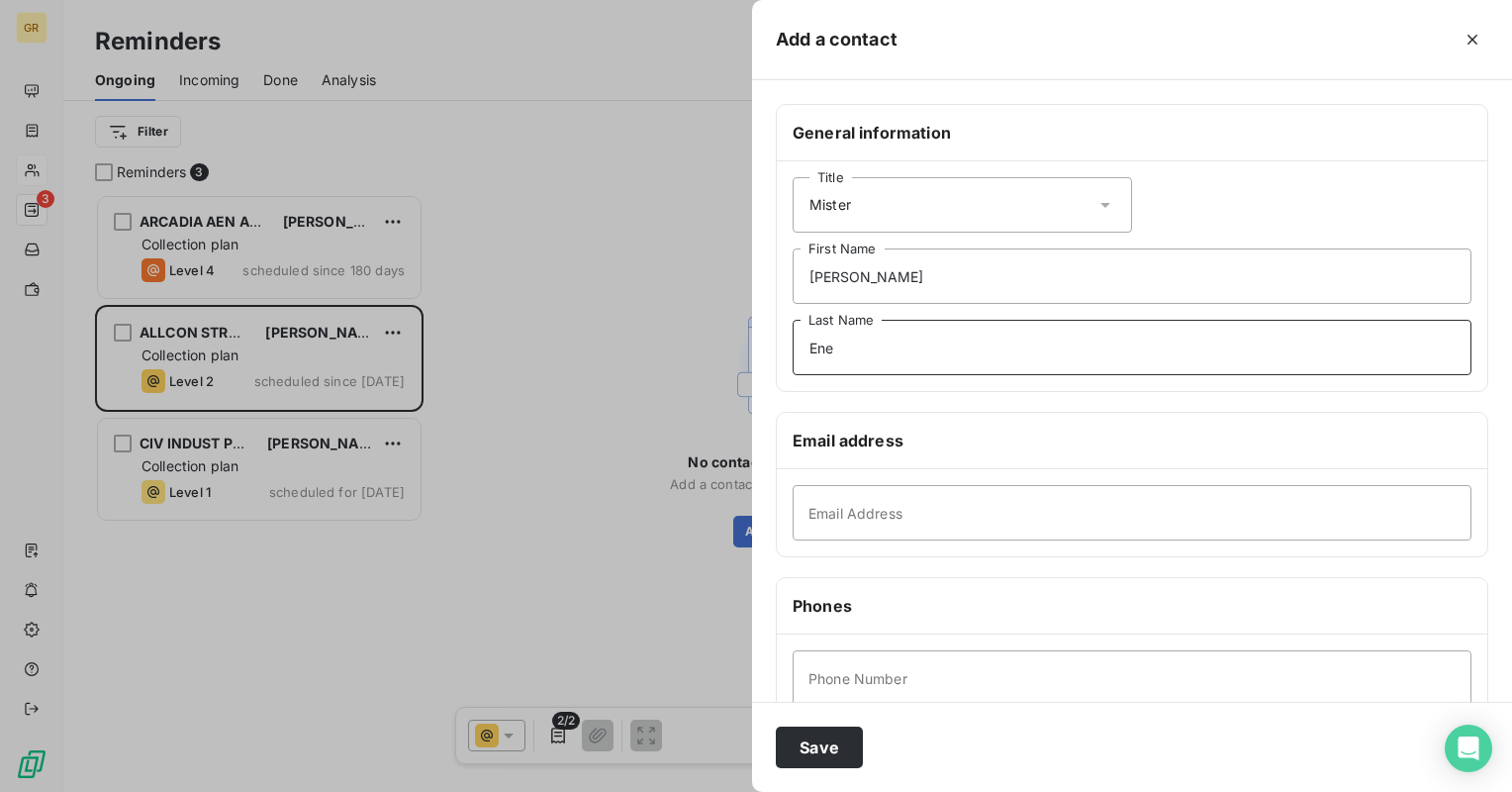 type on "Ene" 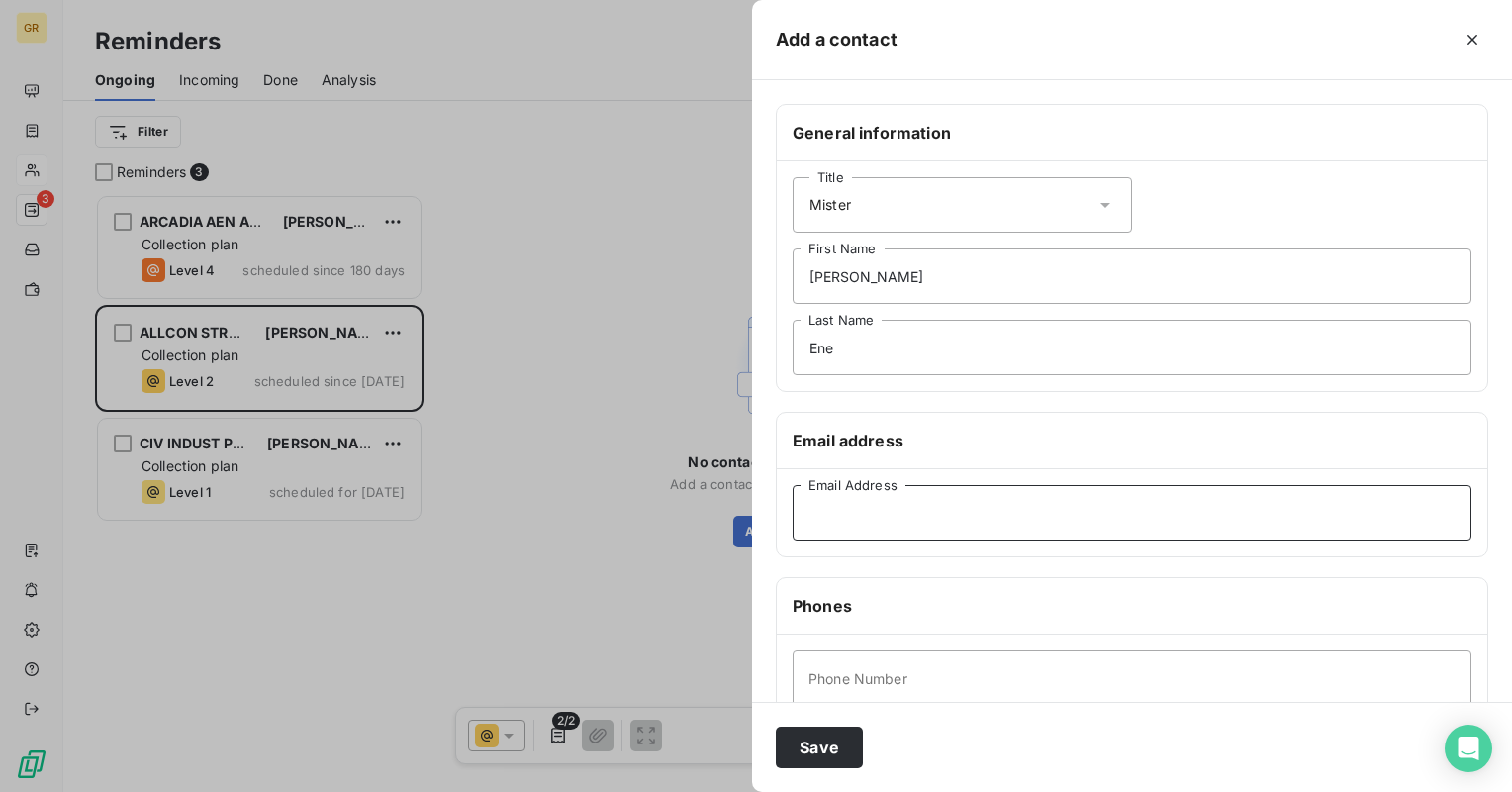 click on "Email Address" at bounding box center (1132, 513) 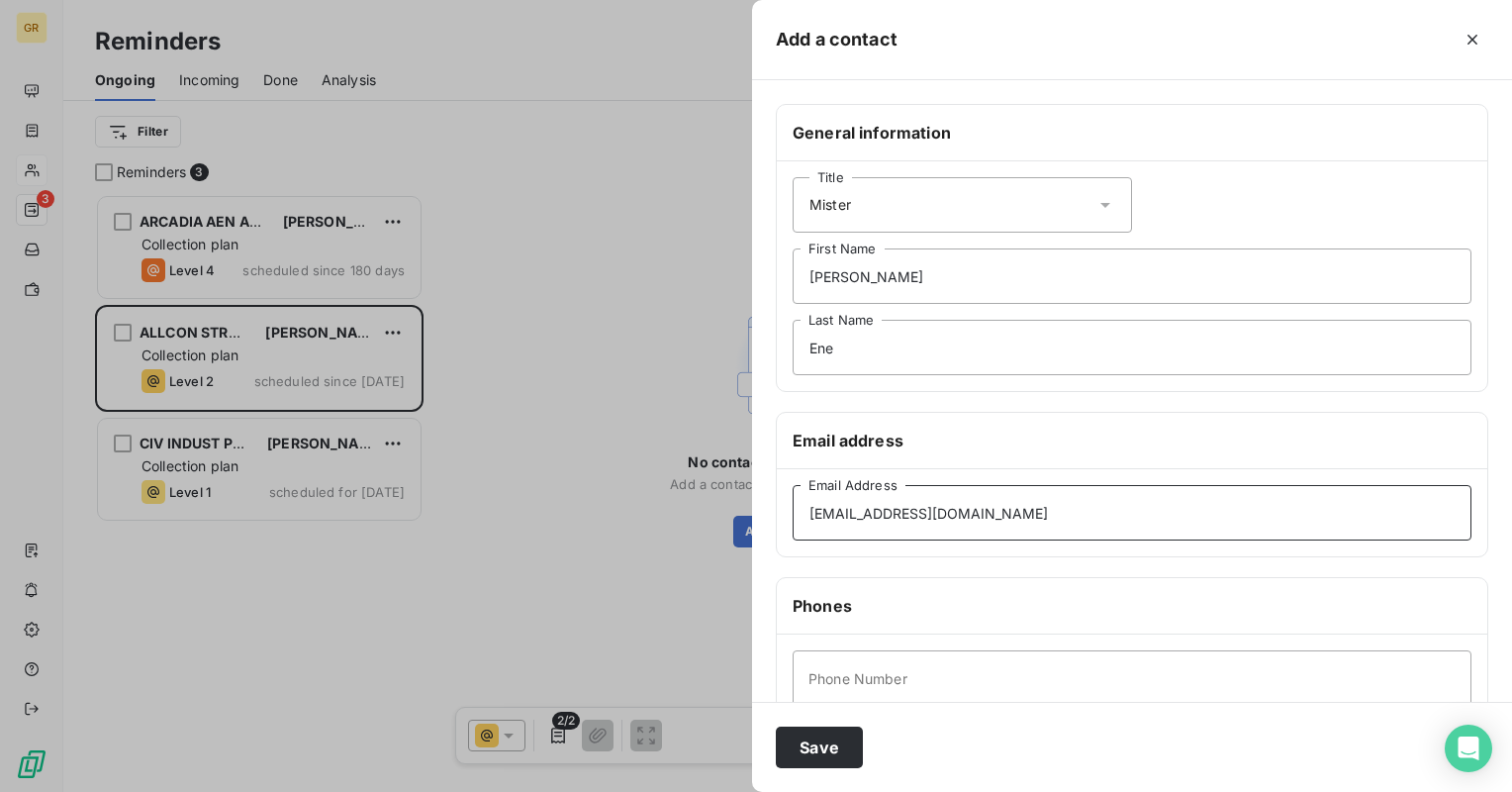 type on "office@all-con.ro" 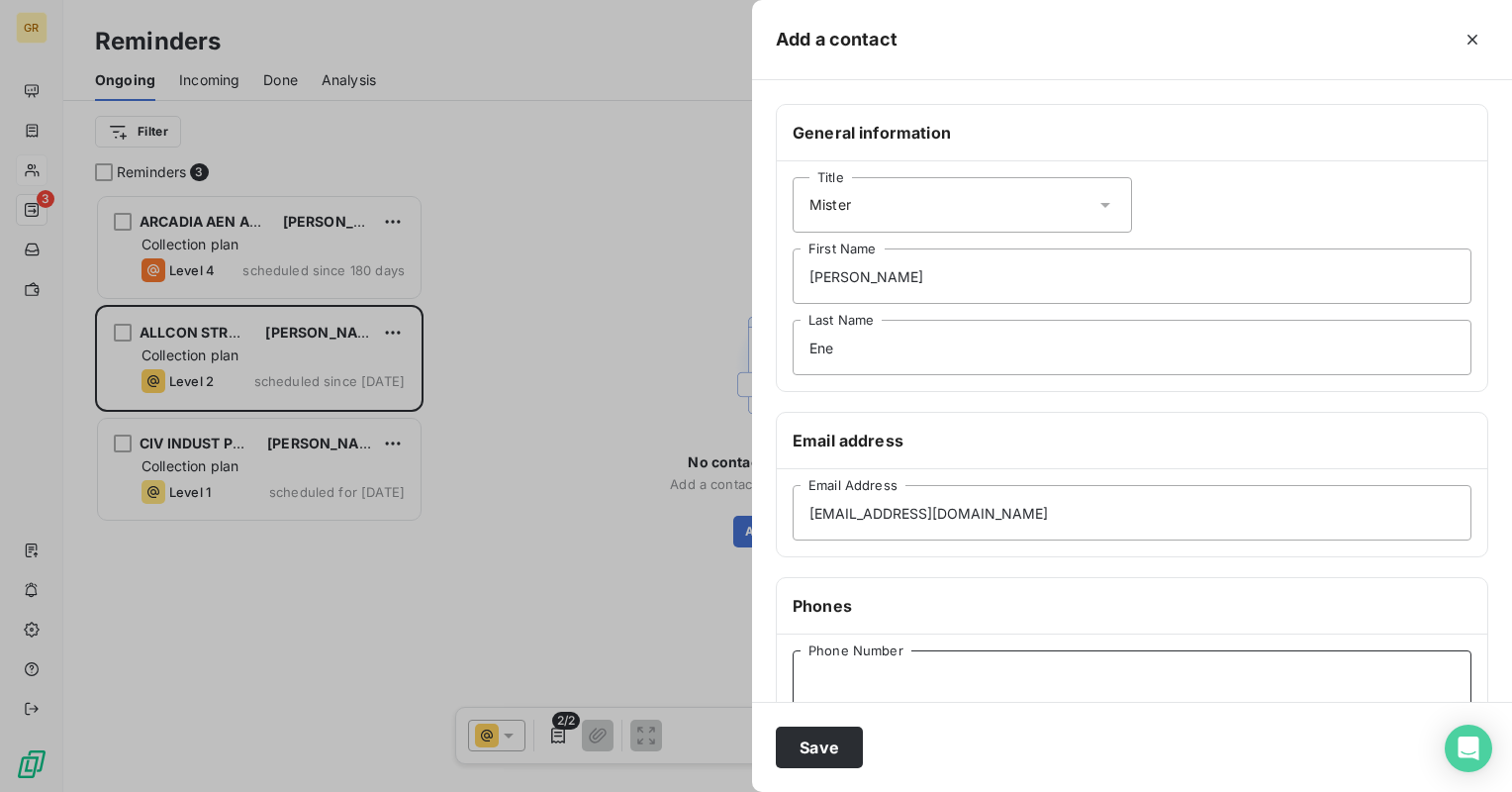 click on "Phone Number" at bounding box center (1132, 678) 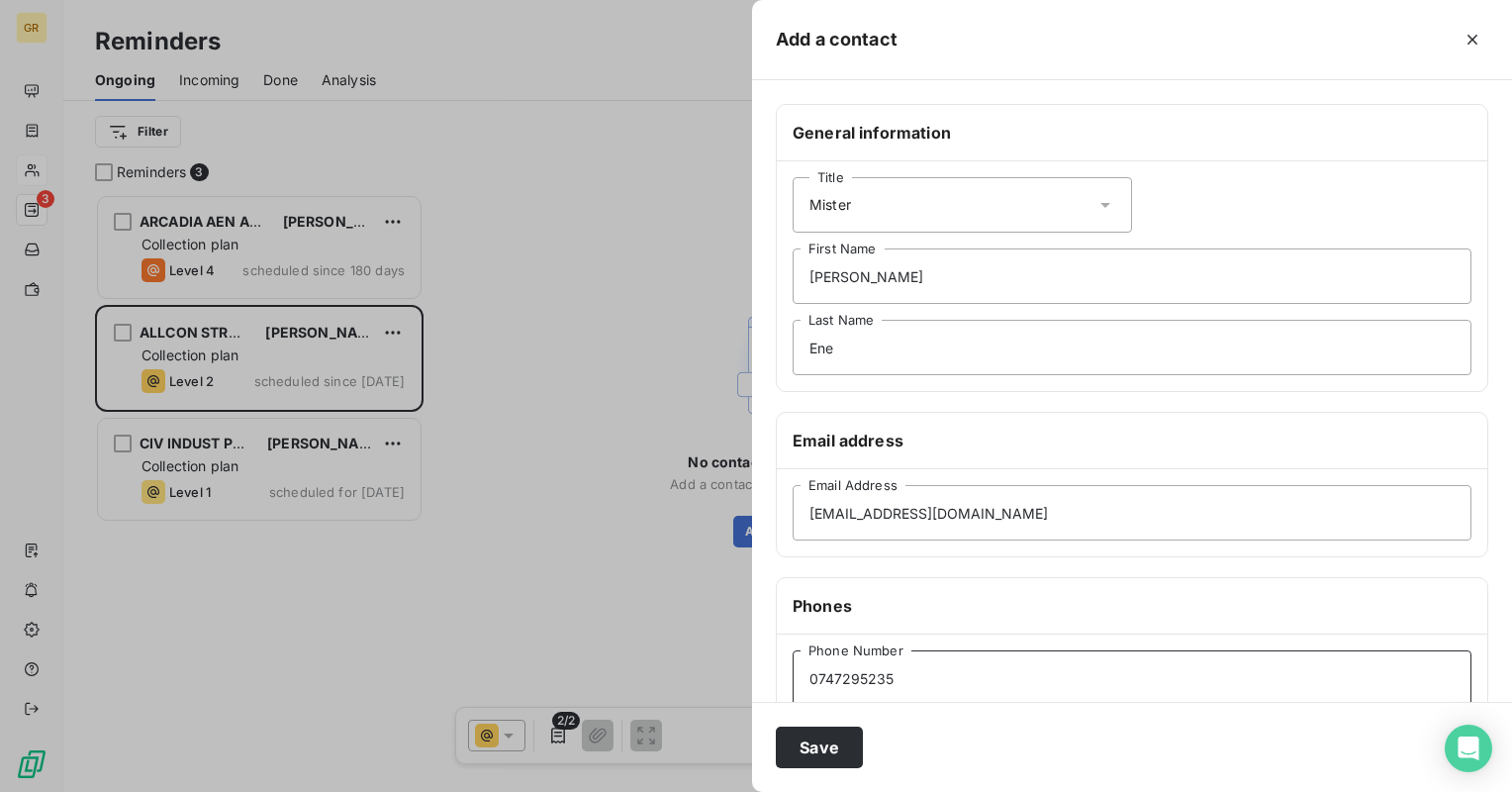 scroll, scrollTop: 198, scrollLeft: 0, axis: vertical 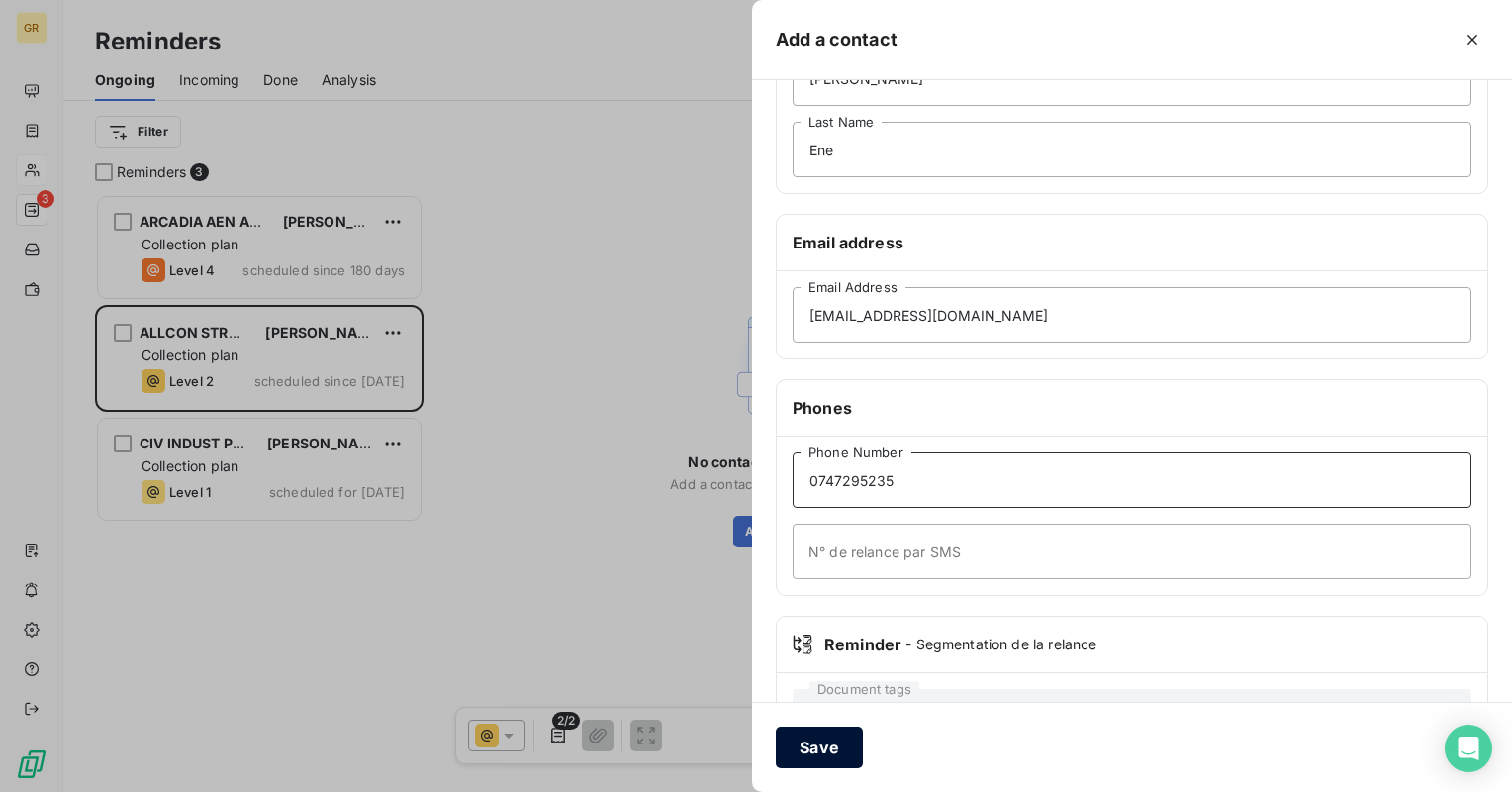type on "0747295235" 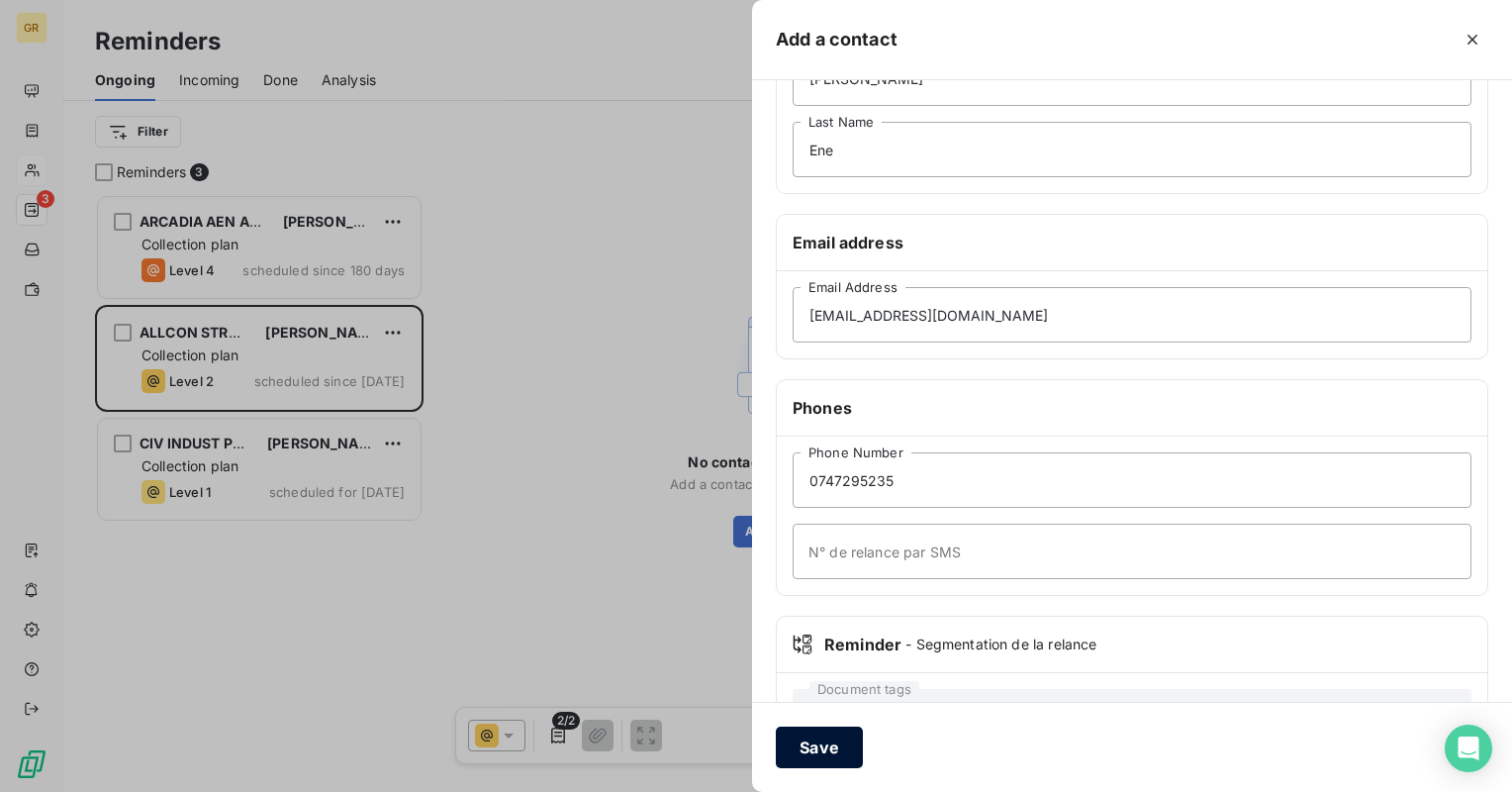 click on "Save" at bounding box center [819, 747] 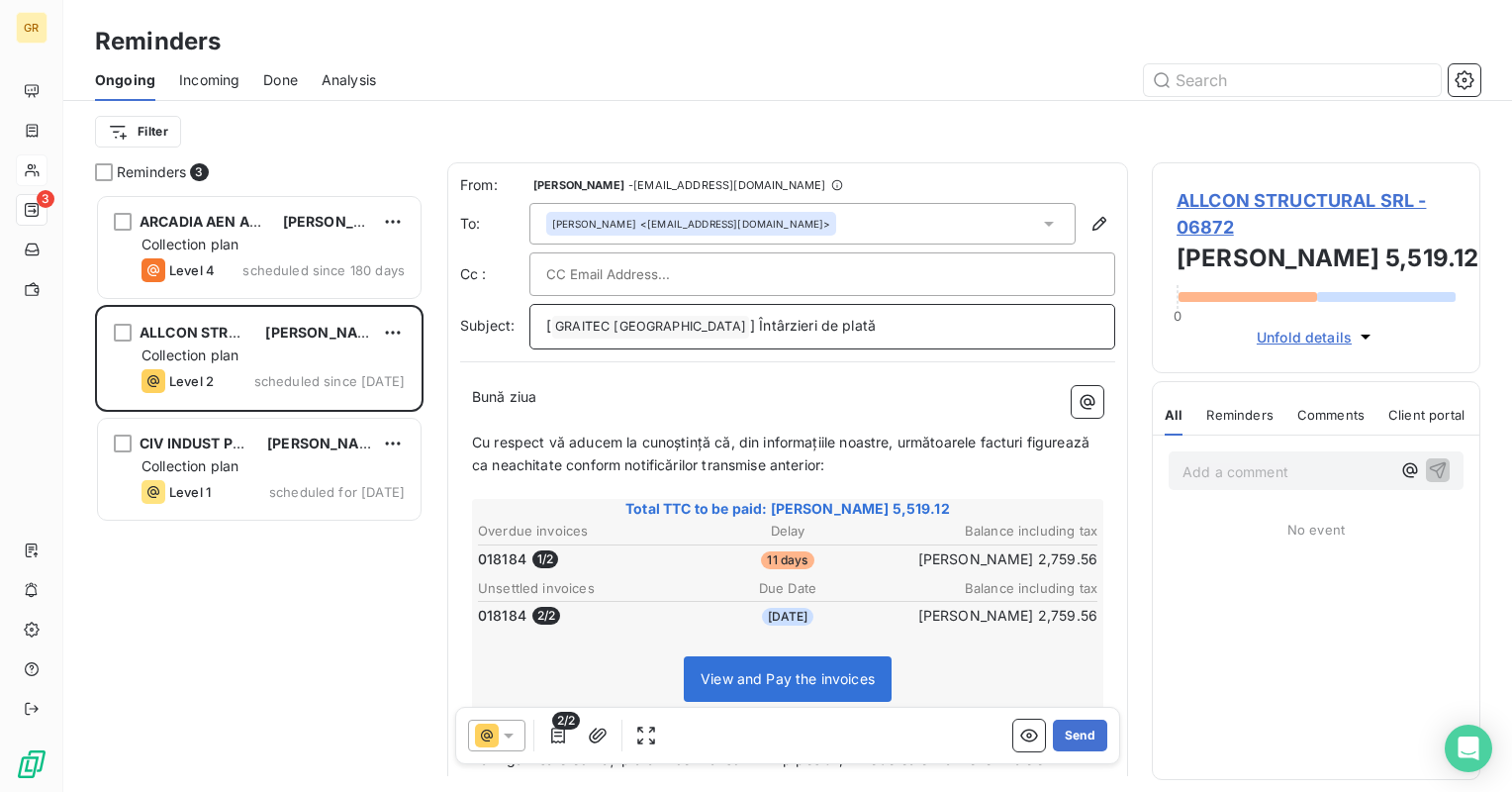 click on "] Întârzieri de plată" at bounding box center (812, 325) 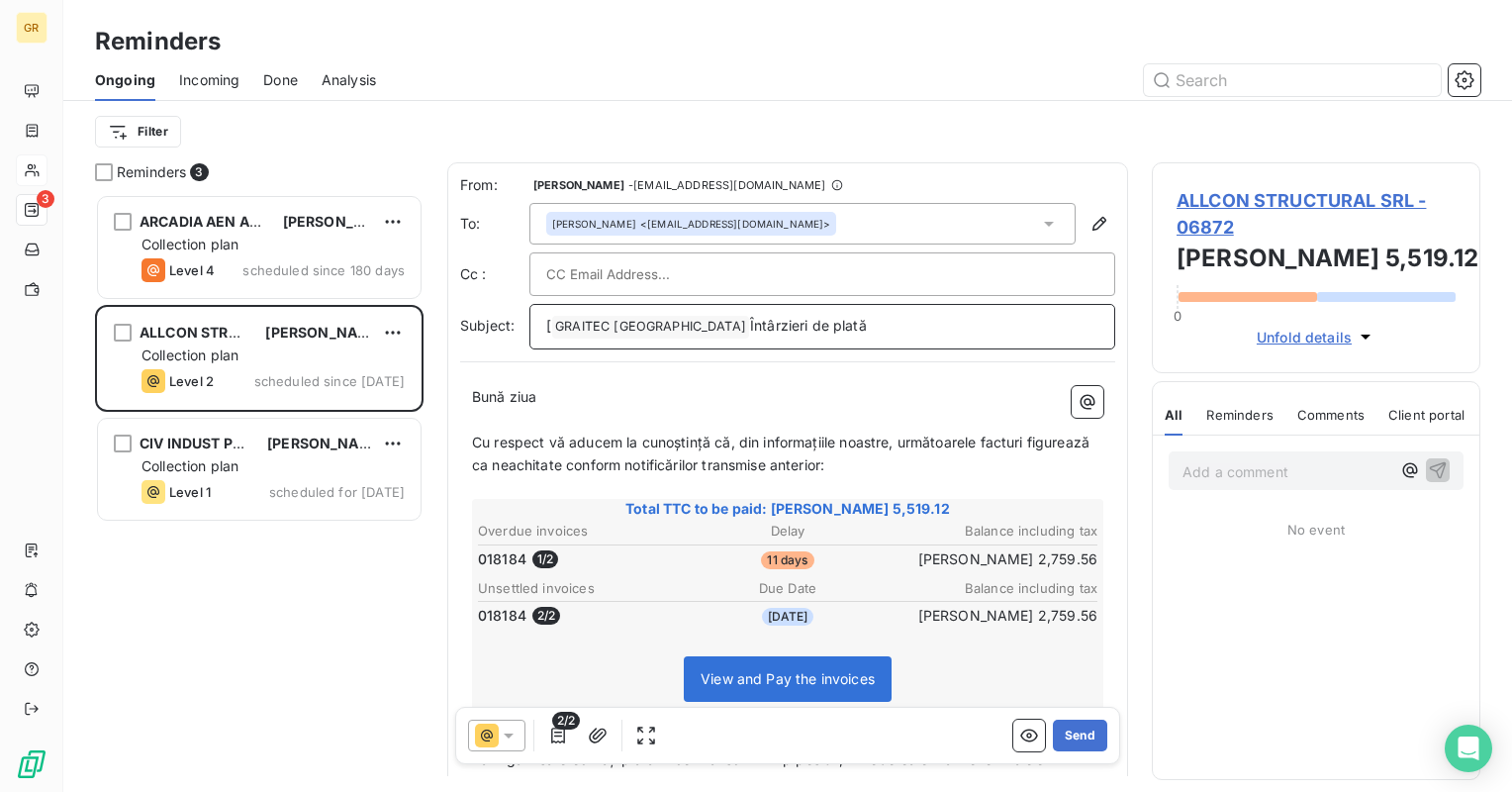 click on "GRAITEC ROMANIA ﻿" at bounding box center (650, 327) 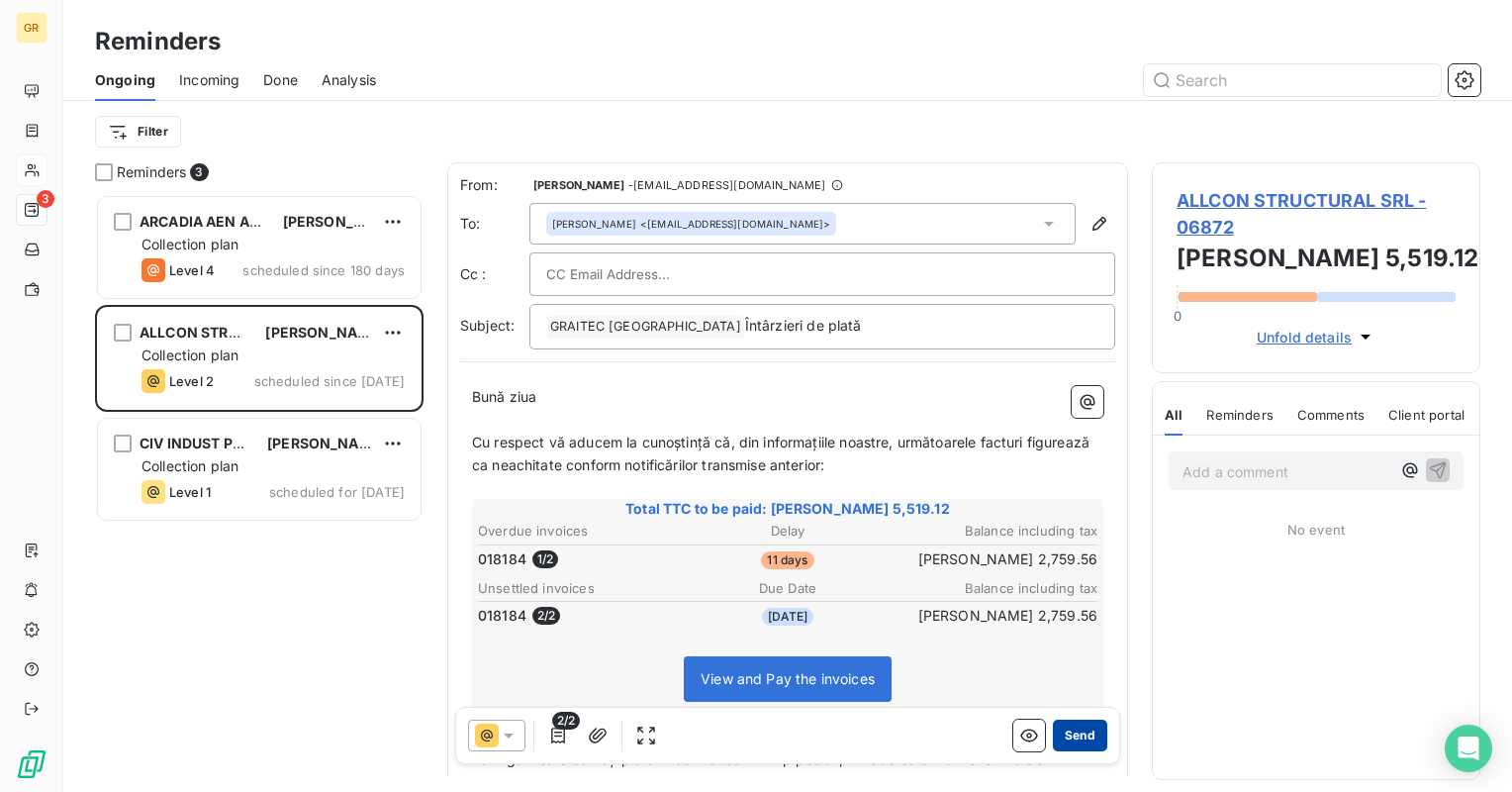 click on "Send" at bounding box center [1080, 736] 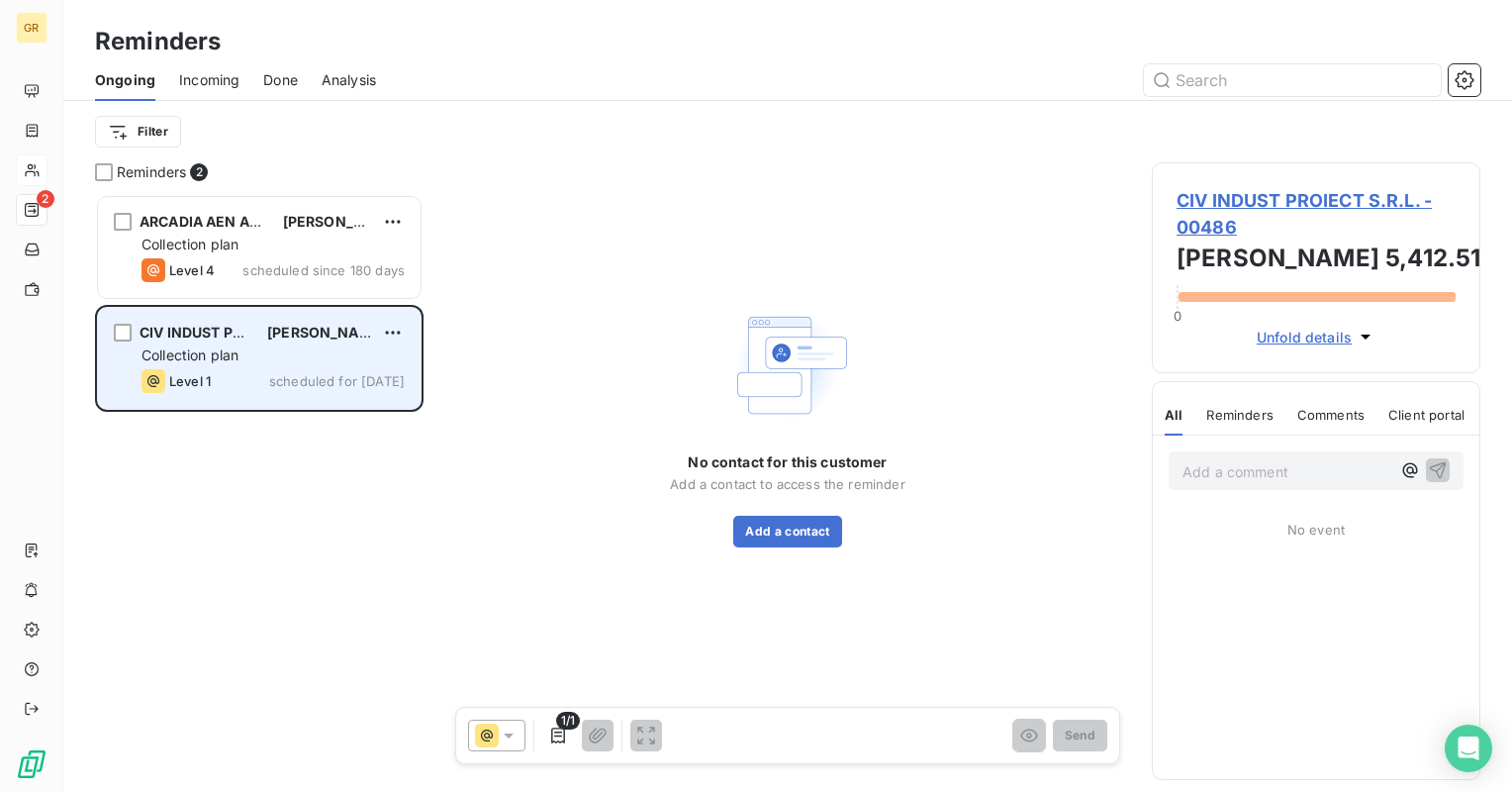 click on "Collection plan" at bounding box center [190, 354] 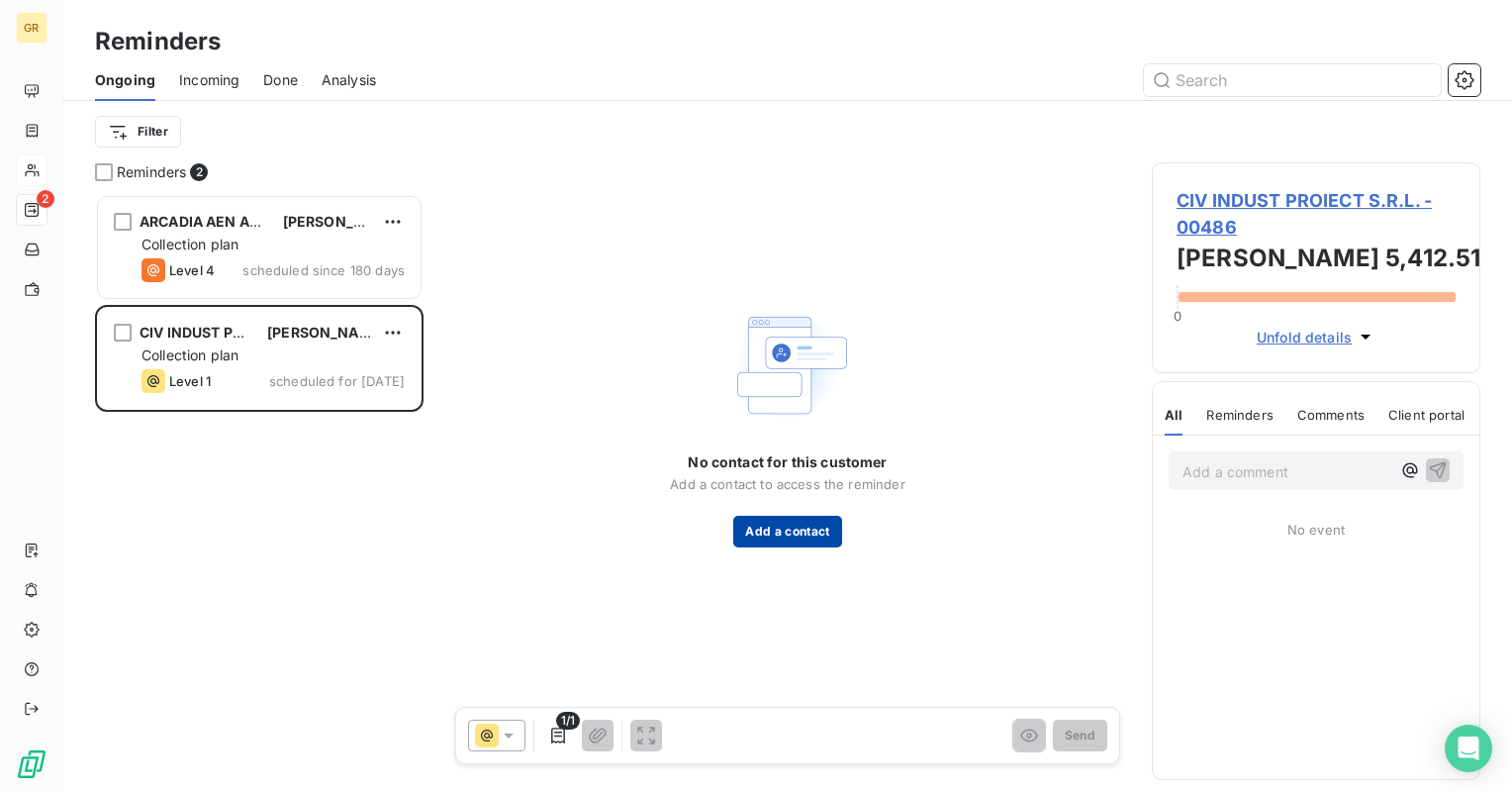 click on "Add a contact" at bounding box center (787, 532) 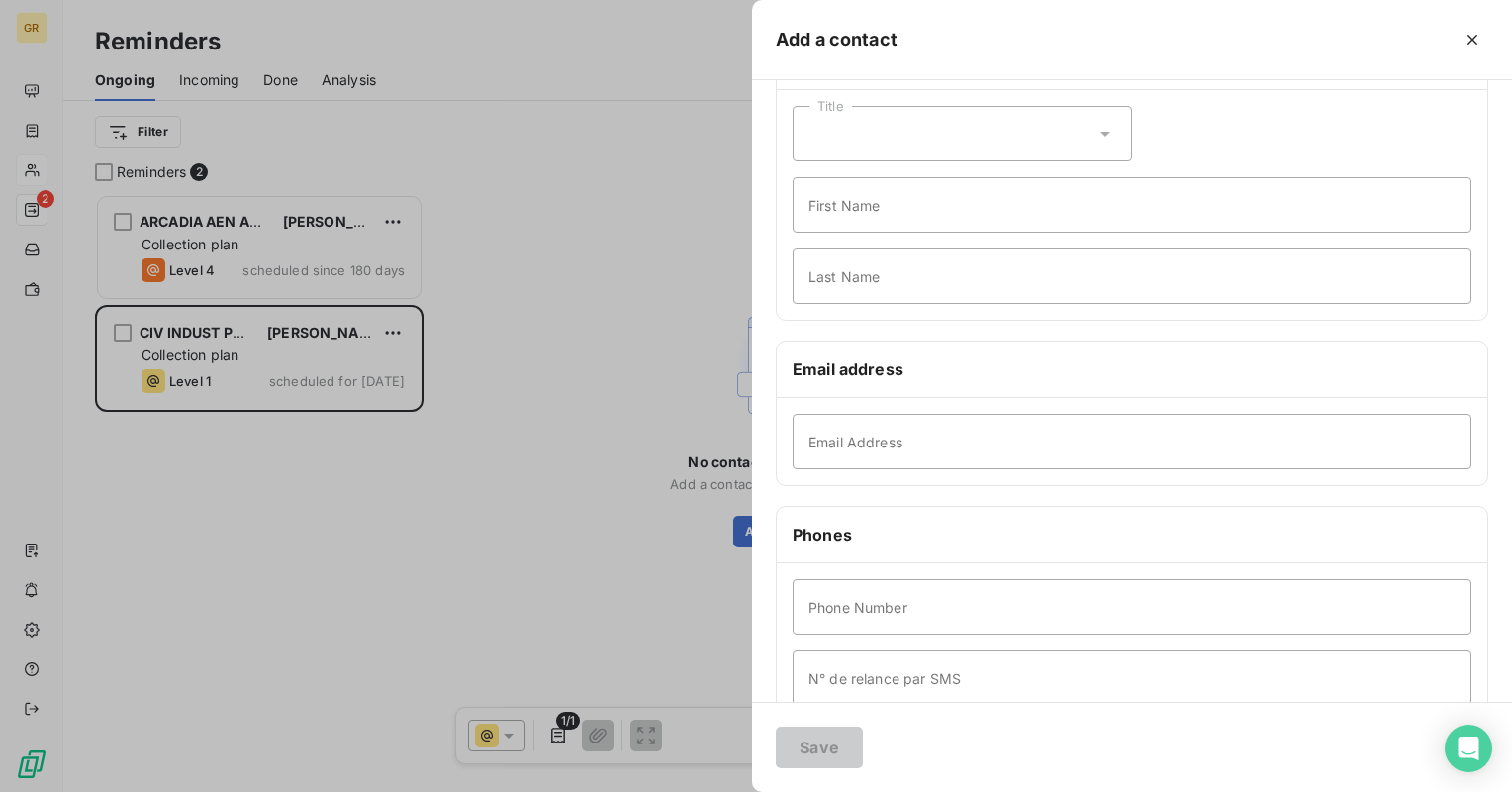 scroll, scrollTop: 99, scrollLeft: 0, axis: vertical 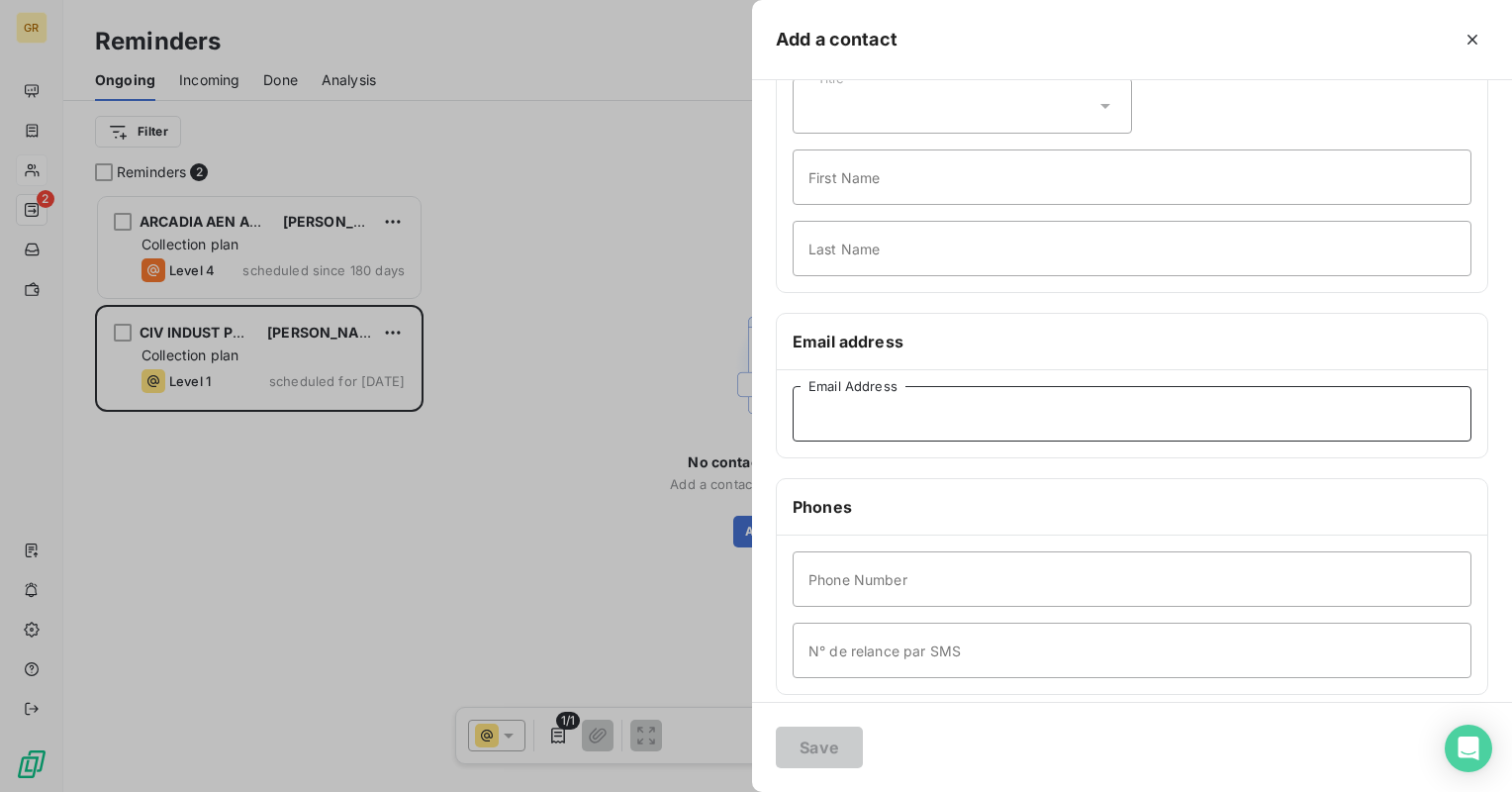 click on "Email Address" at bounding box center (1132, 414) 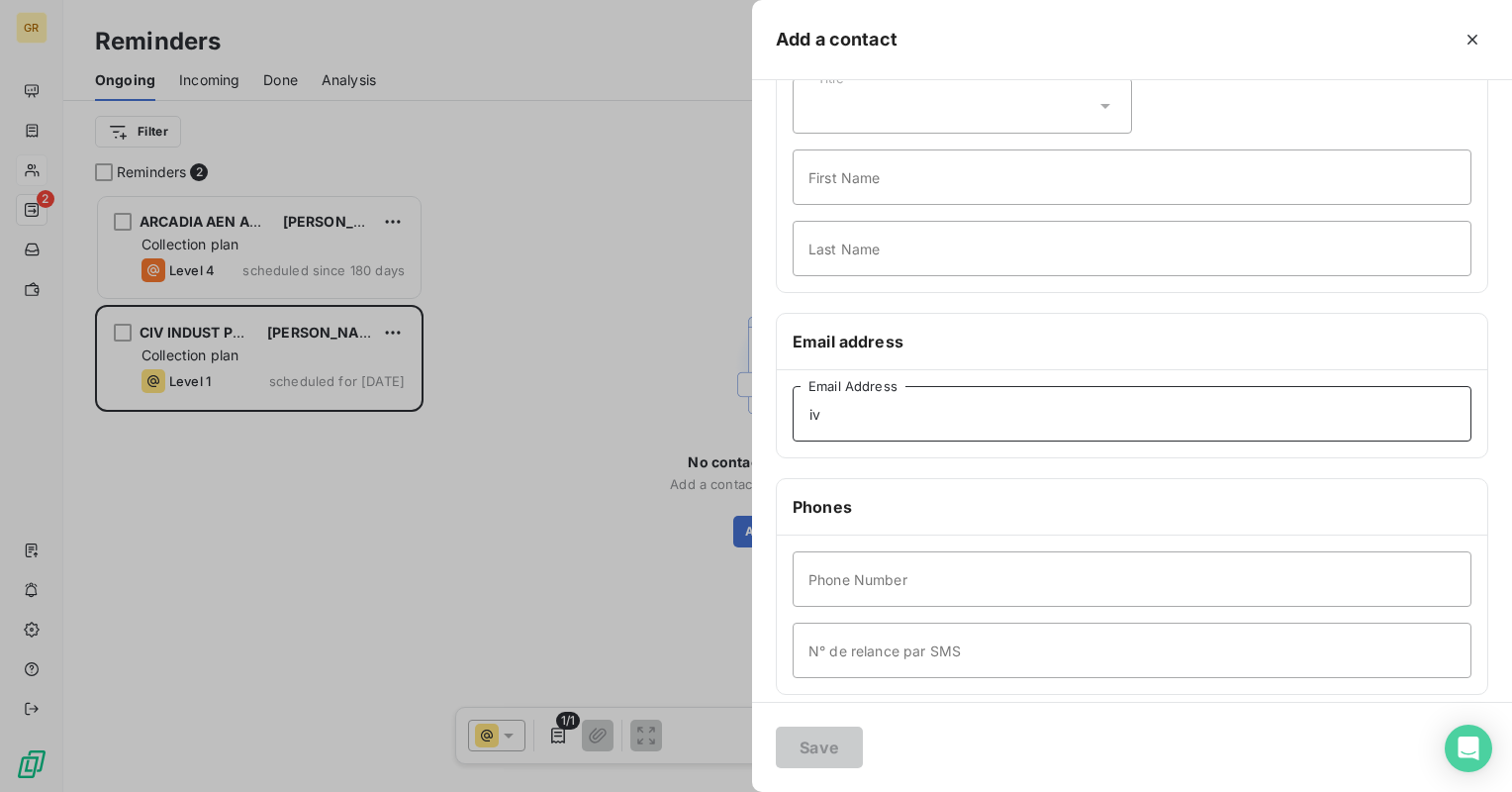 type on "i" 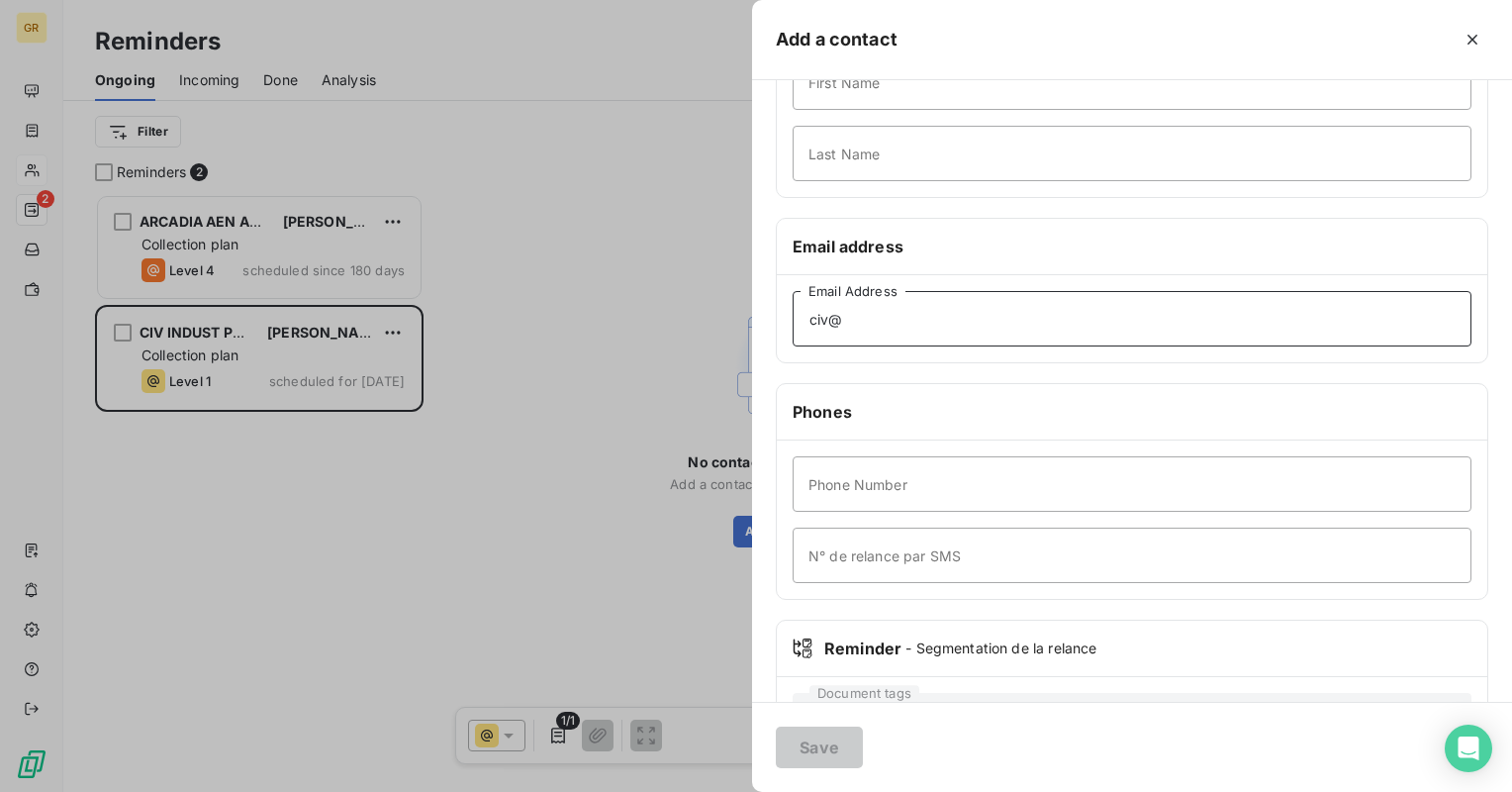 scroll, scrollTop: 198, scrollLeft: 0, axis: vertical 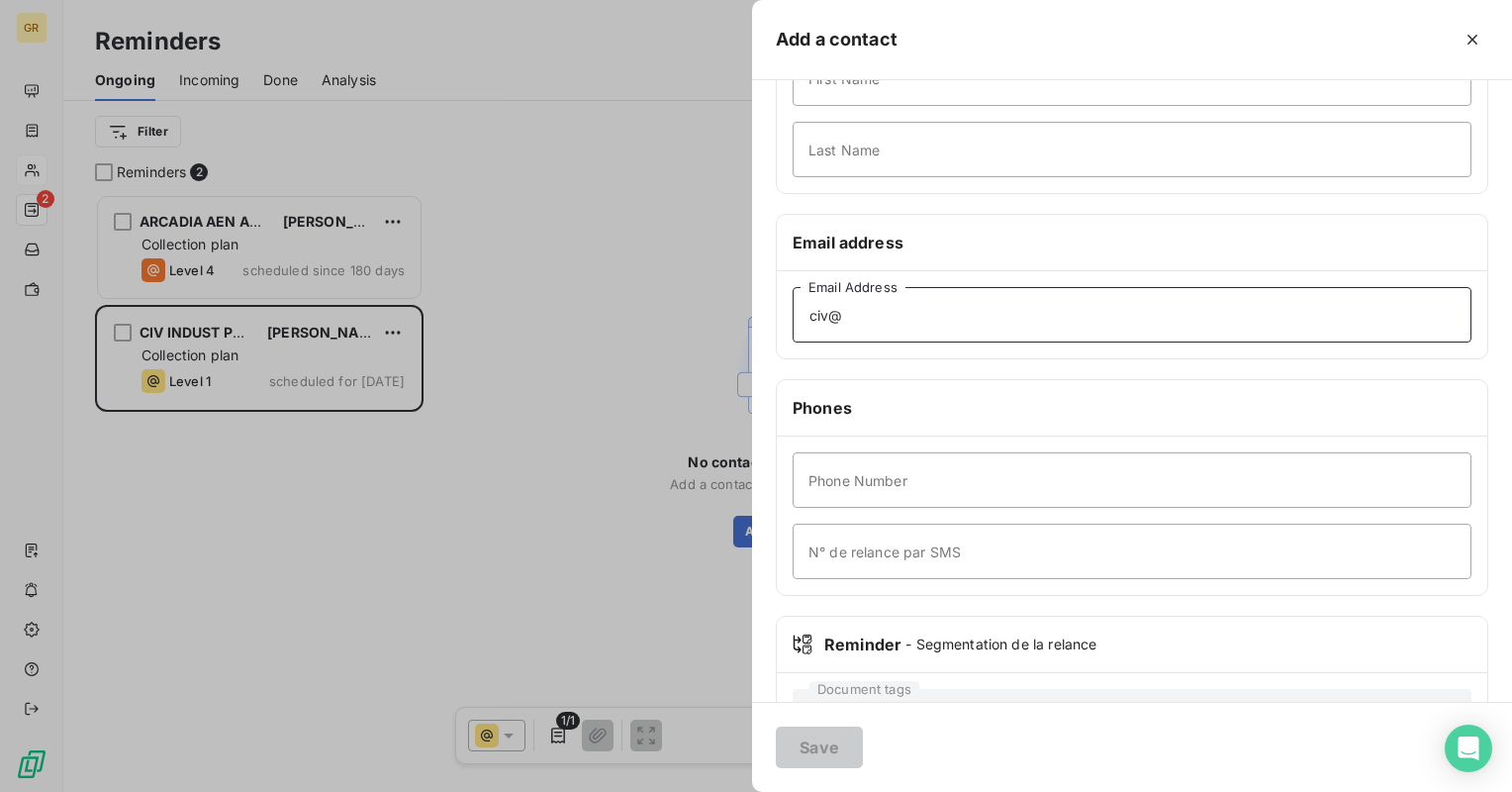 click on "civ@" at bounding box center (1132, 315) 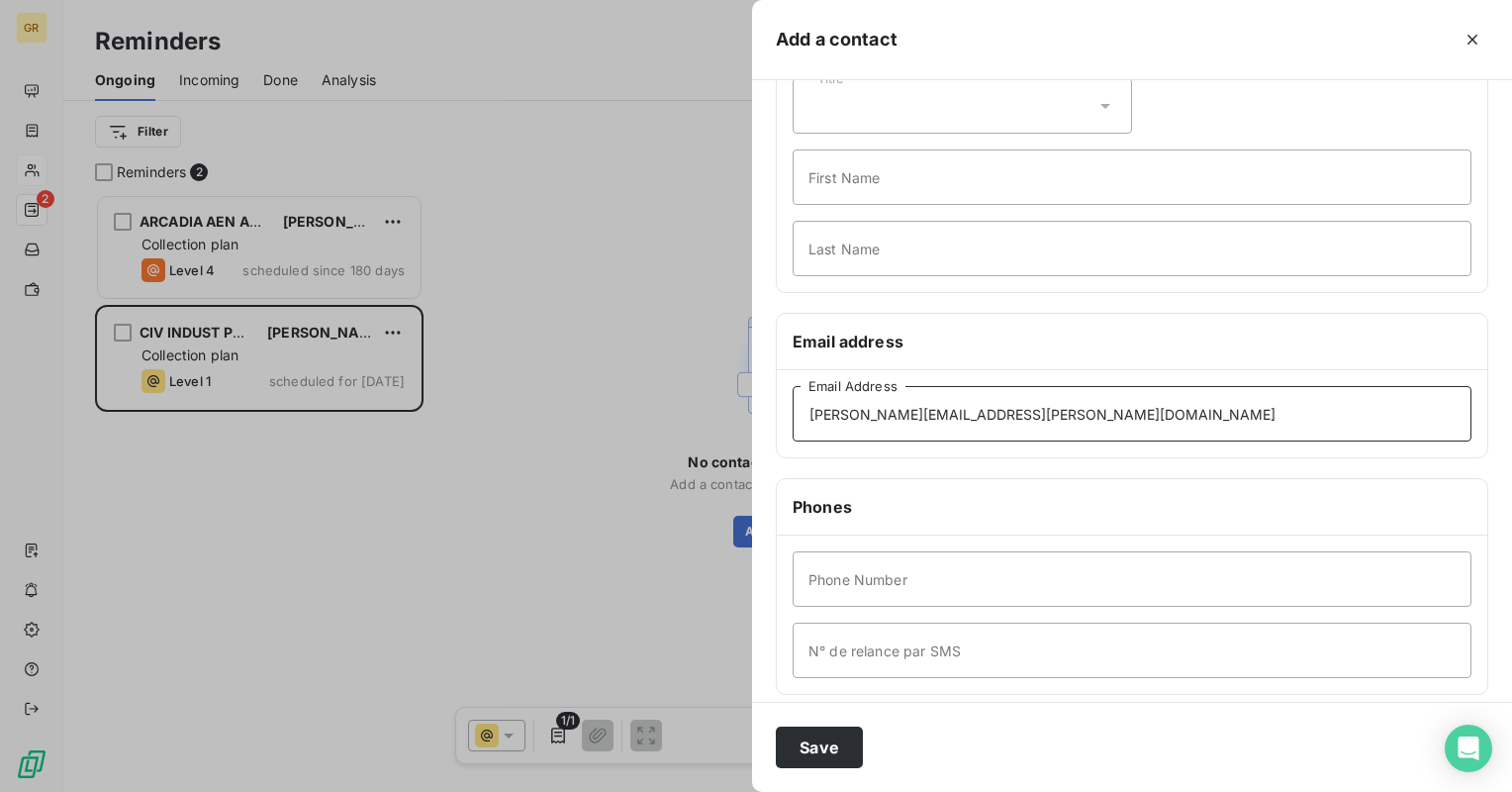 scroll, scrollTop: 0, scrollLeft: 0, axis: both 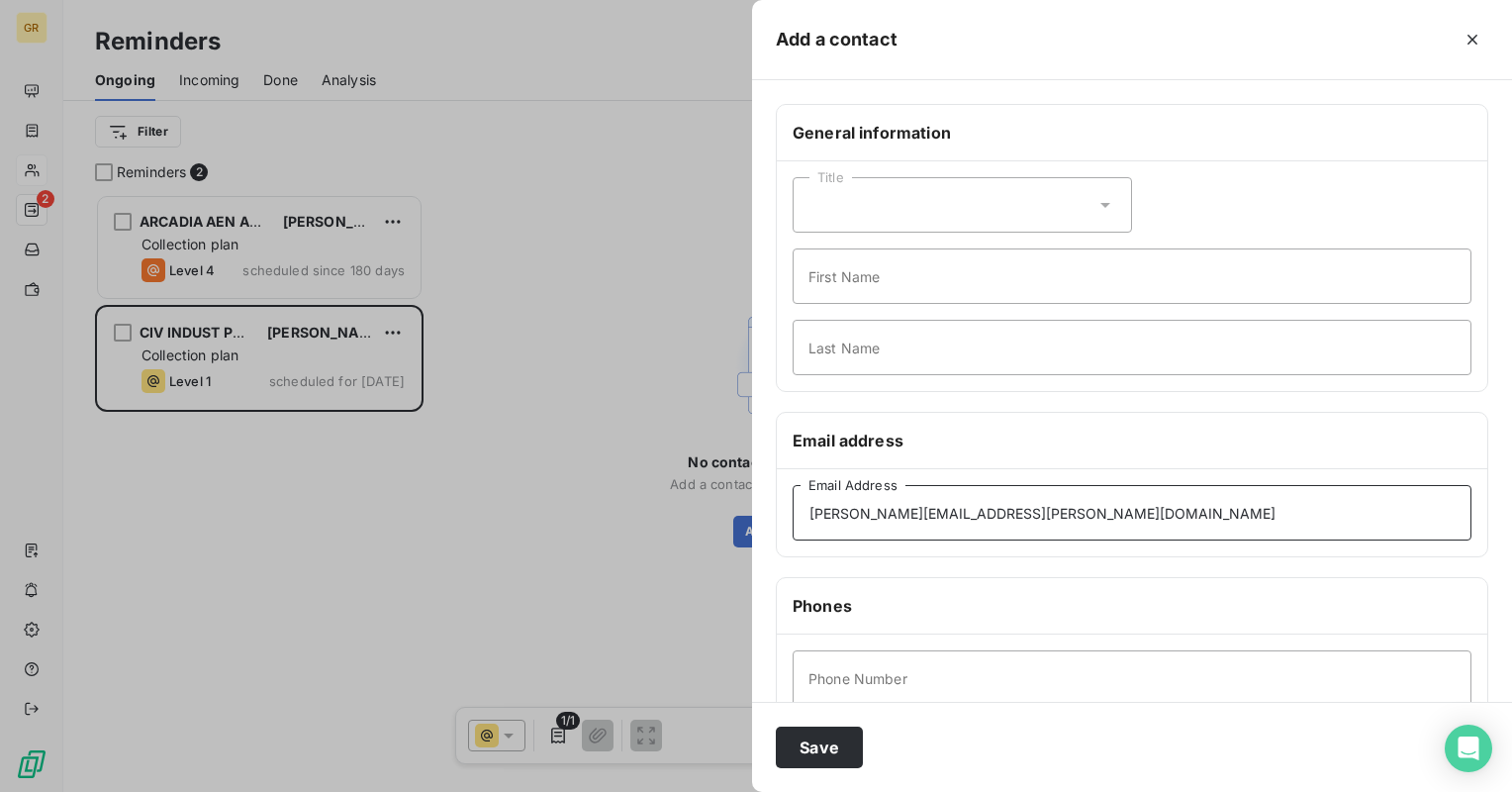 type on "marian.matei@civ-indust.ro" 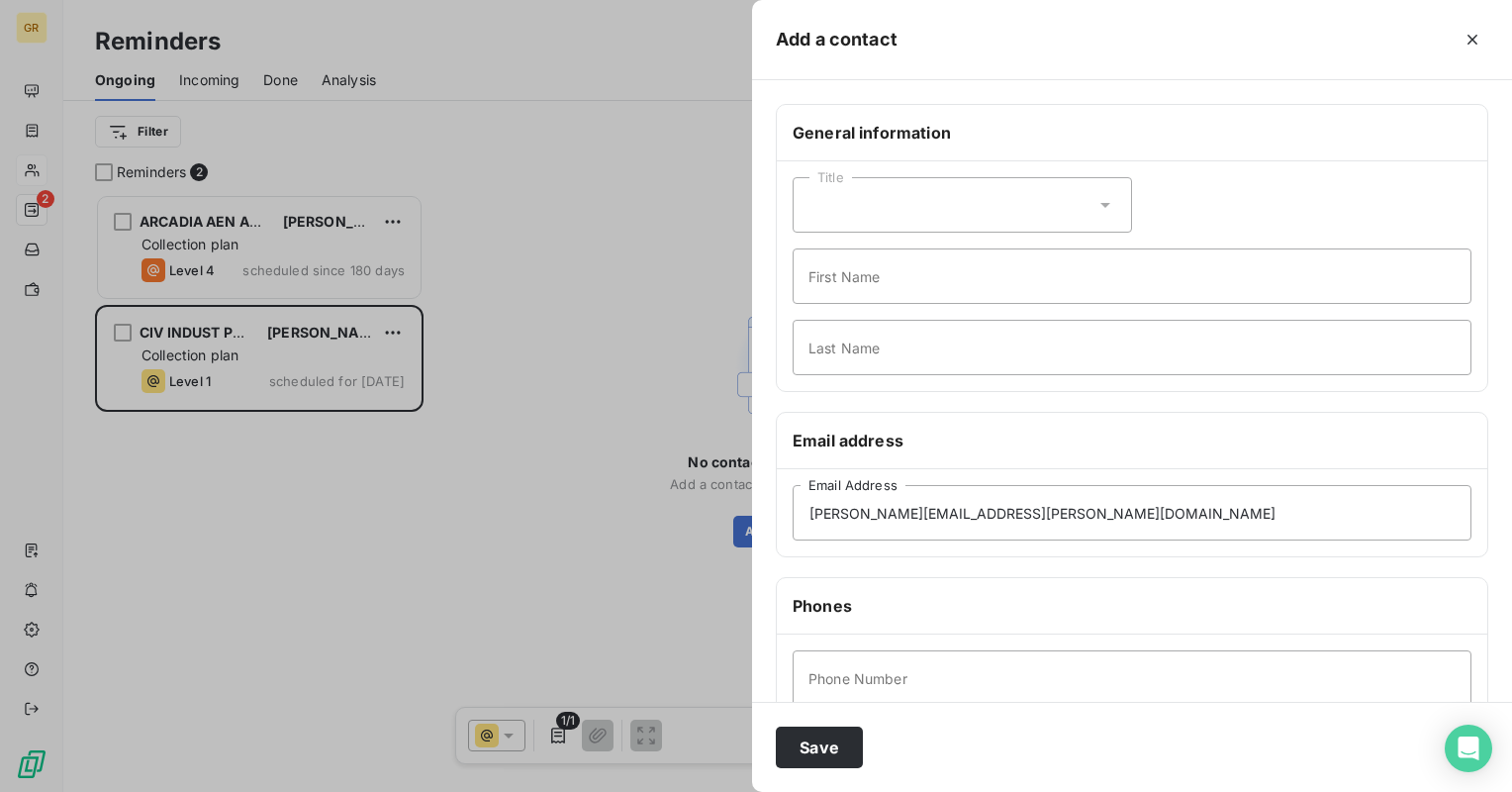 click on "Title" at bounding box center [962, 205] 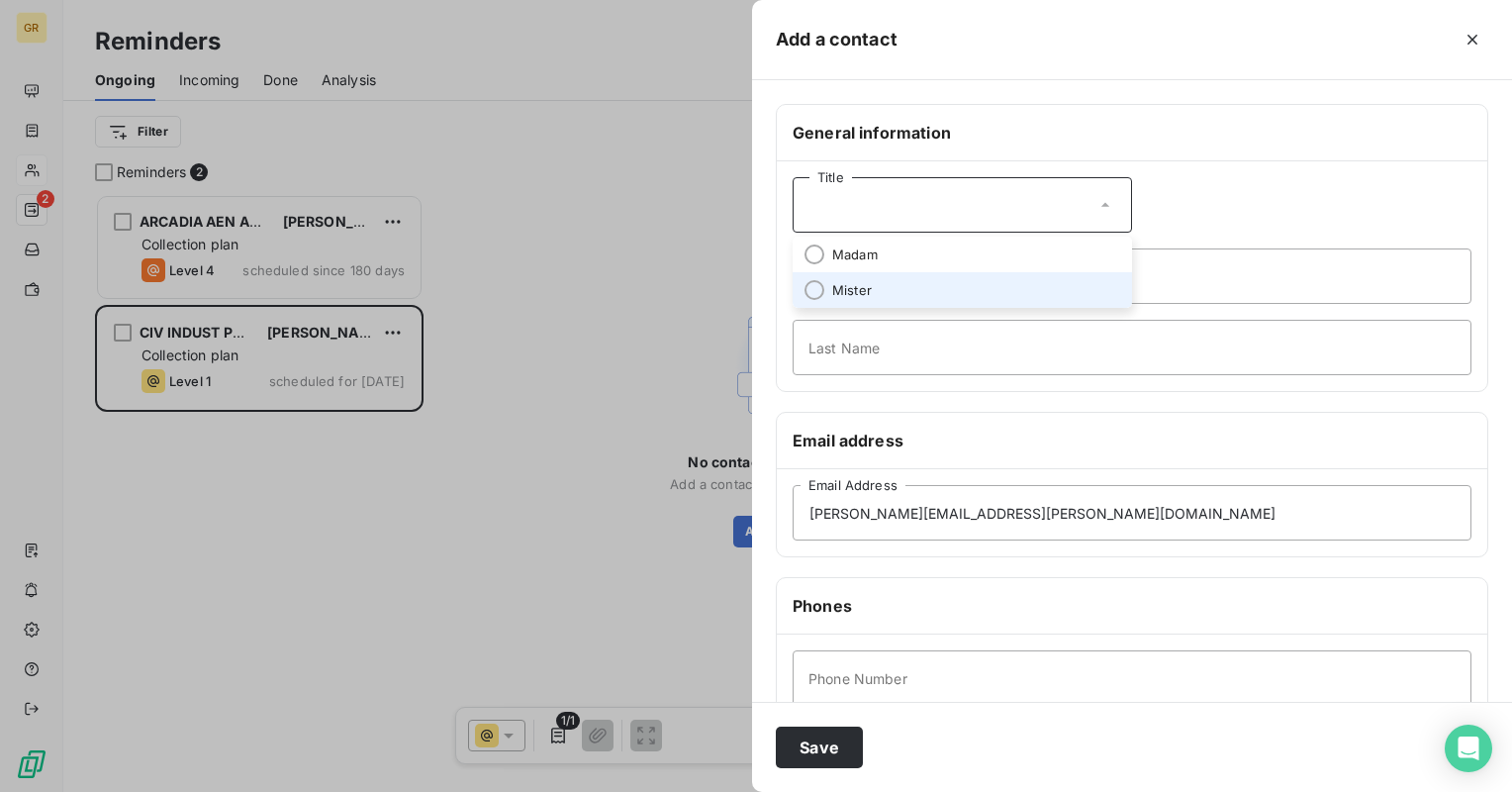 click on "Mister" at bounding box center [852, 290] 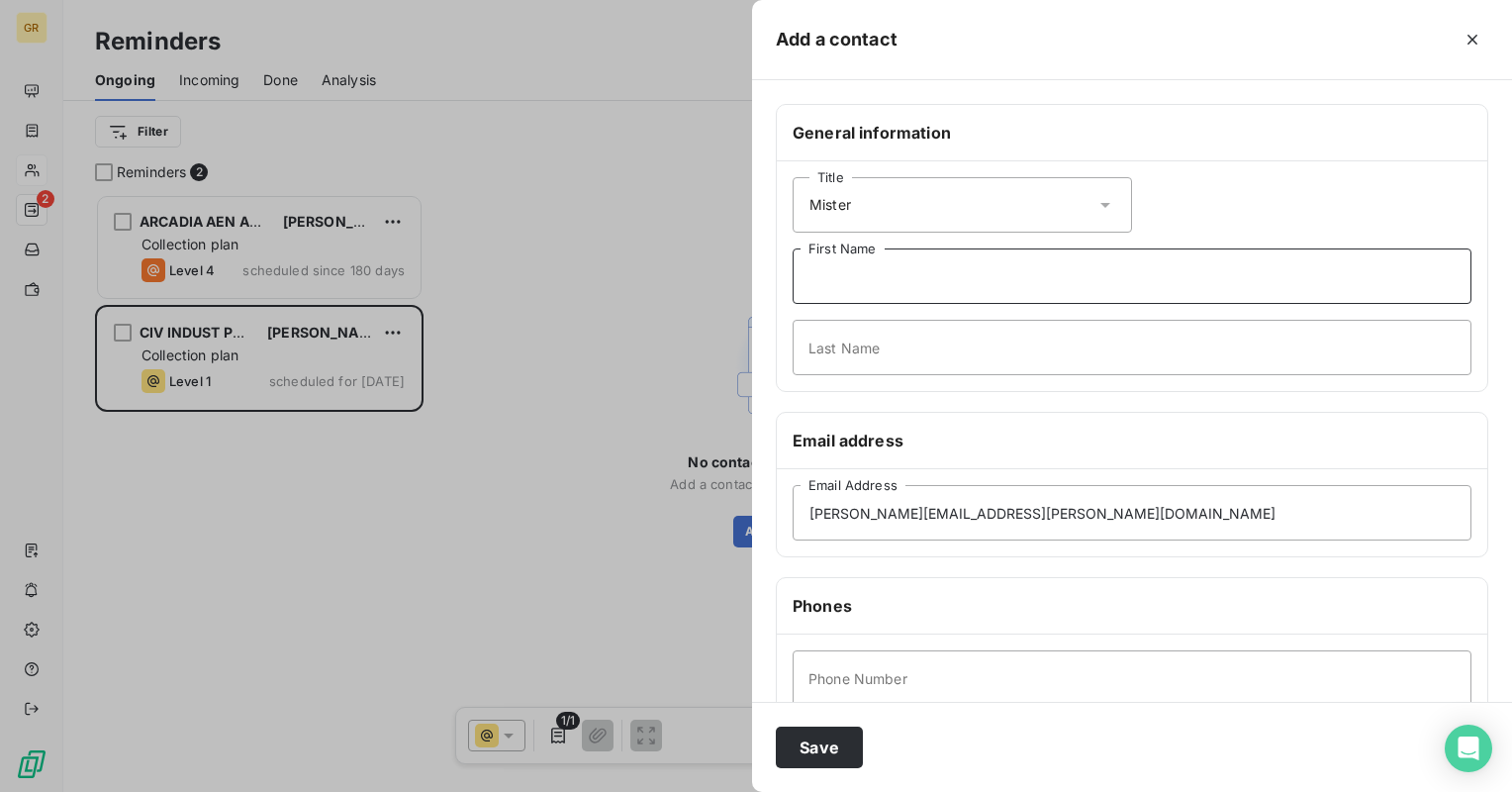 click on "First Name" at bounding box center (1132, 276) 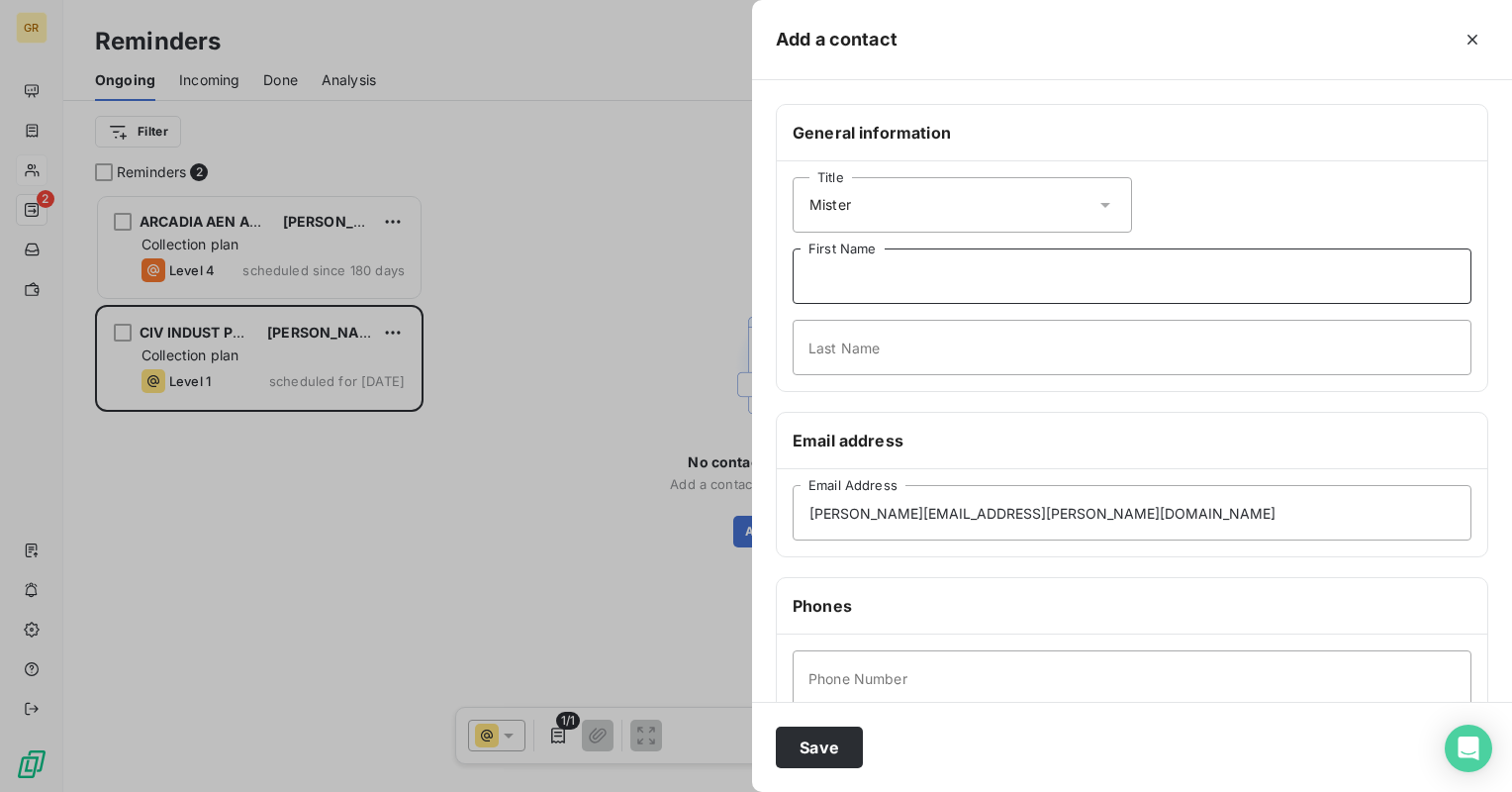 type on "Marian" 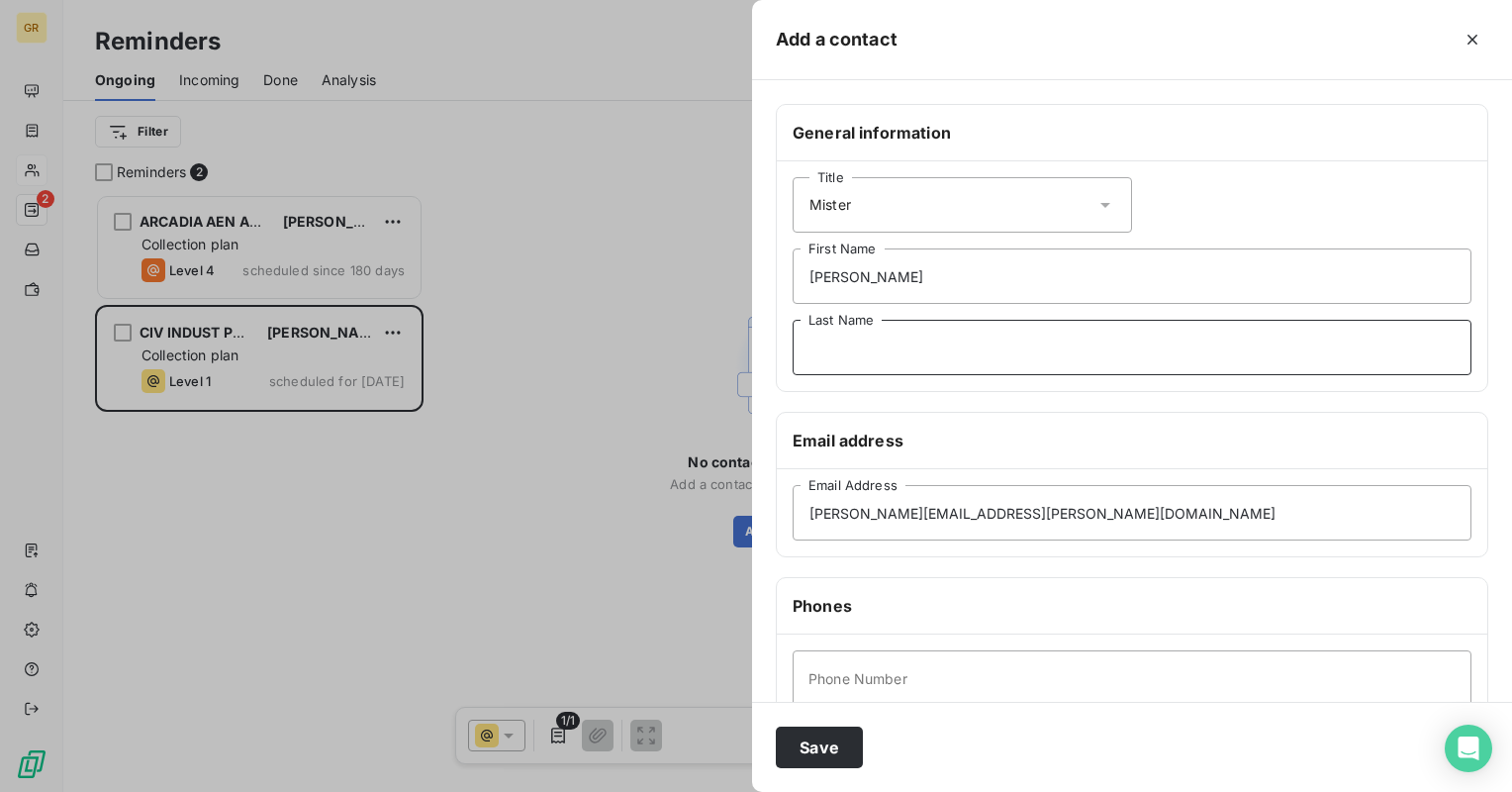 type on "Ene" 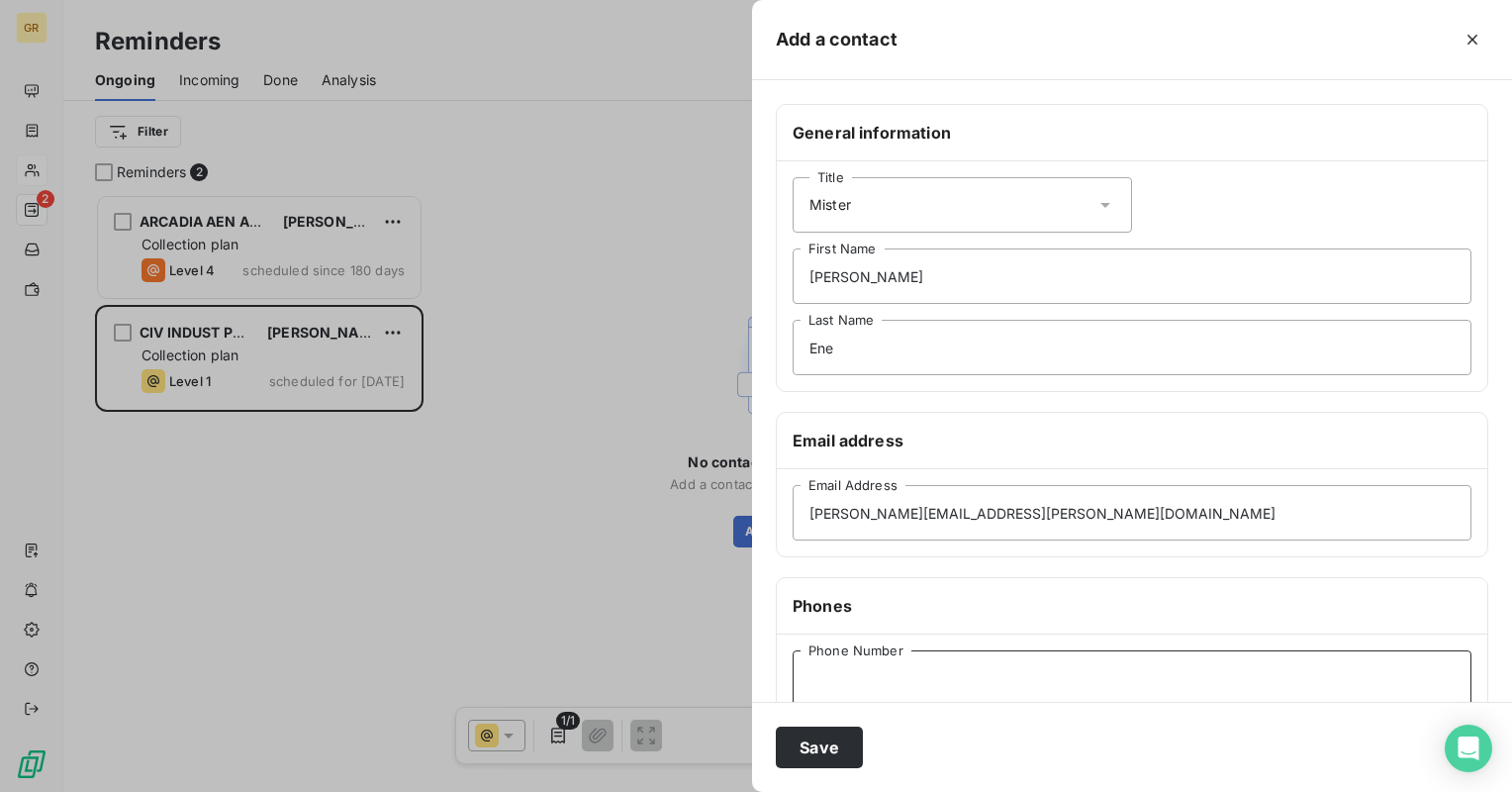 type on "0747295235" 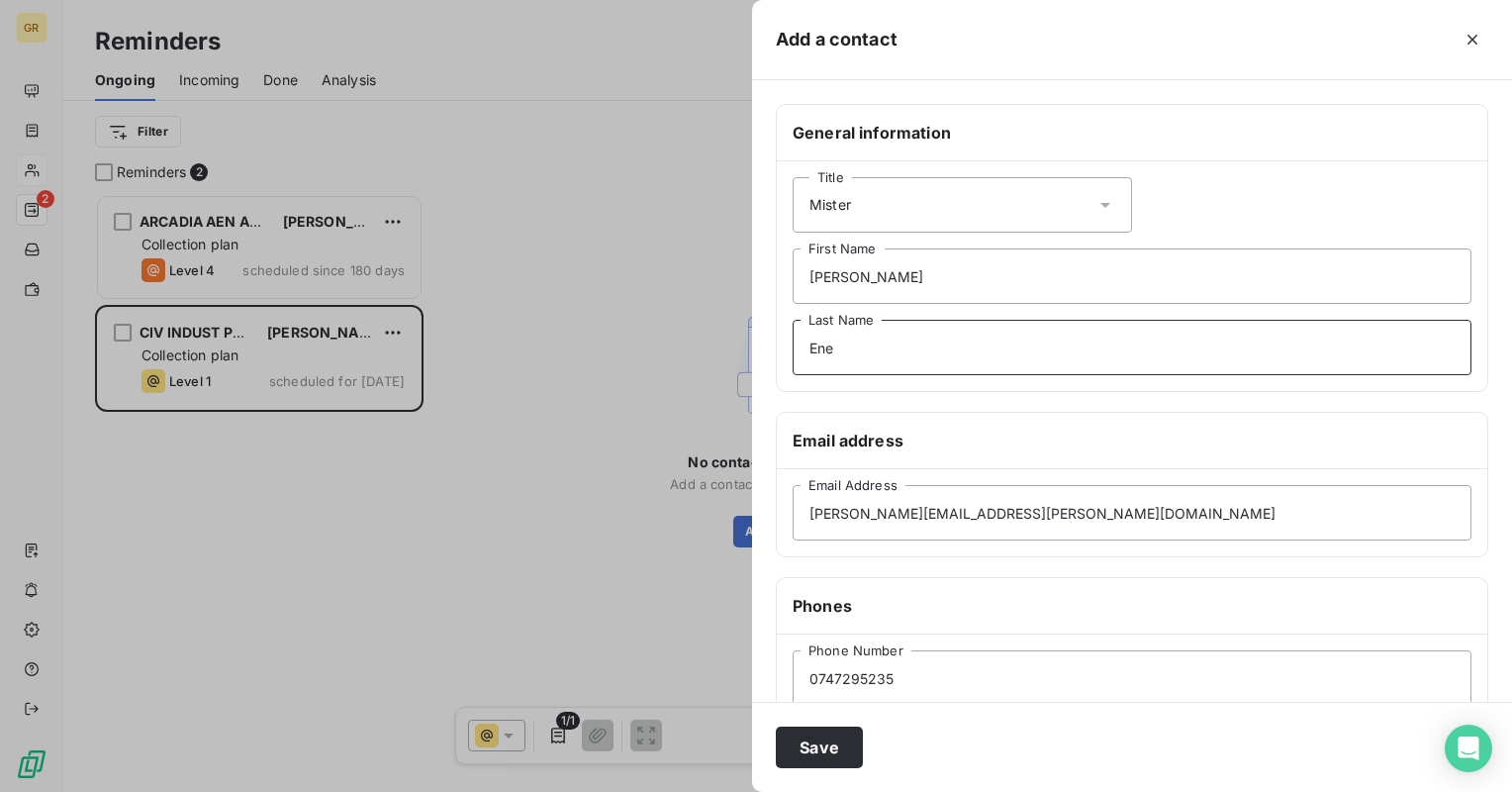 click on "Ene" at bounding box center (1132, 347) 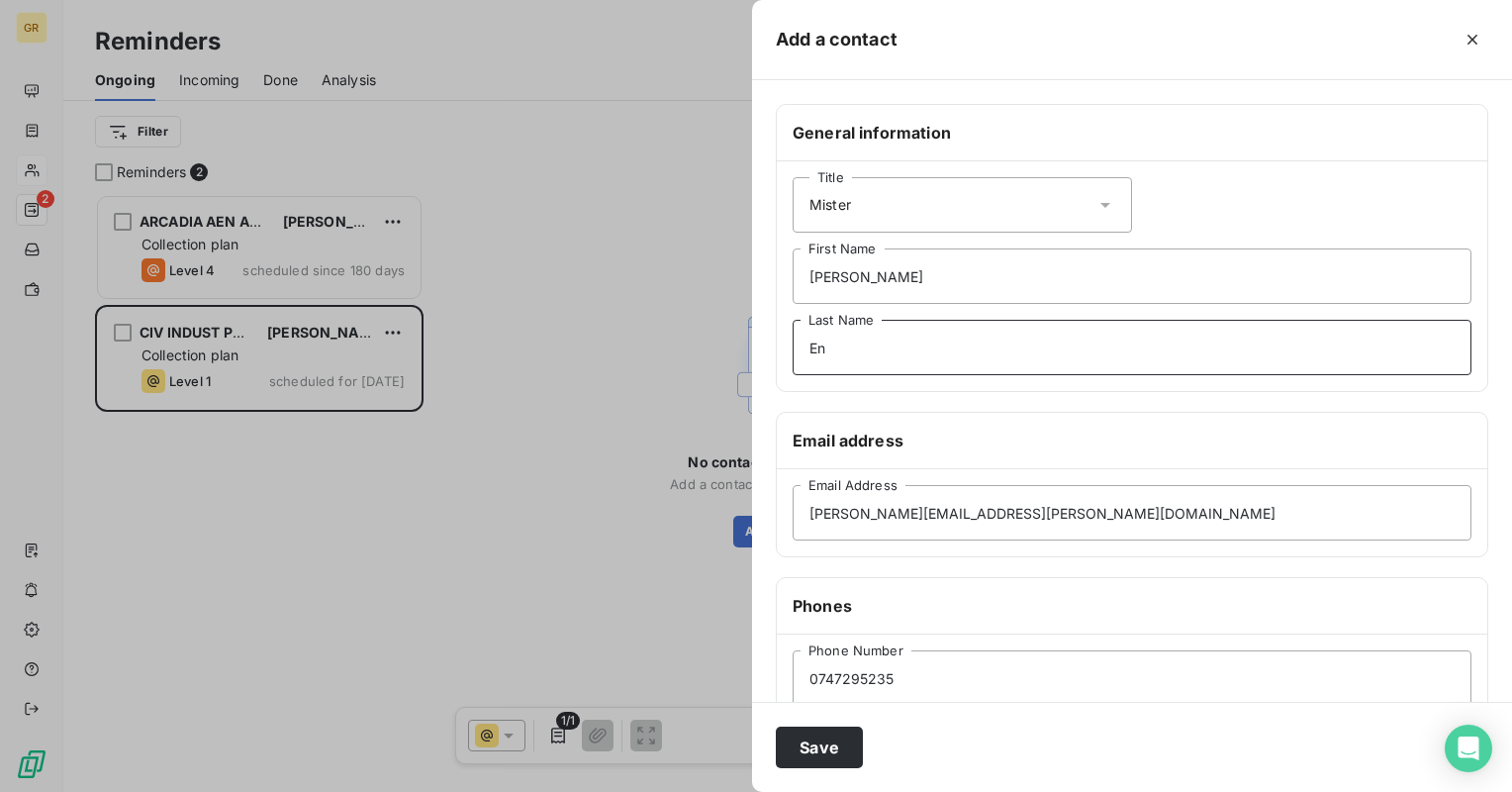 type on "E" 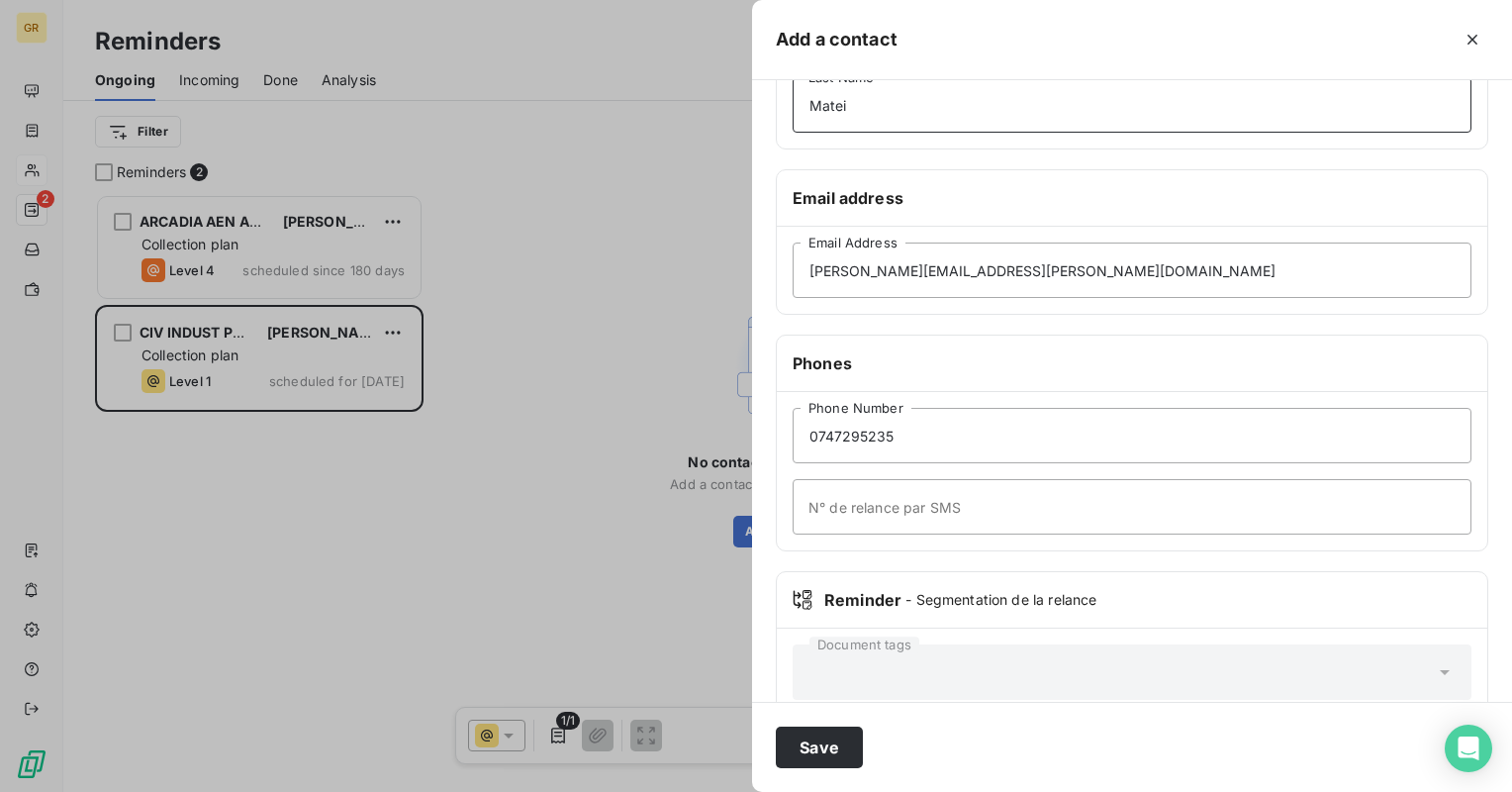 scroll, scrollTop: 277, scrollLeft: 0, axis: vertical 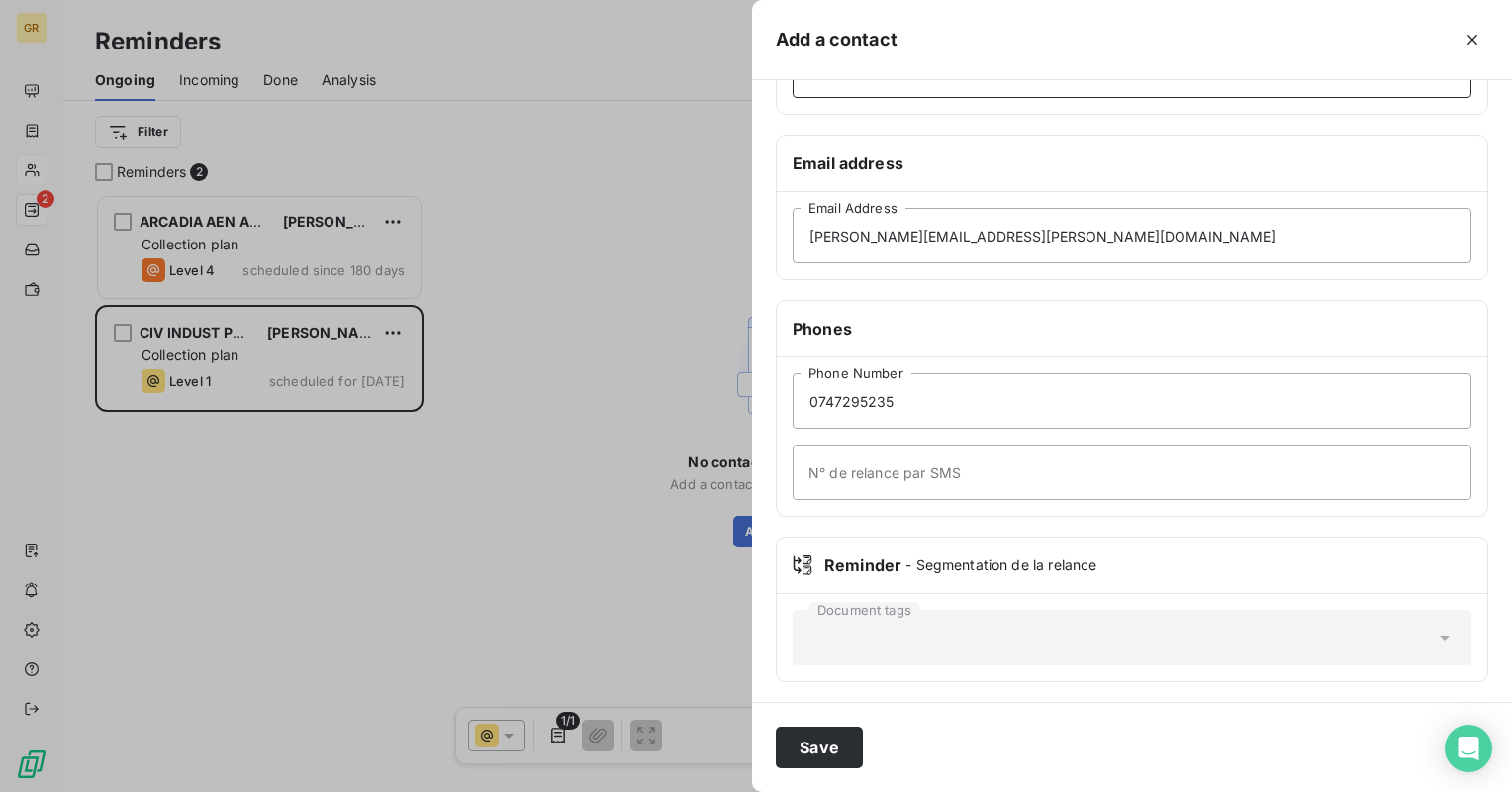 type on "Matei" 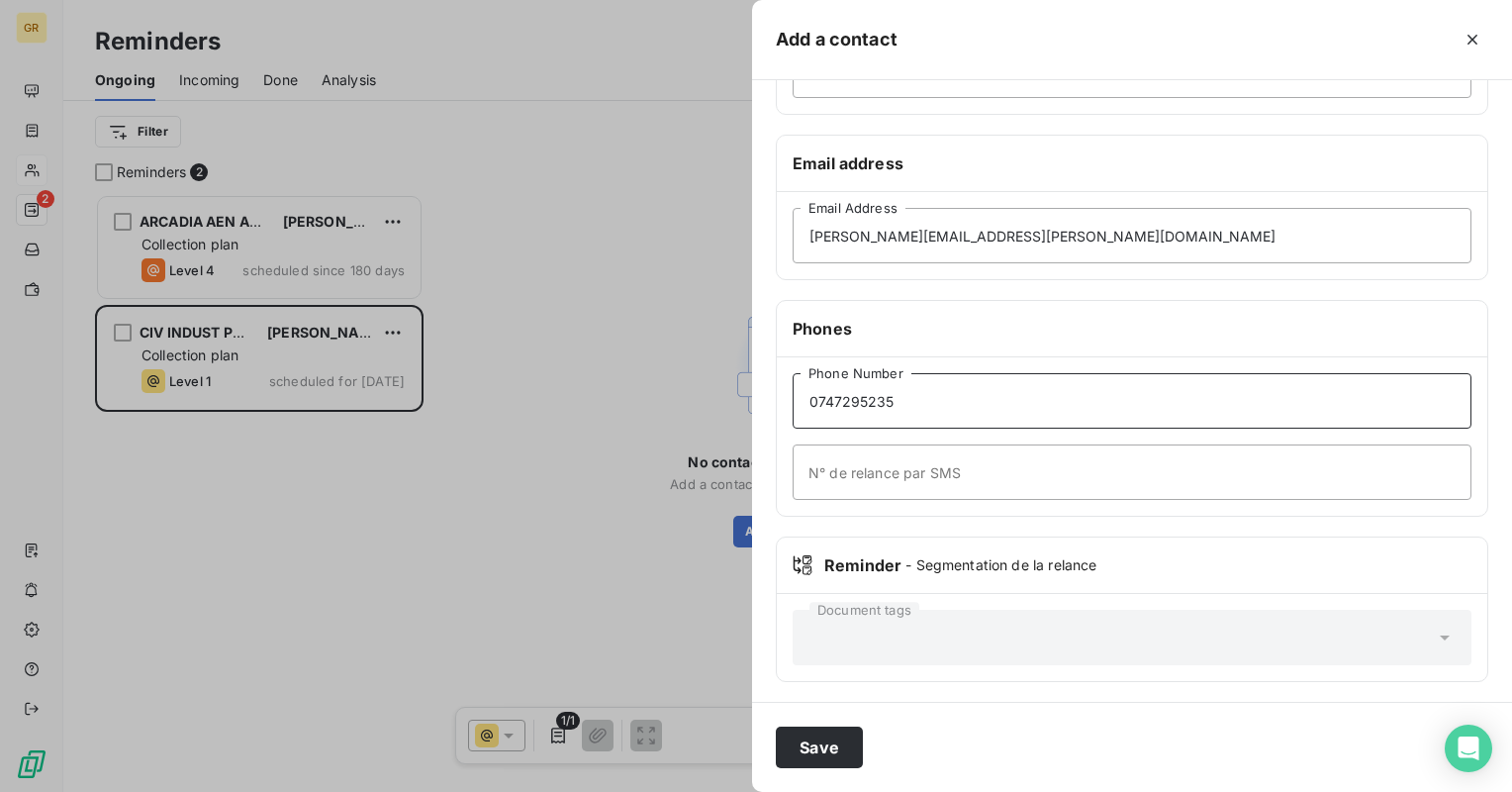 click on "0747295235" at bounding box center [1132, 401] 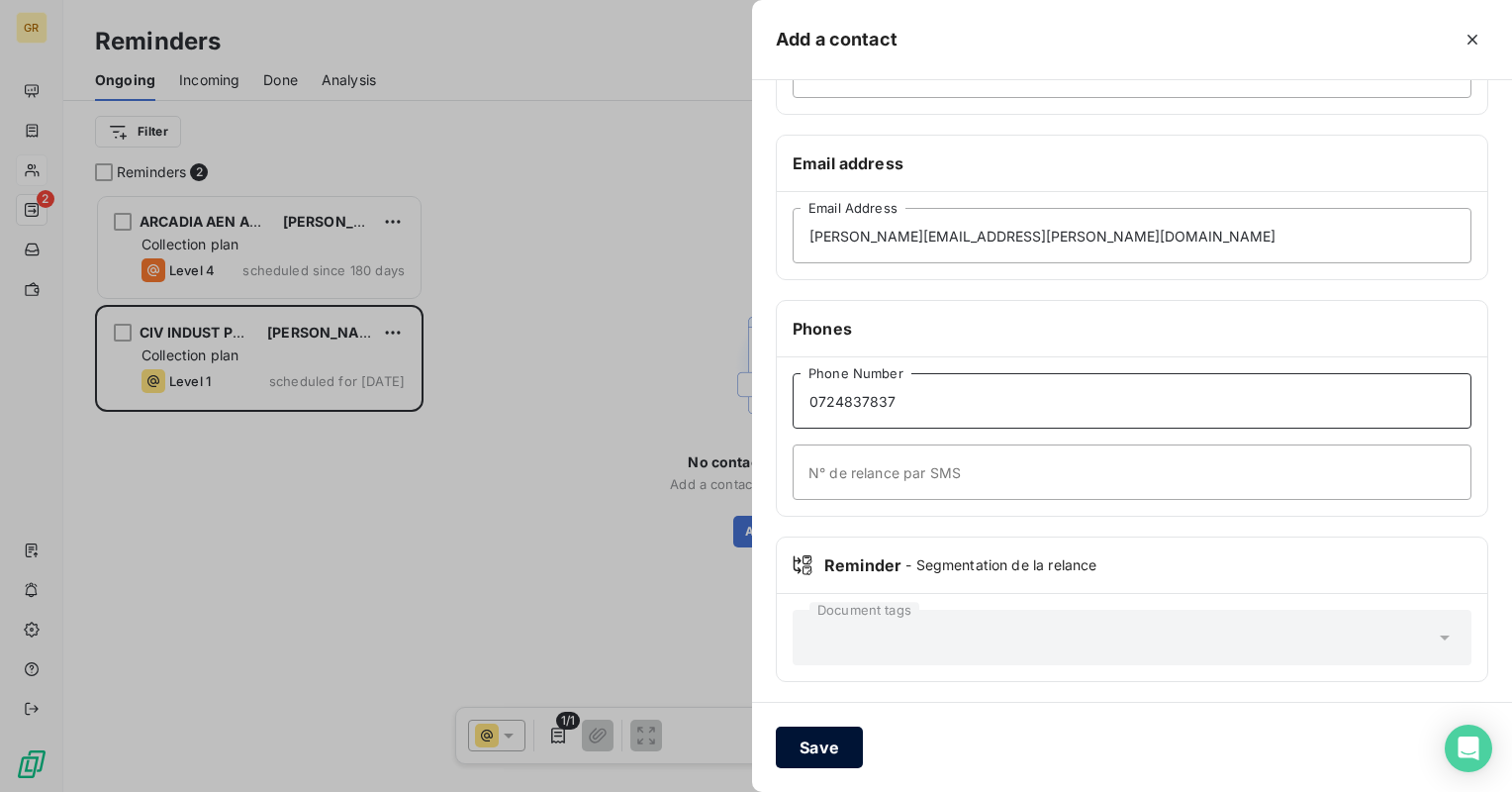type on "0724837837" 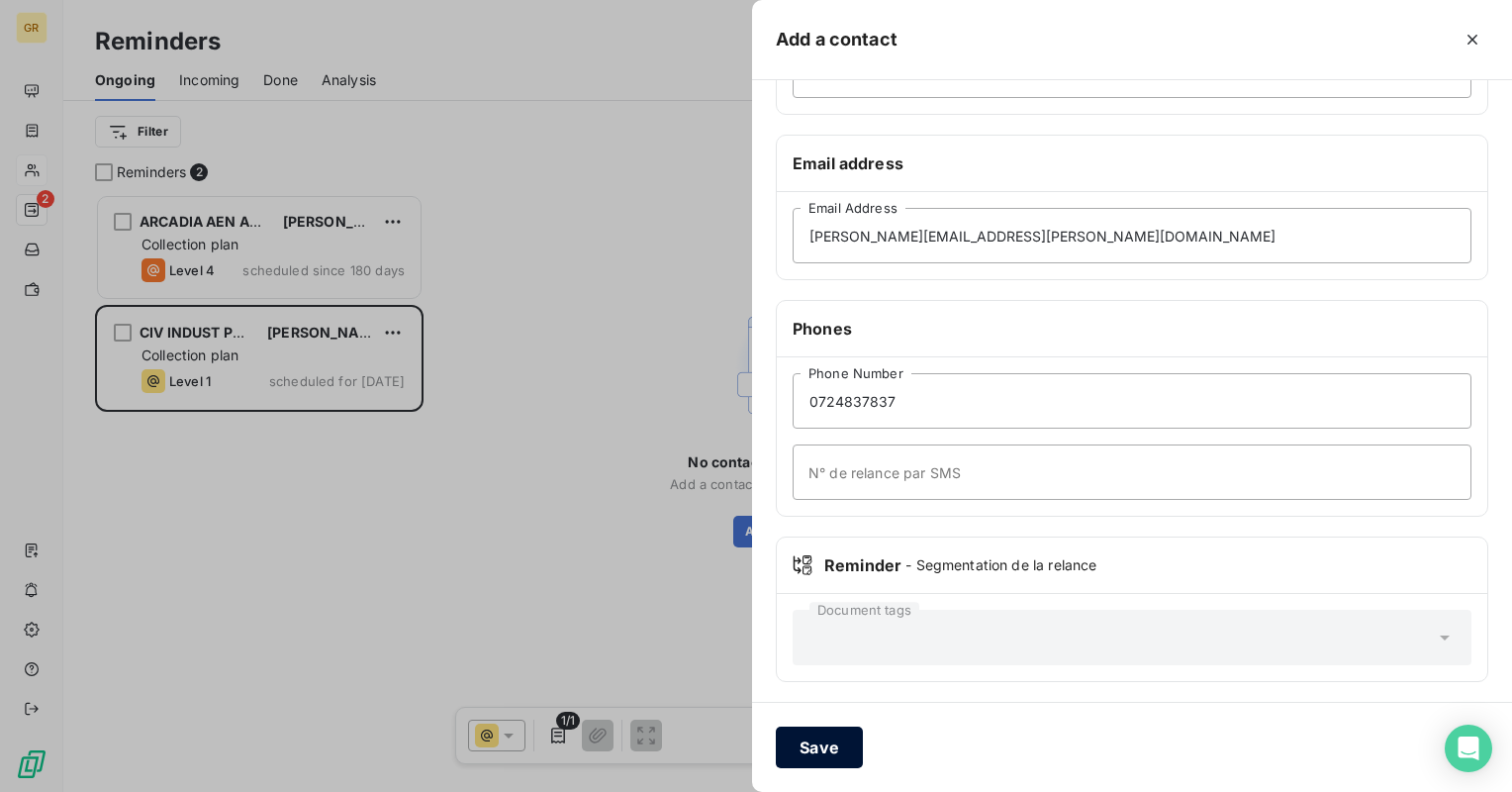 click on "Save" at bounding box center [819, 747] 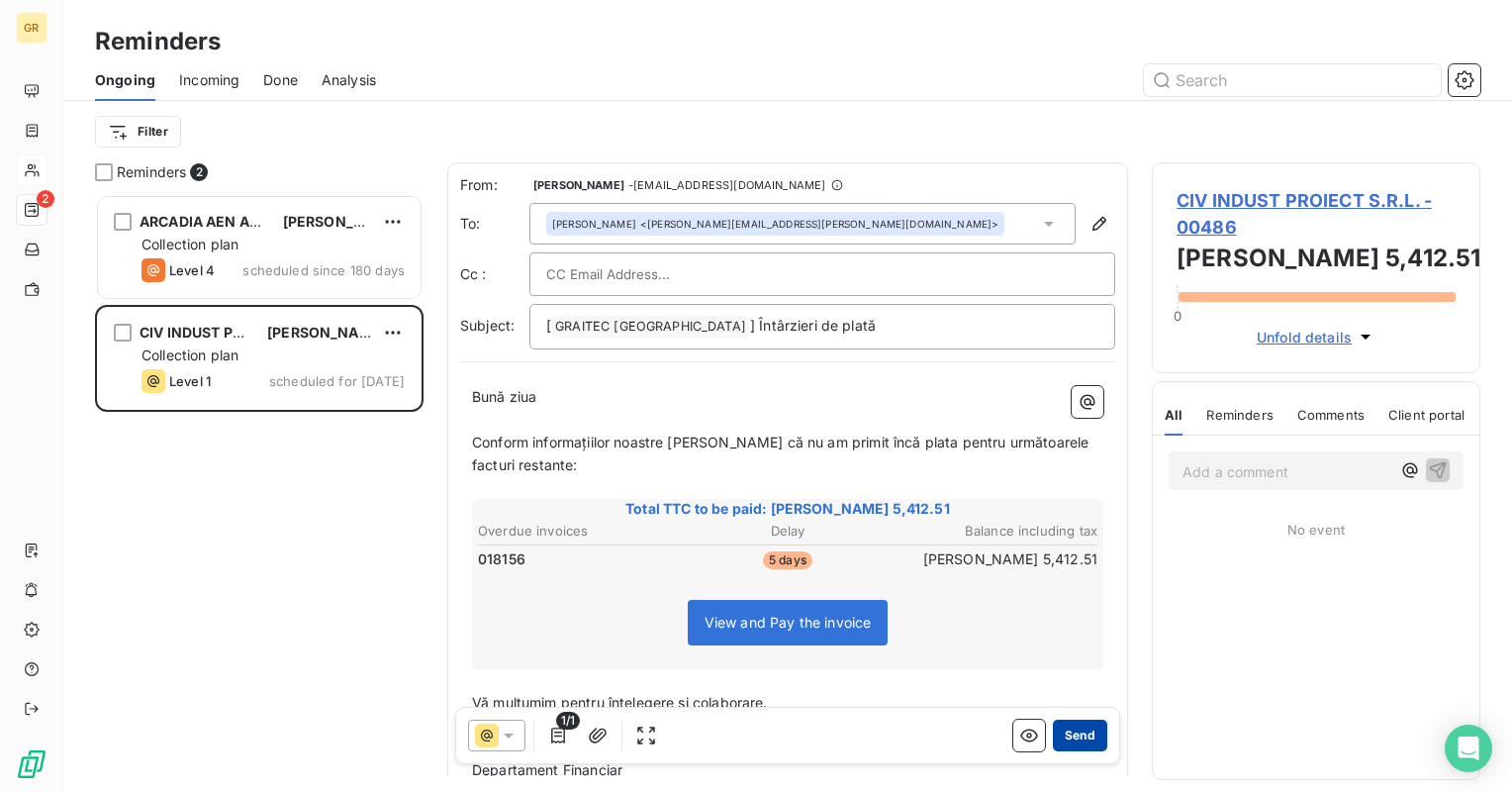 click on "Send" at bounding box center (1080, 736) 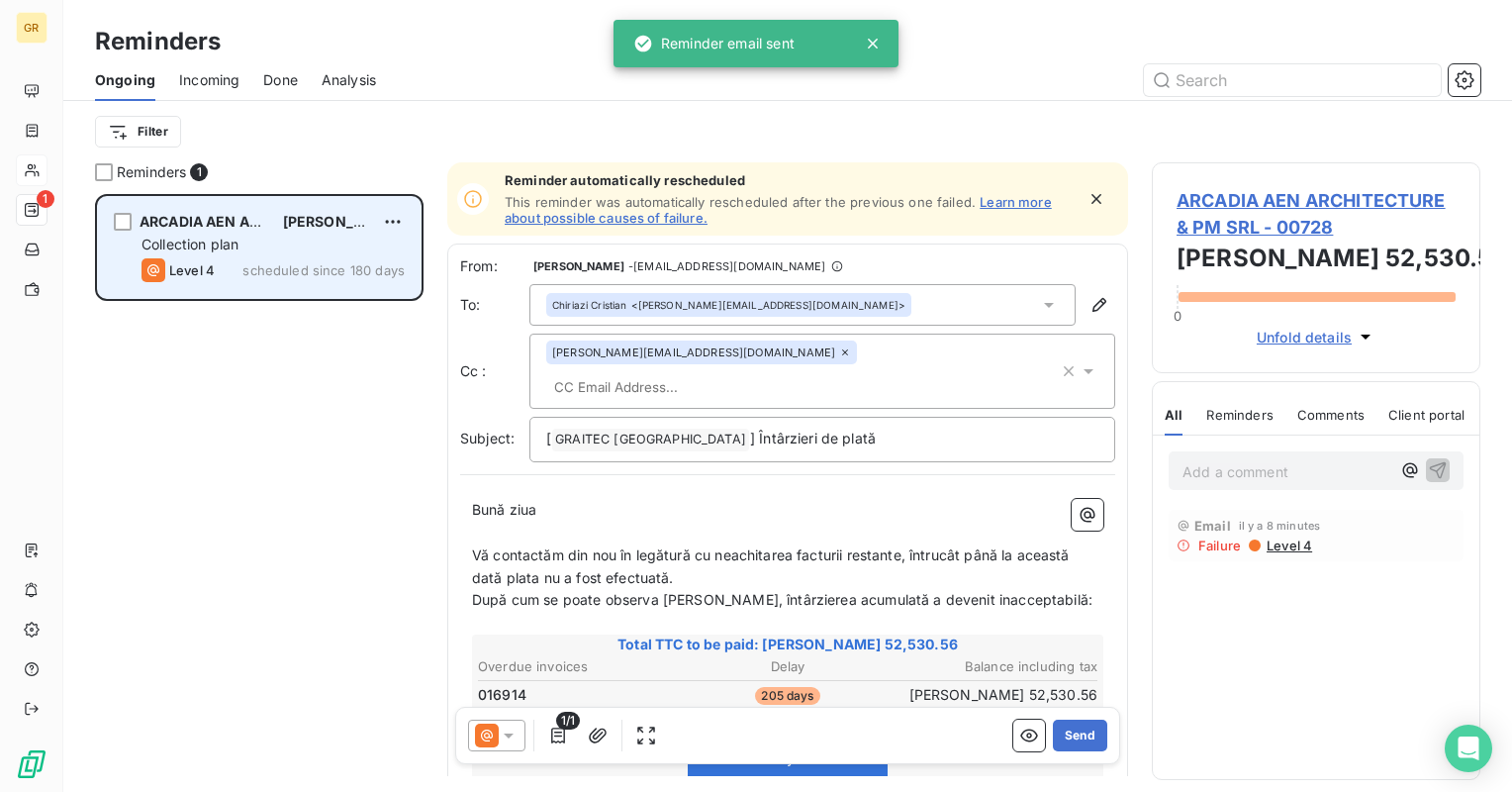 click on "Collection plan" at bounding box center (273, 245) 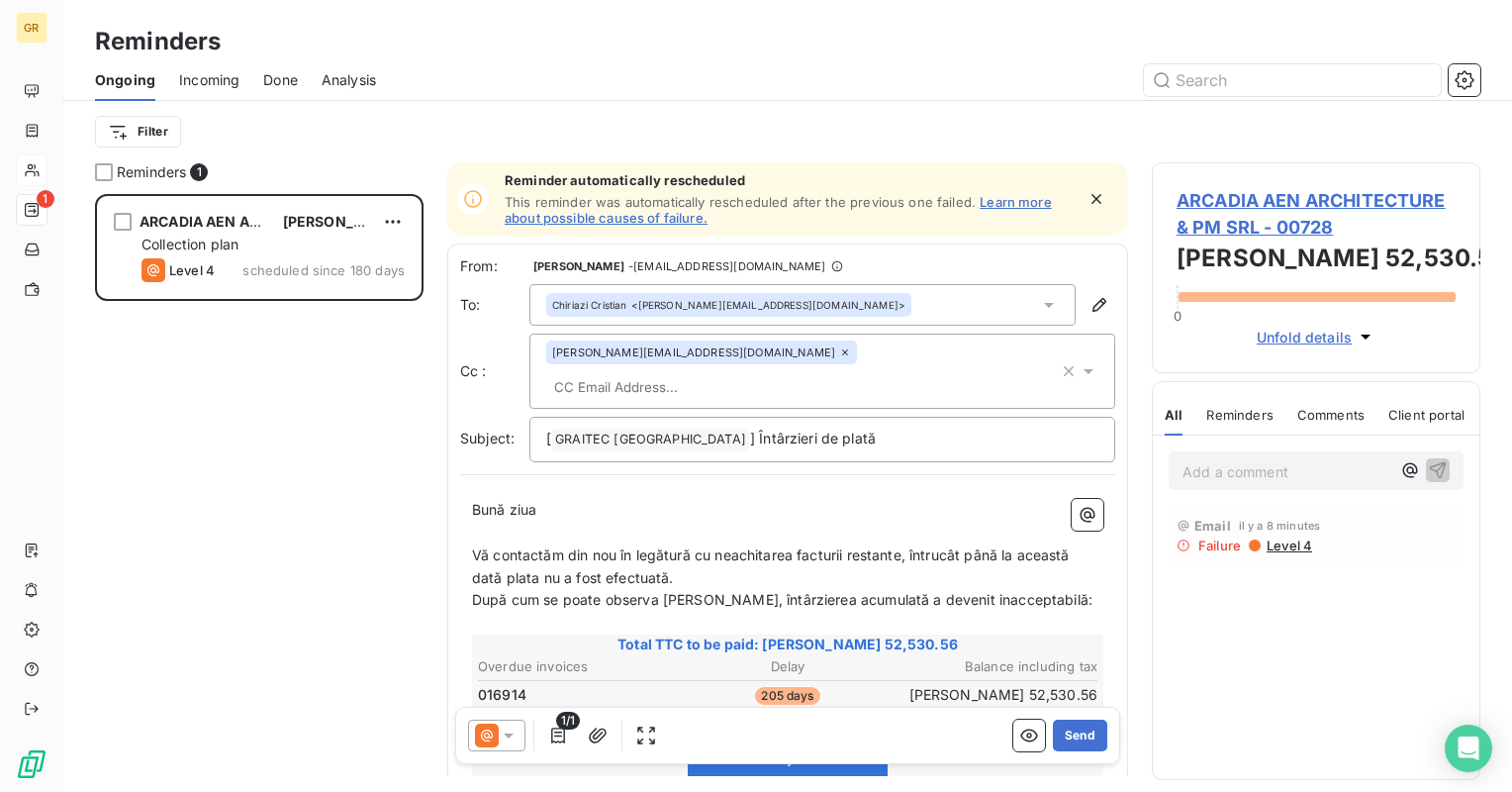 click on "Done" at bounding box center [280, 80] 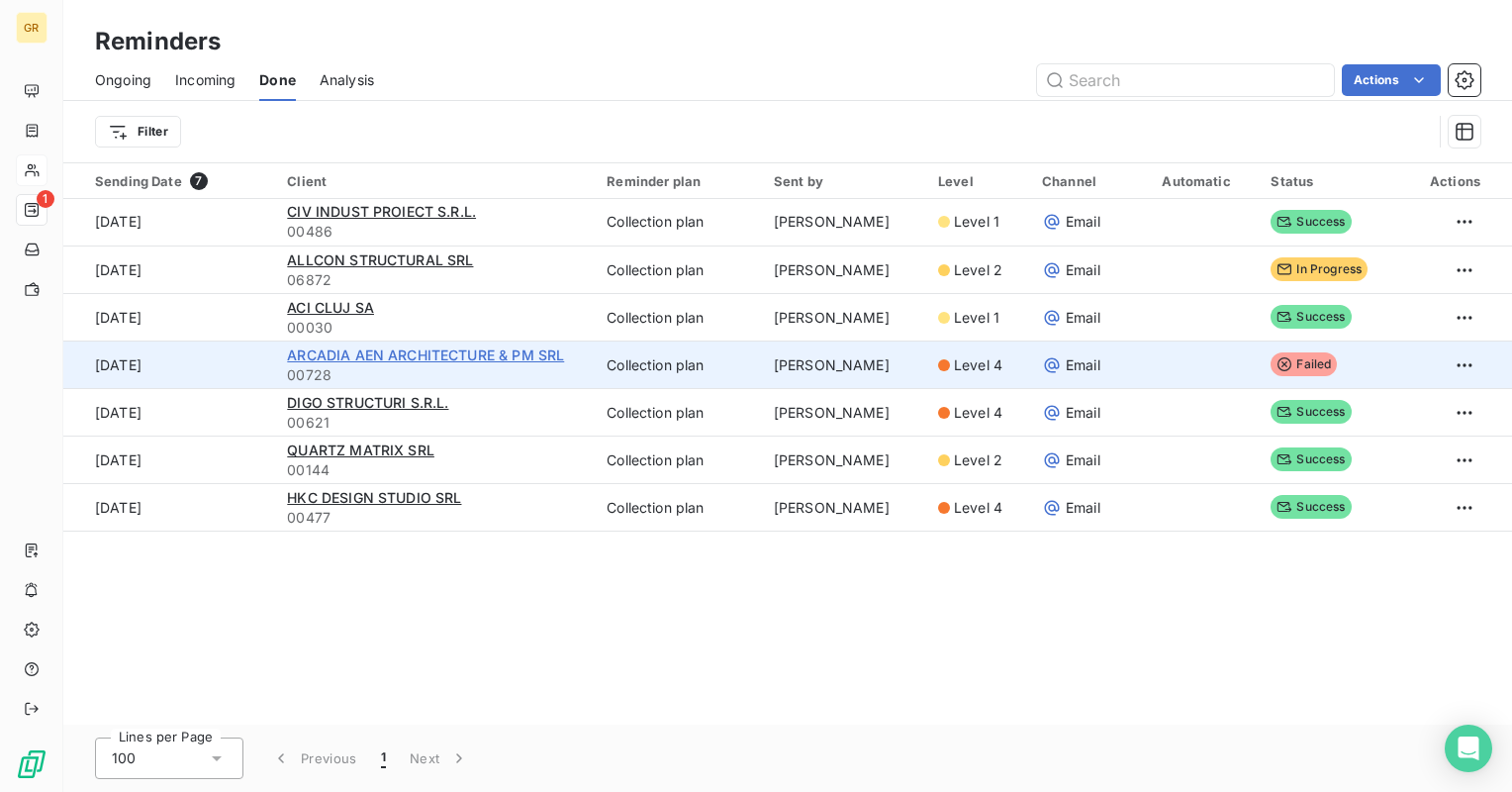 click on "ARCADIA AEN ARCHITECTURE & PM SRL" at bounding box center [425, 354] 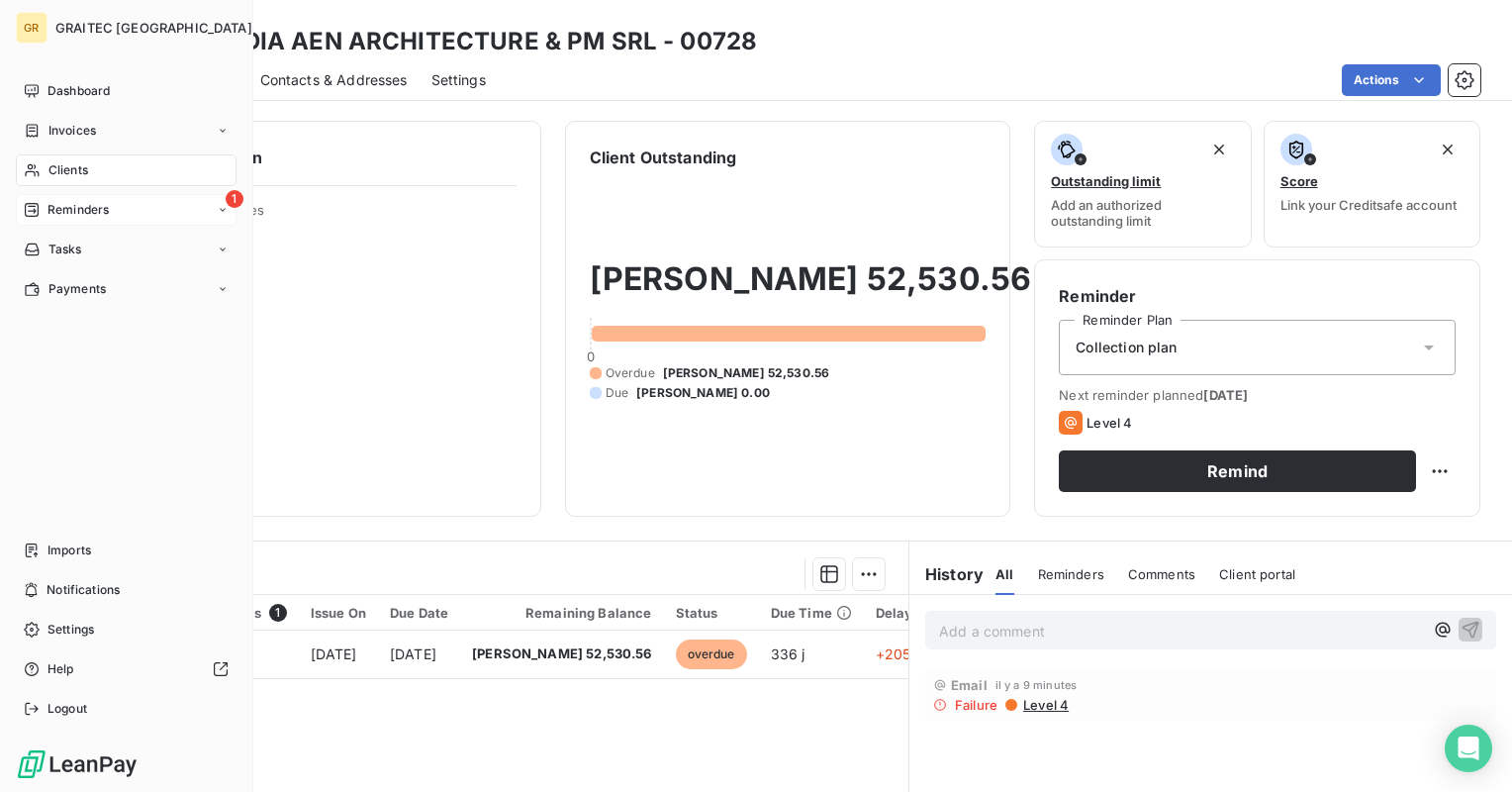 click on "Reminders" at bounding box center (78, 210) 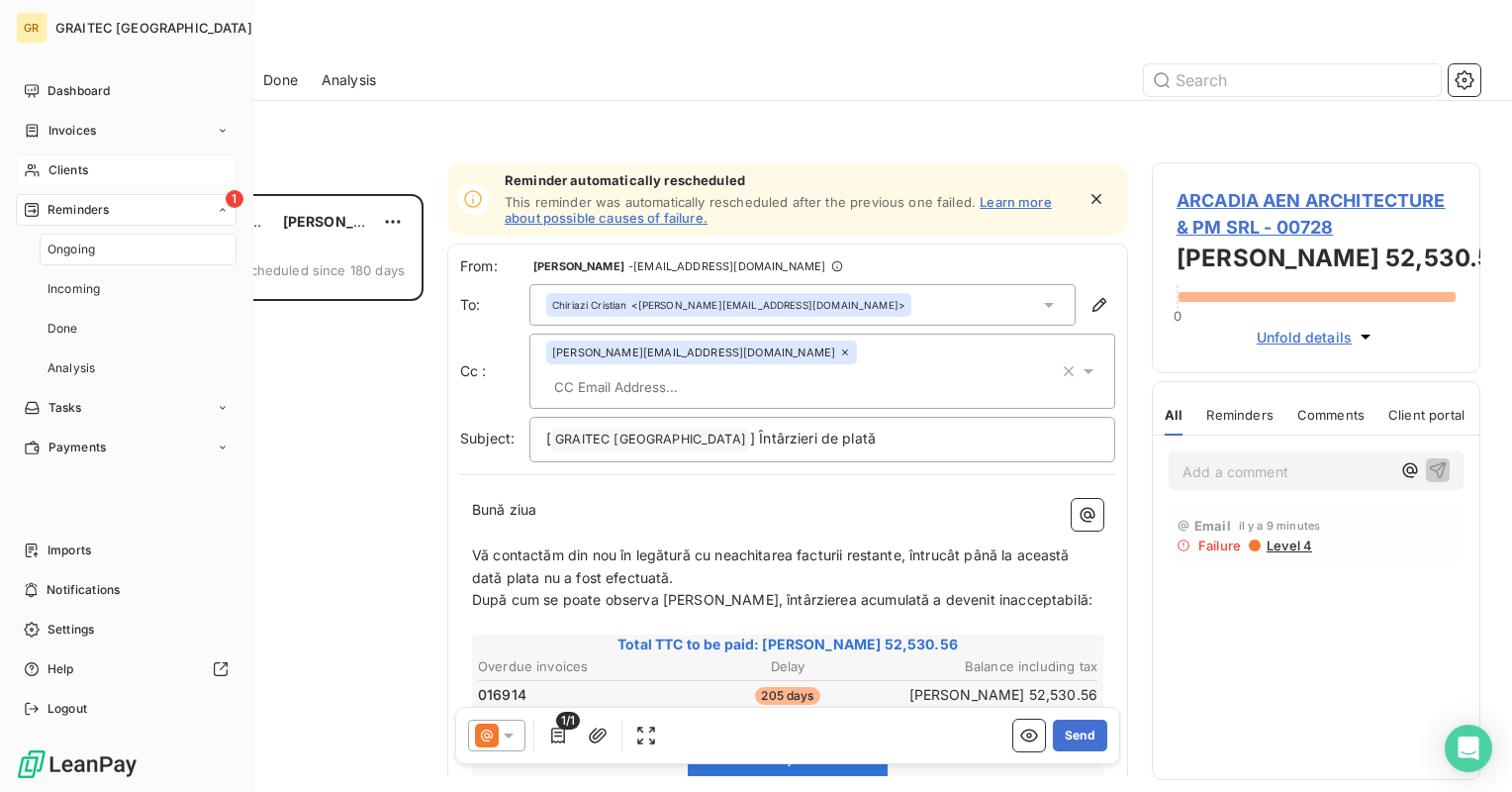 scroll, scrollTop: 16, scrollLeft: 16, axis: both 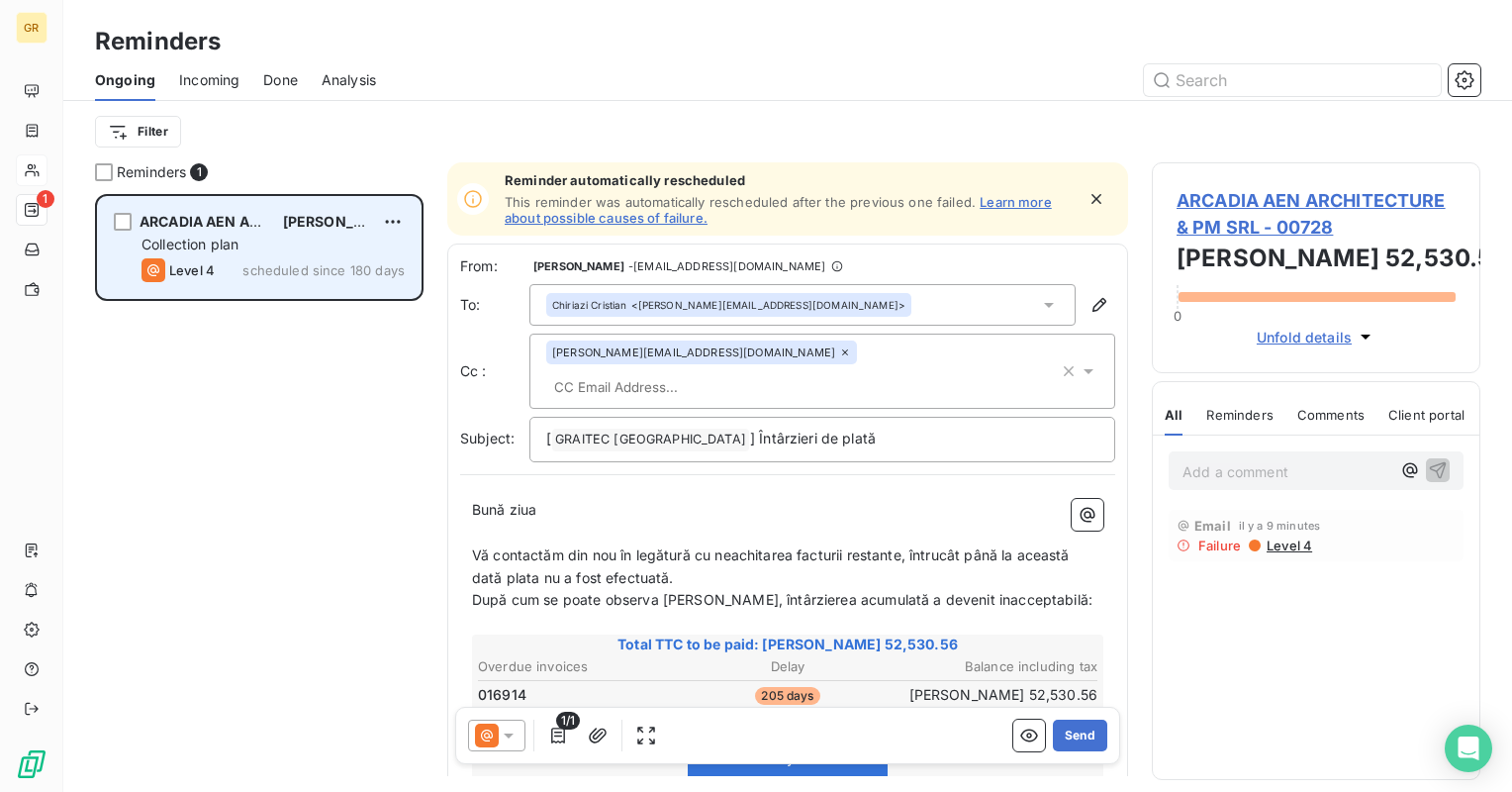 click on "ARCADIA AEN ARCHITECTURE & PM SRL" at bounding box center [277, 221] 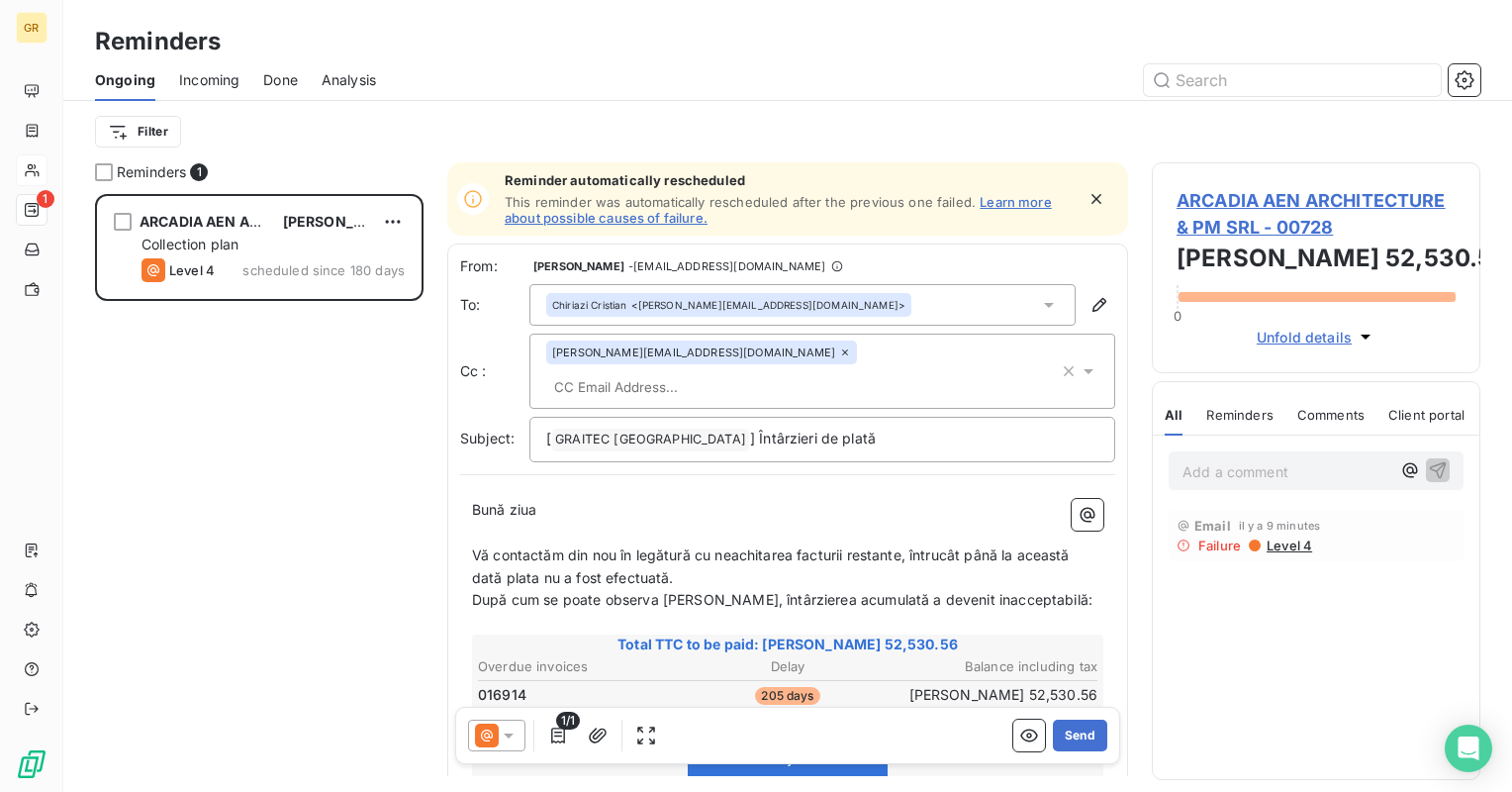 click on "Chiriazi Cristian   <cristian.chiriazi@arcadiaeng.com>" at bounding box center [728, 305] 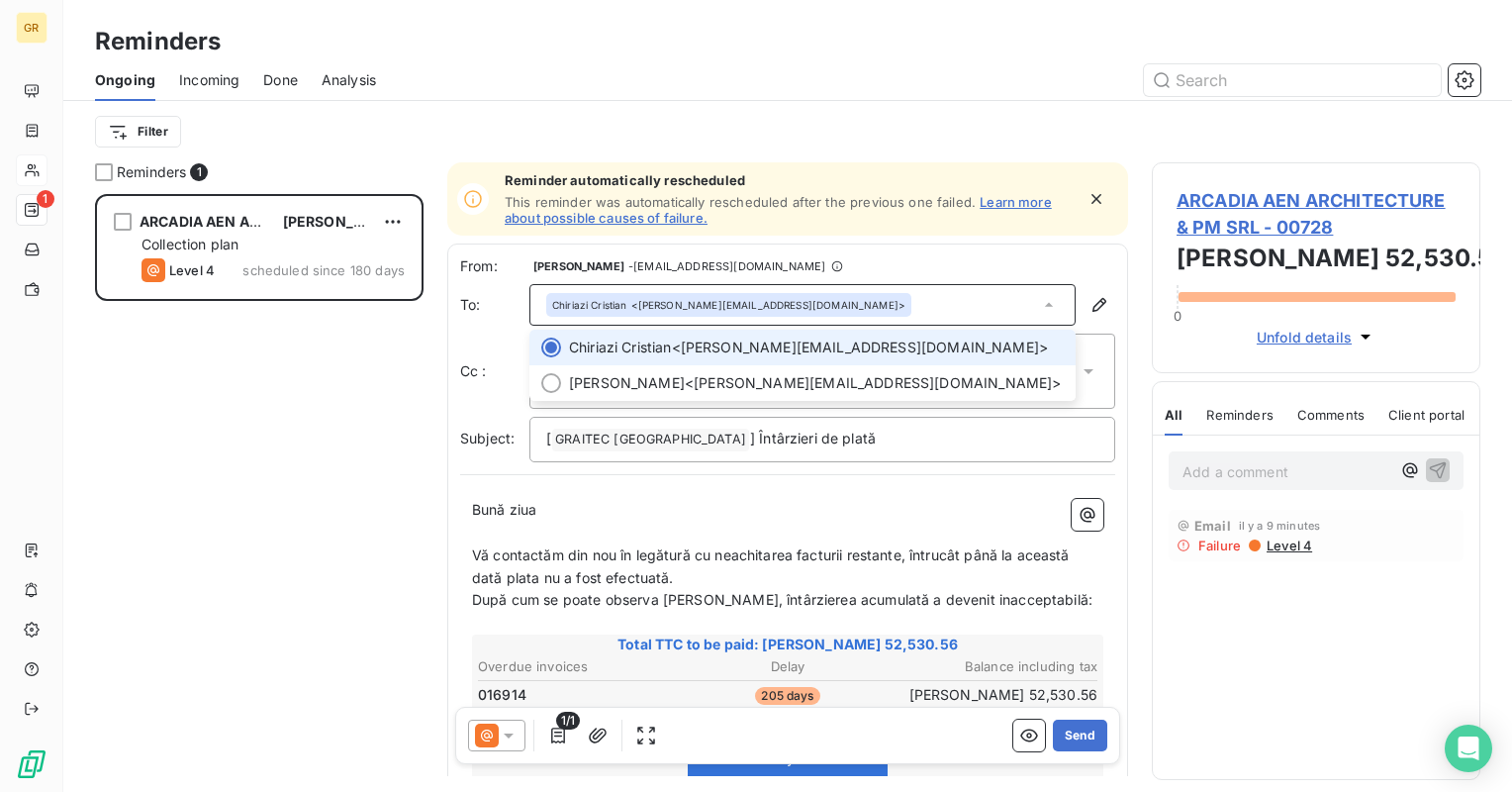 click on "Chiriazi Cristian   <cristian.chiriazi@arcadiaeng.com>" at bounding box center (728, 305) 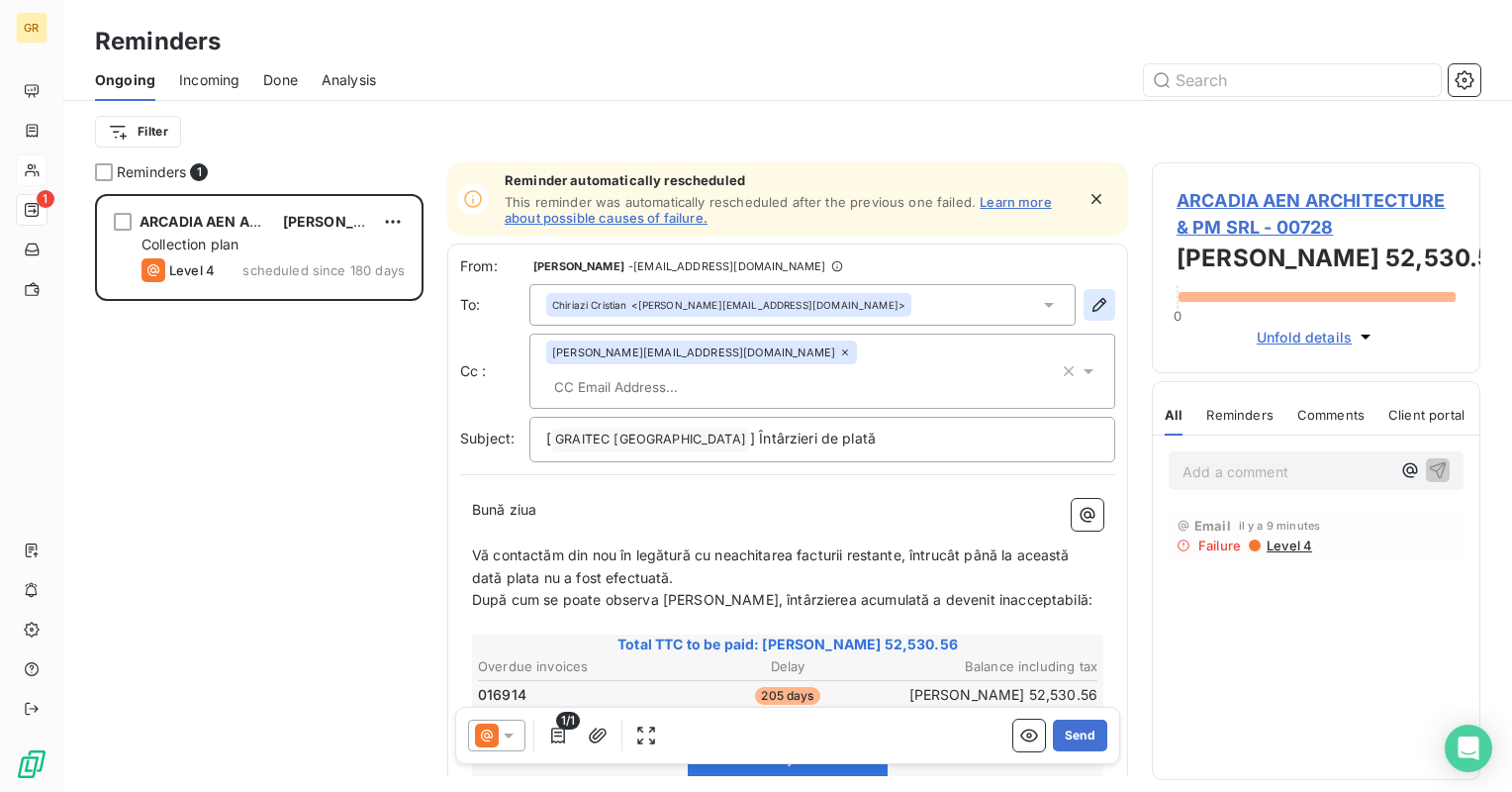 click 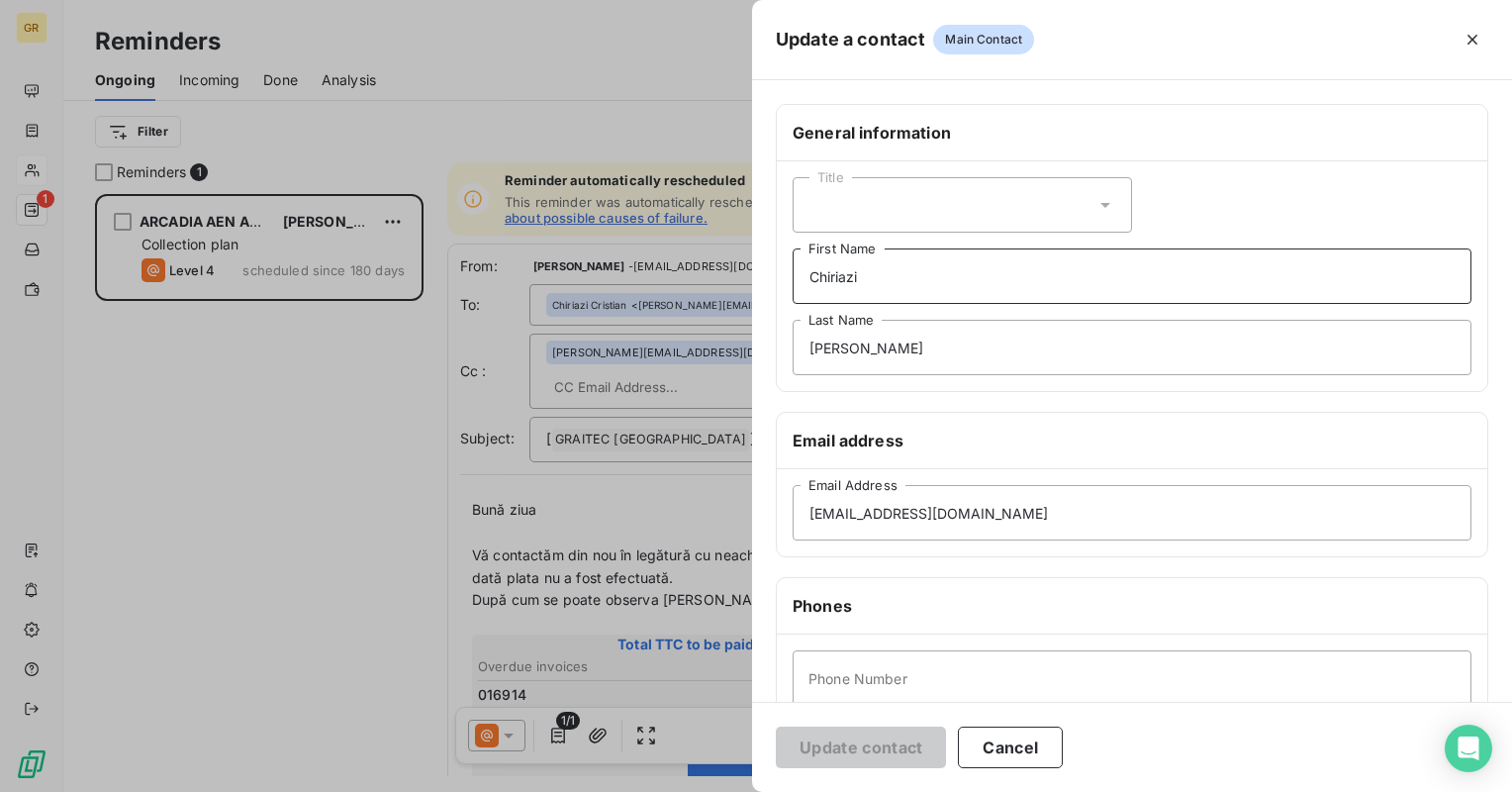 click on "Chiriazi" at bounding box center (1132, 276) 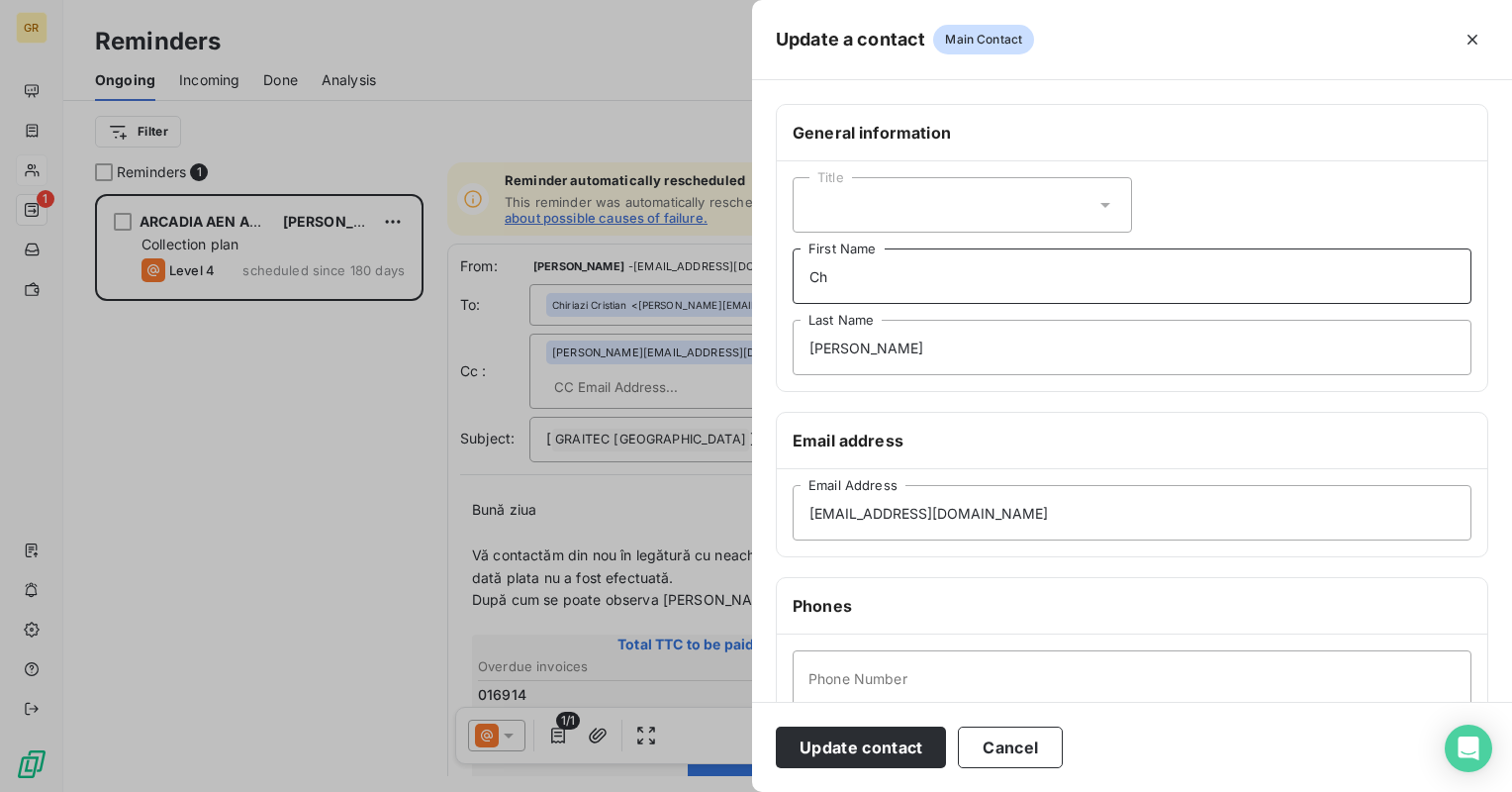 type on "C" 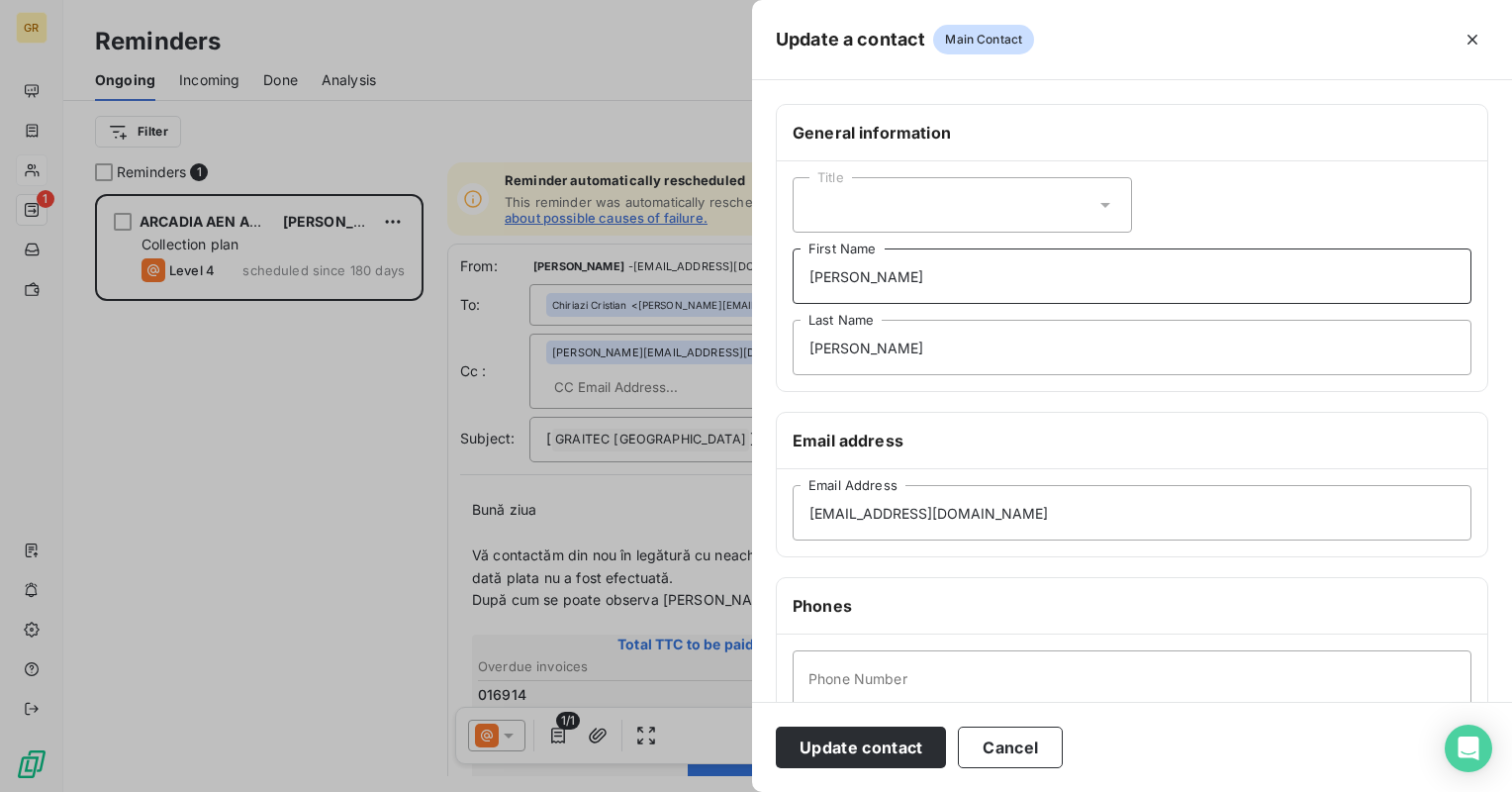 type on "Victor" 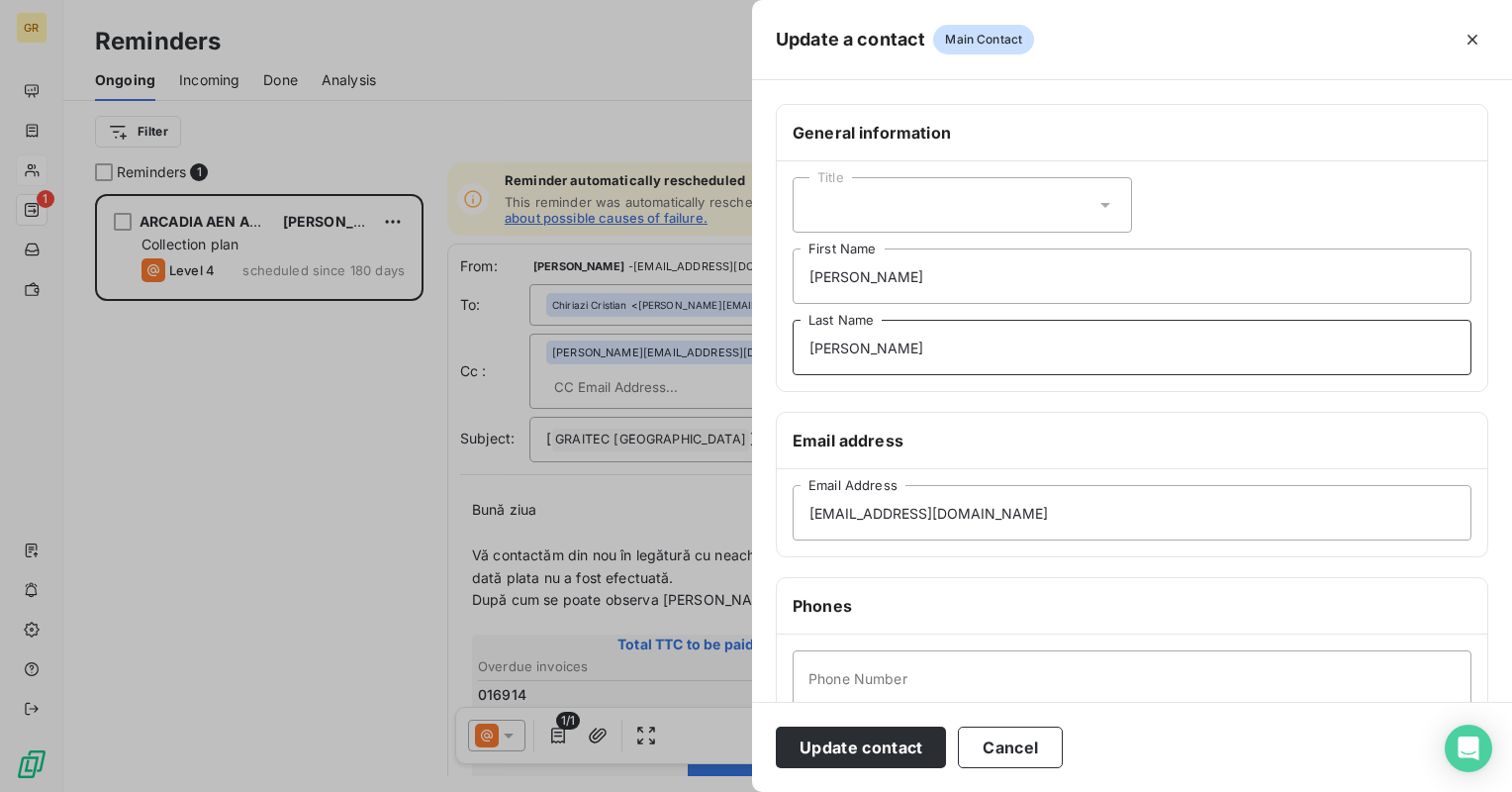 click on "Cristian" at bounding box center (1132, 347) 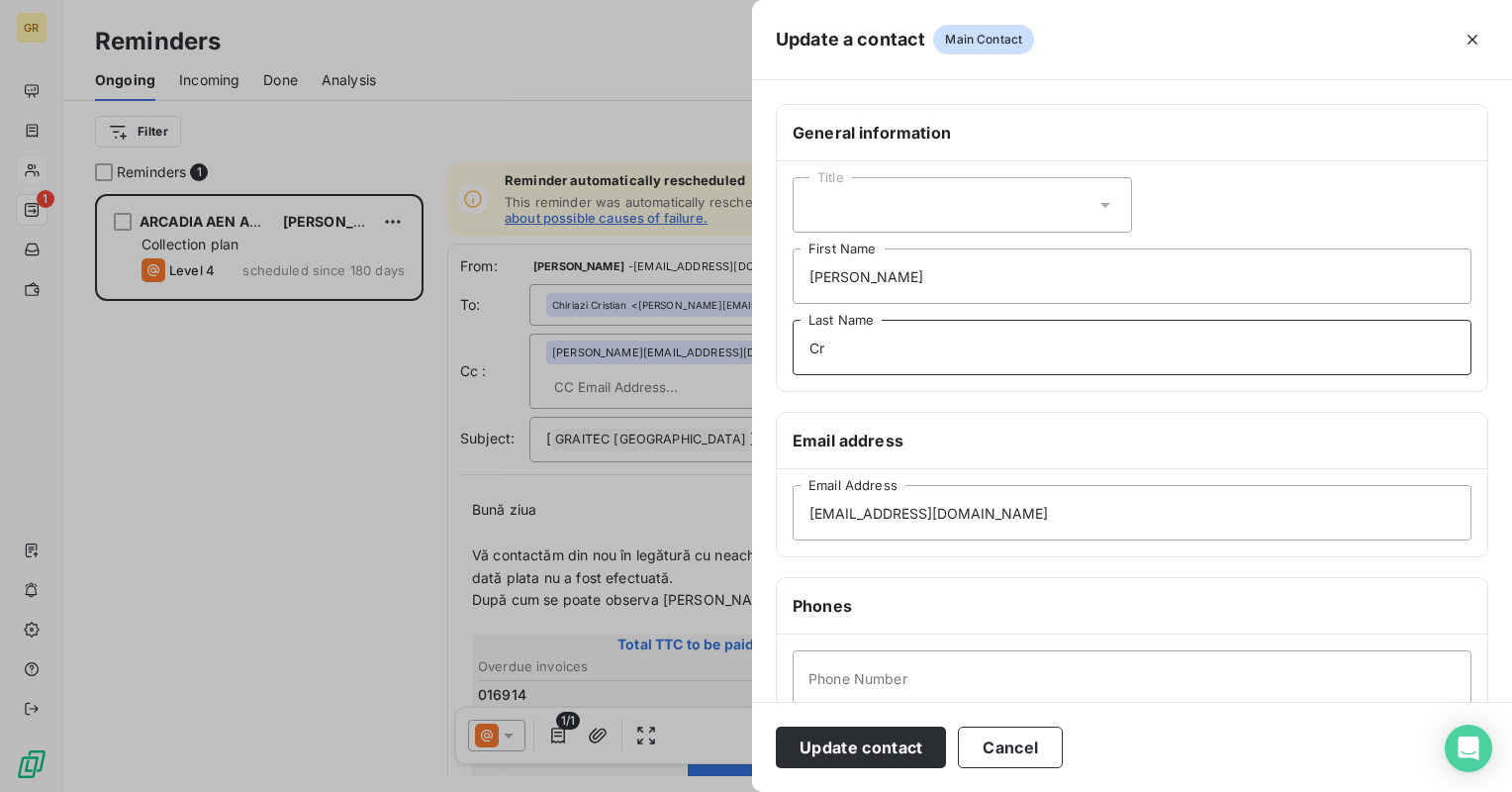 type on "C" 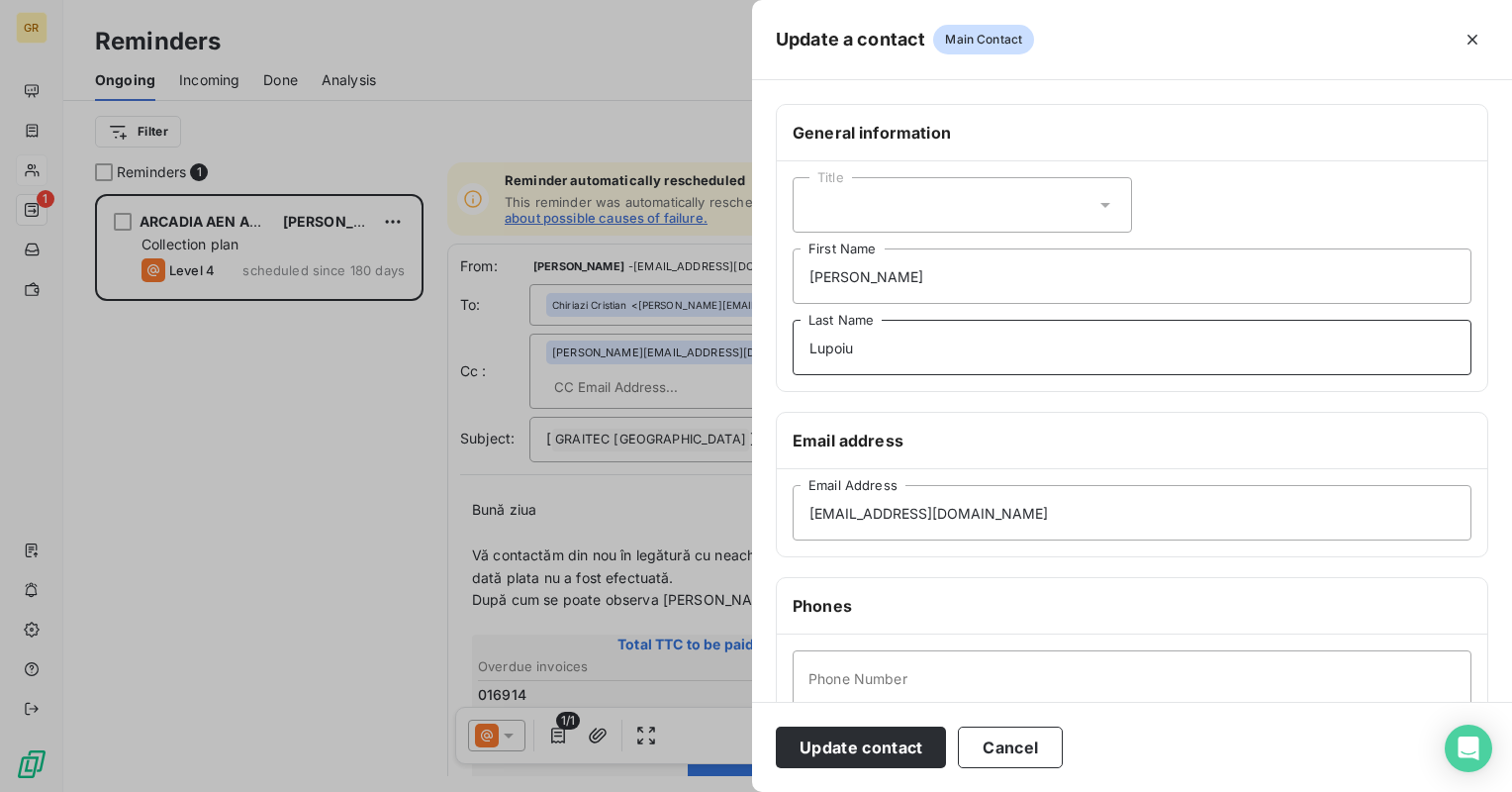 type on "Lupoiu" 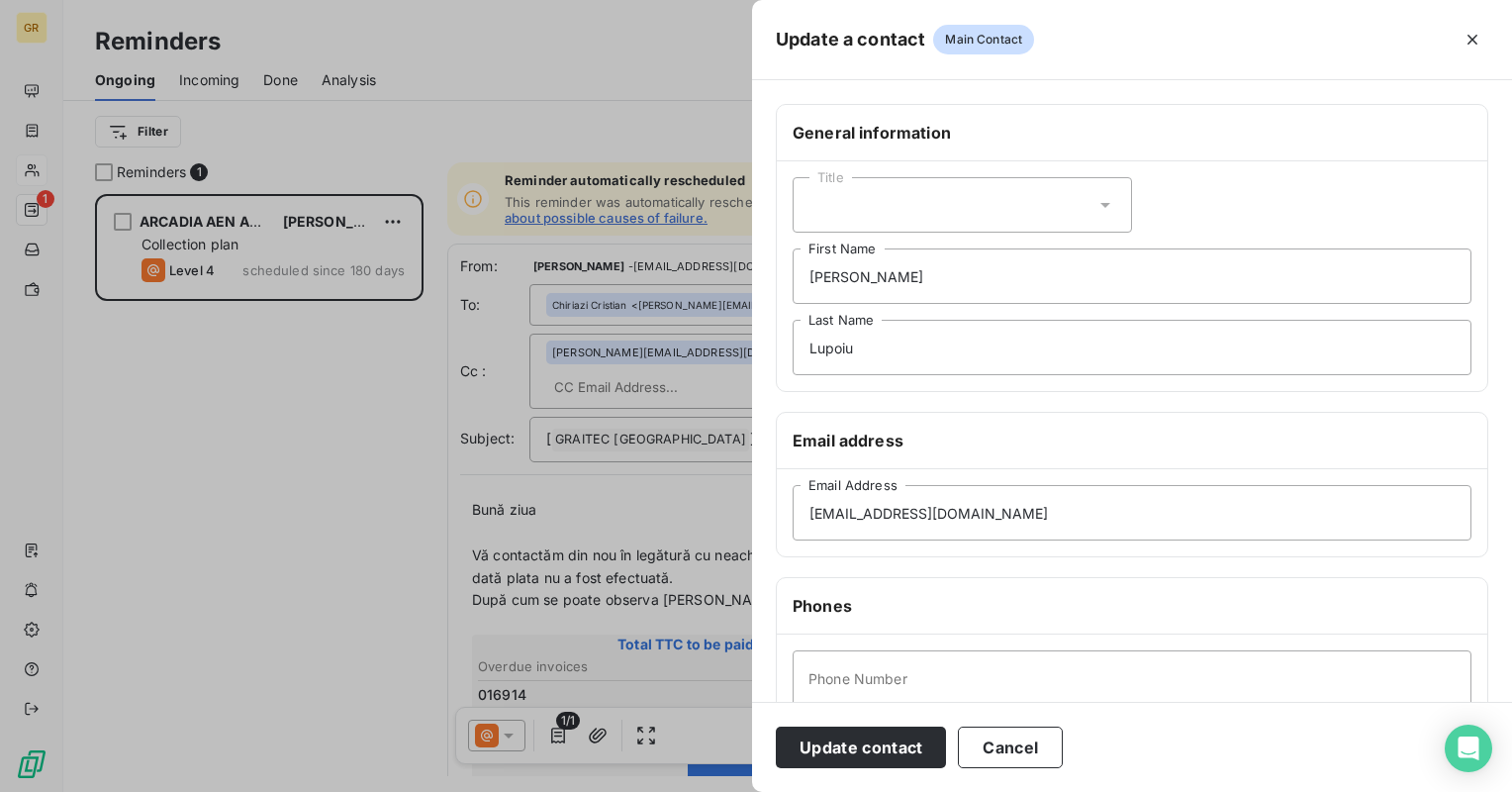 drag, startPoint x: 1128, startPoint y: 202, endPoint x: 1116, endPoint y: 203, distance: 12.0415946 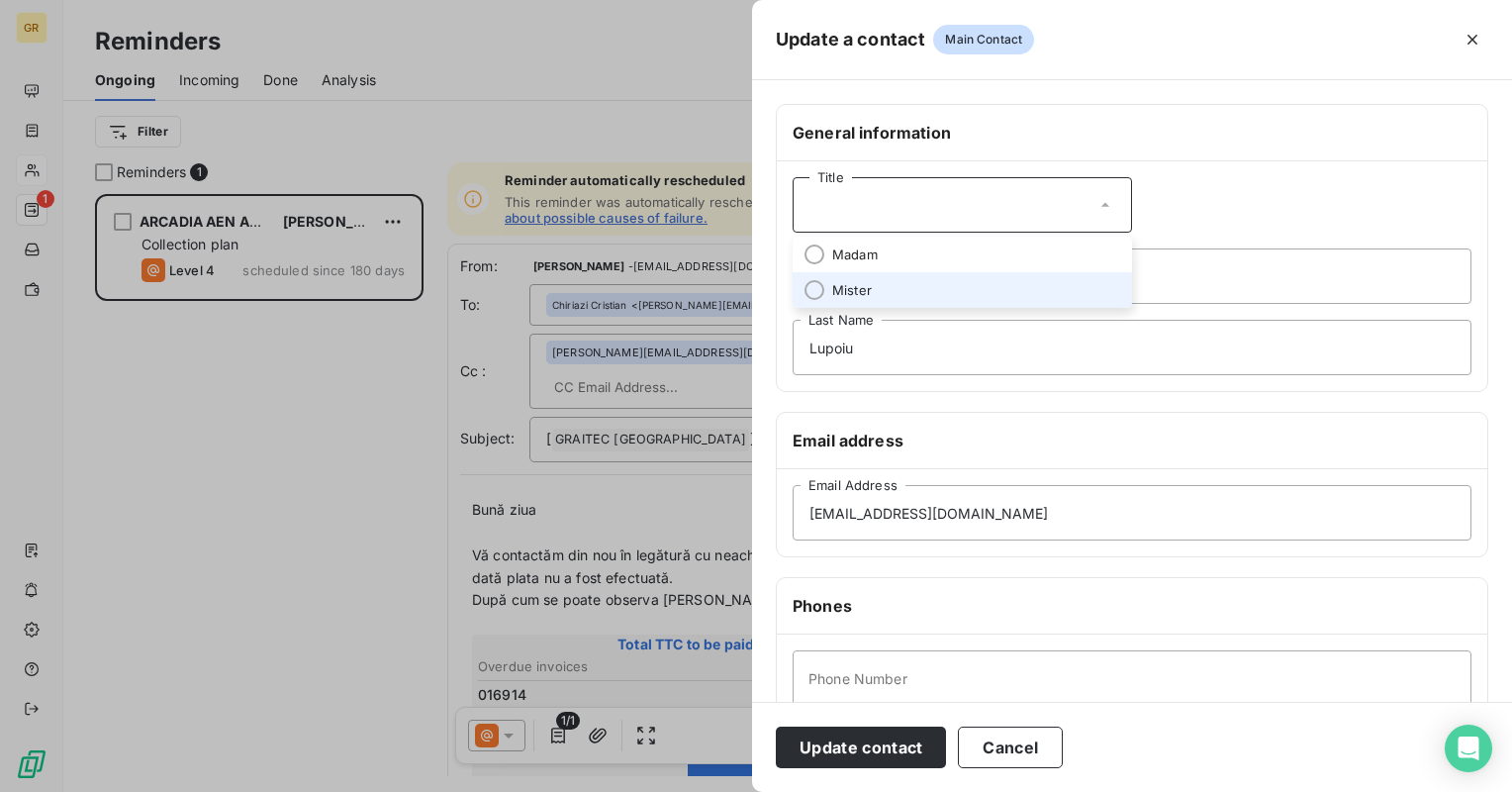 click on "Mister" at bounding box center [962, 290] 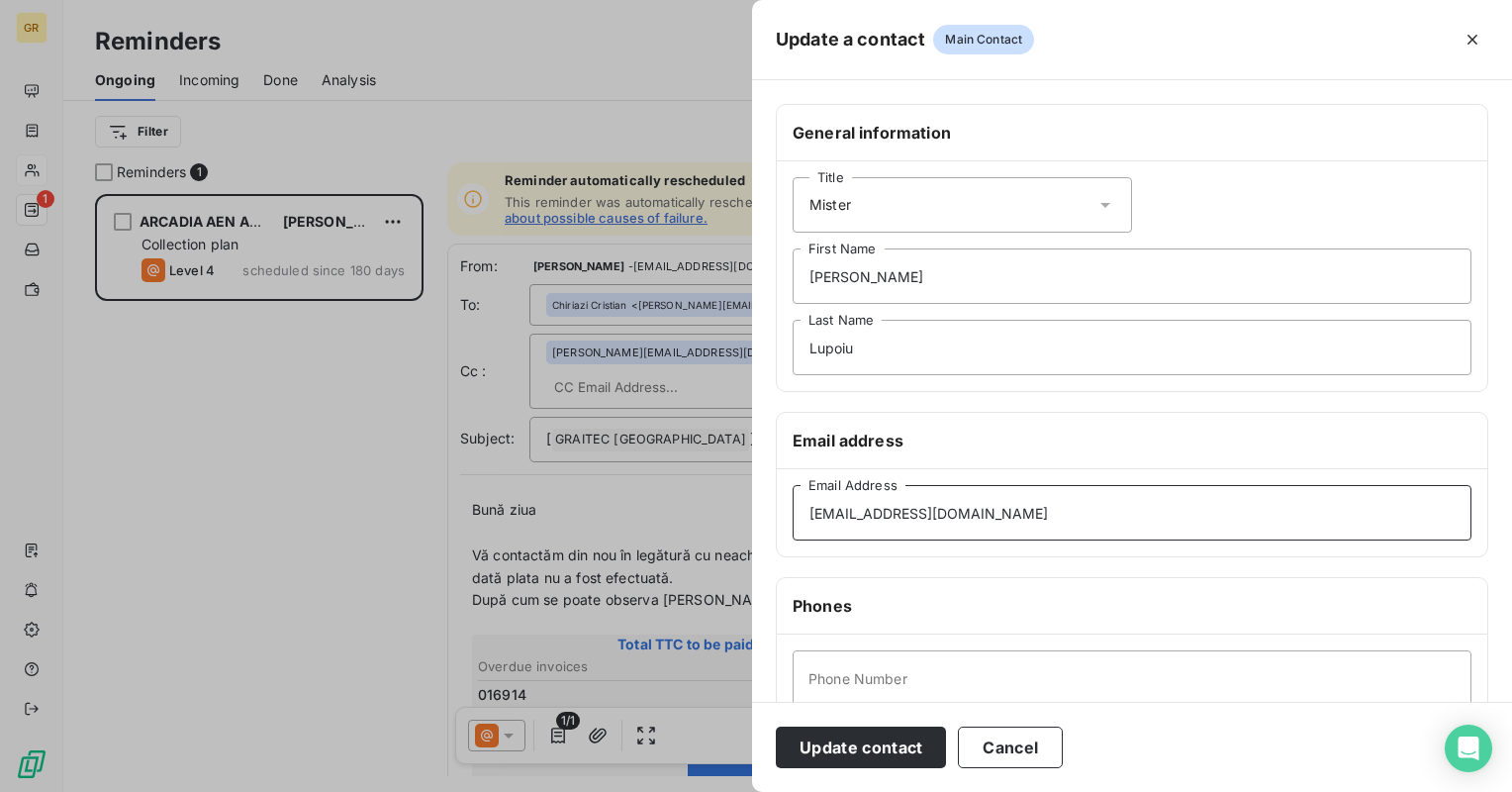 click on "cristian.chiriazi@arcadiaeng.com" at bounding box center [1132, 513] 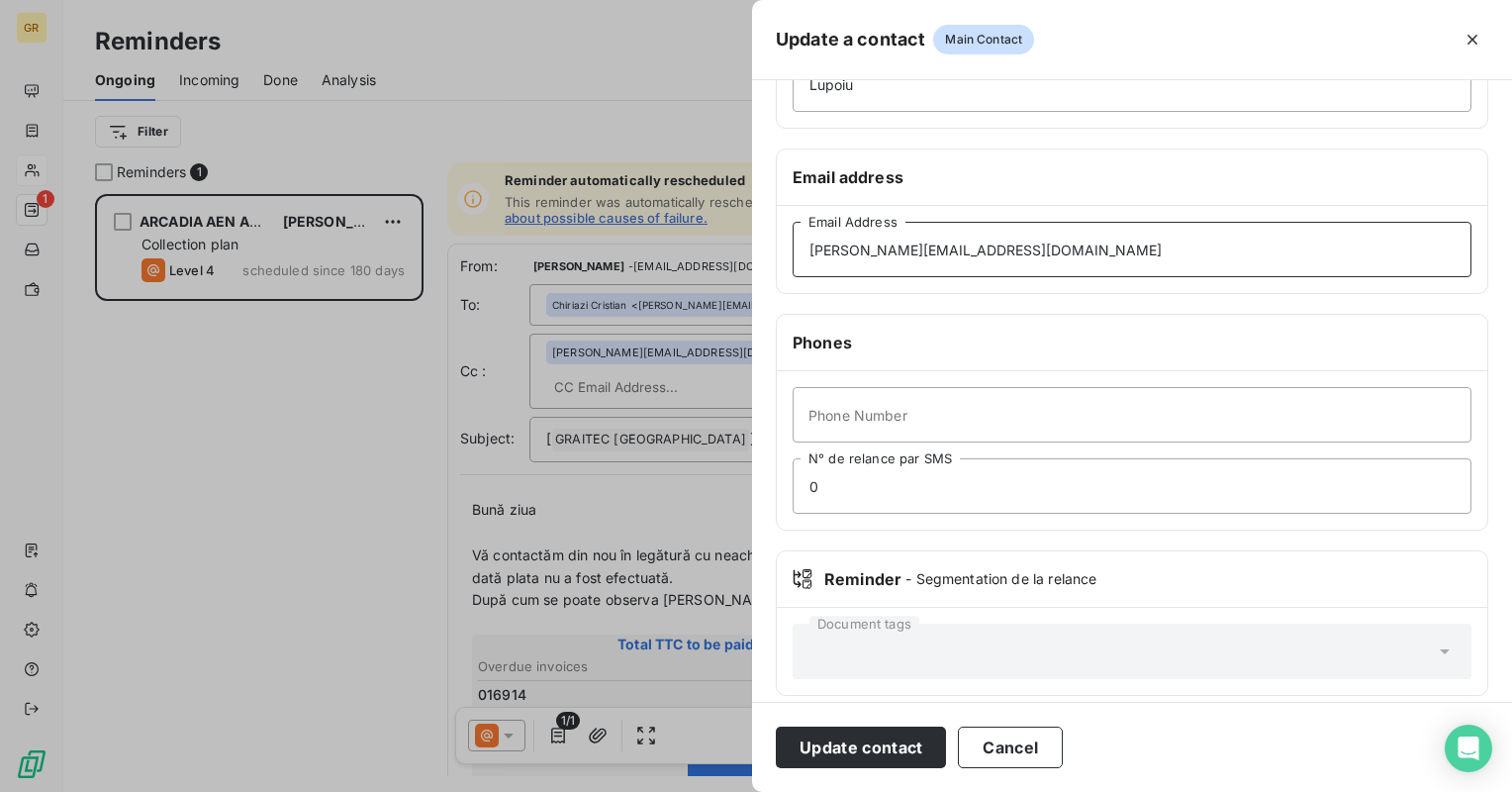 scroll, scrollTop: 277, scrollLeft: 0, axis: vertical 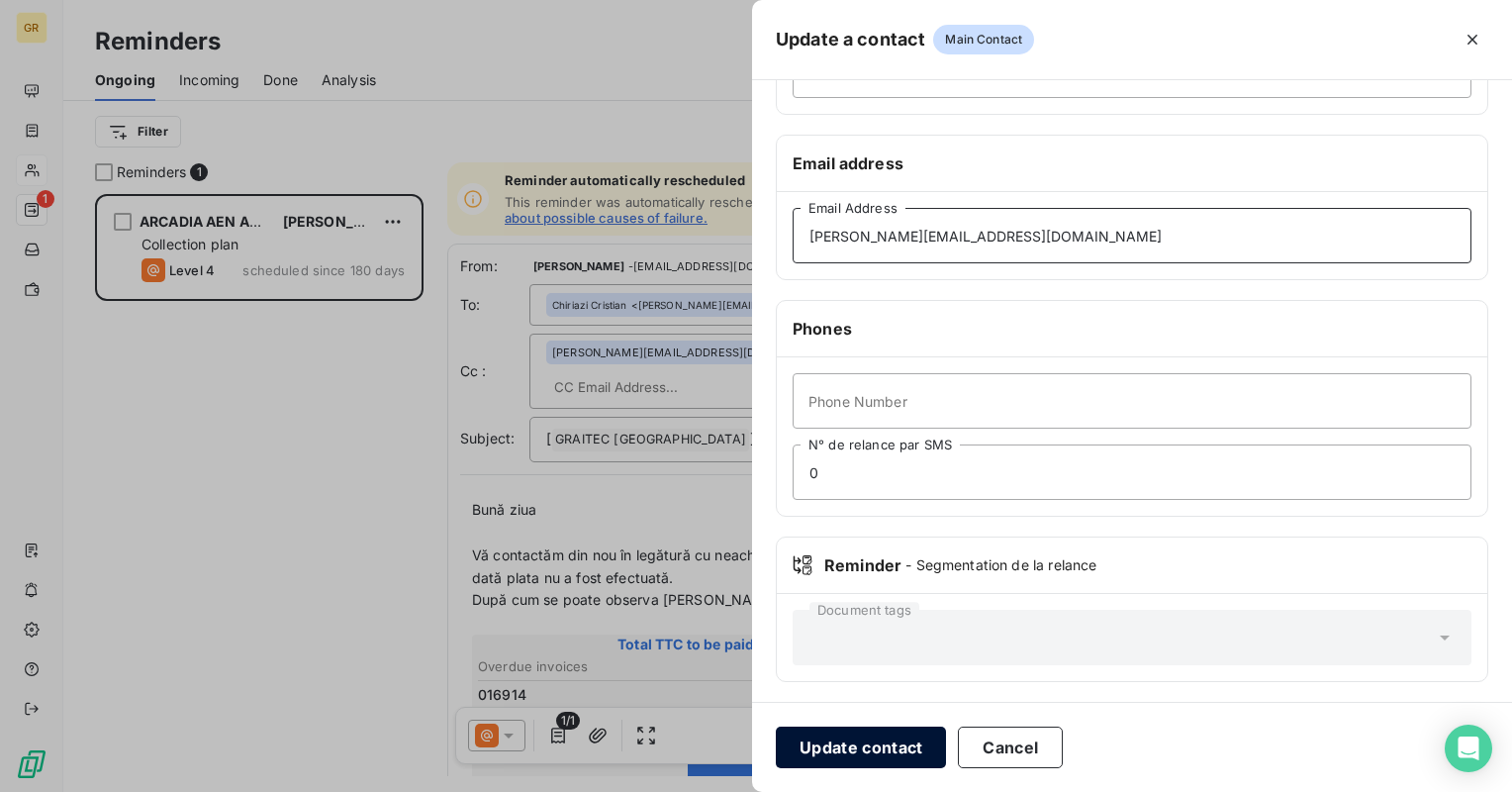 type on "victor.lupoiu@arcadiaeng.com" 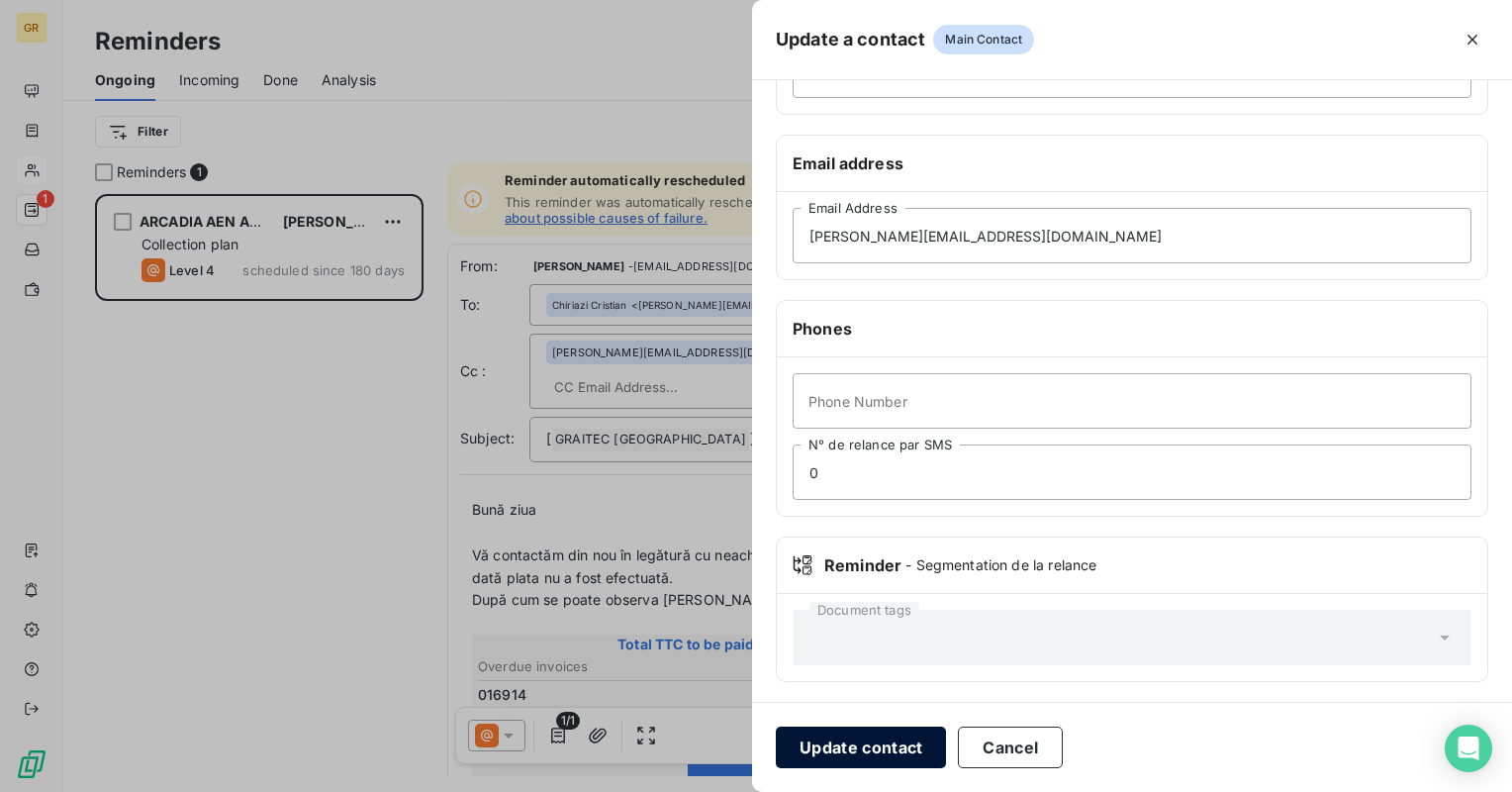 click on "Update contact" at bounding box center (861, 747) 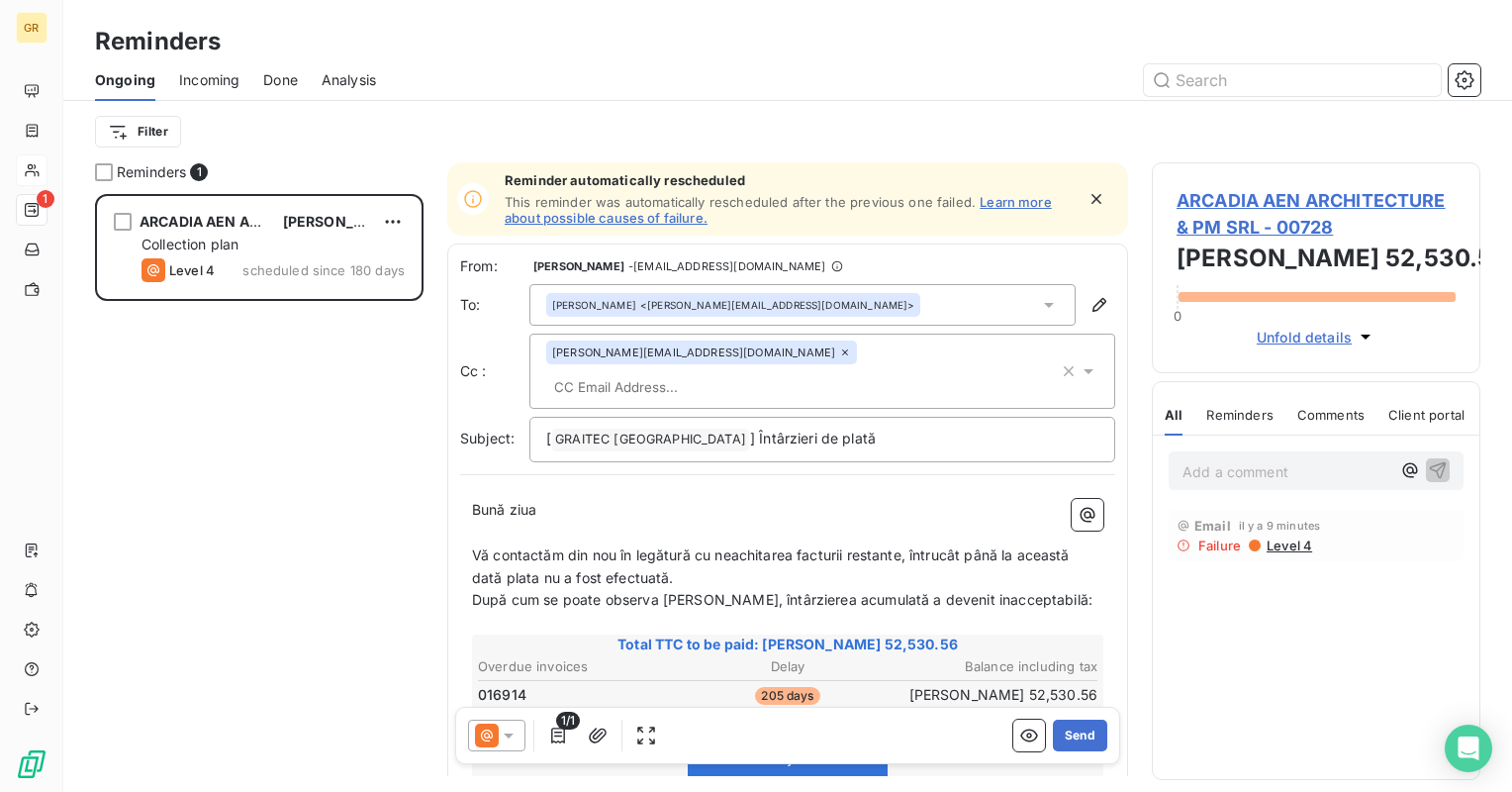 click on "victor.lupoiu@arcadiaeng.com" at bounding box center (694, 352) 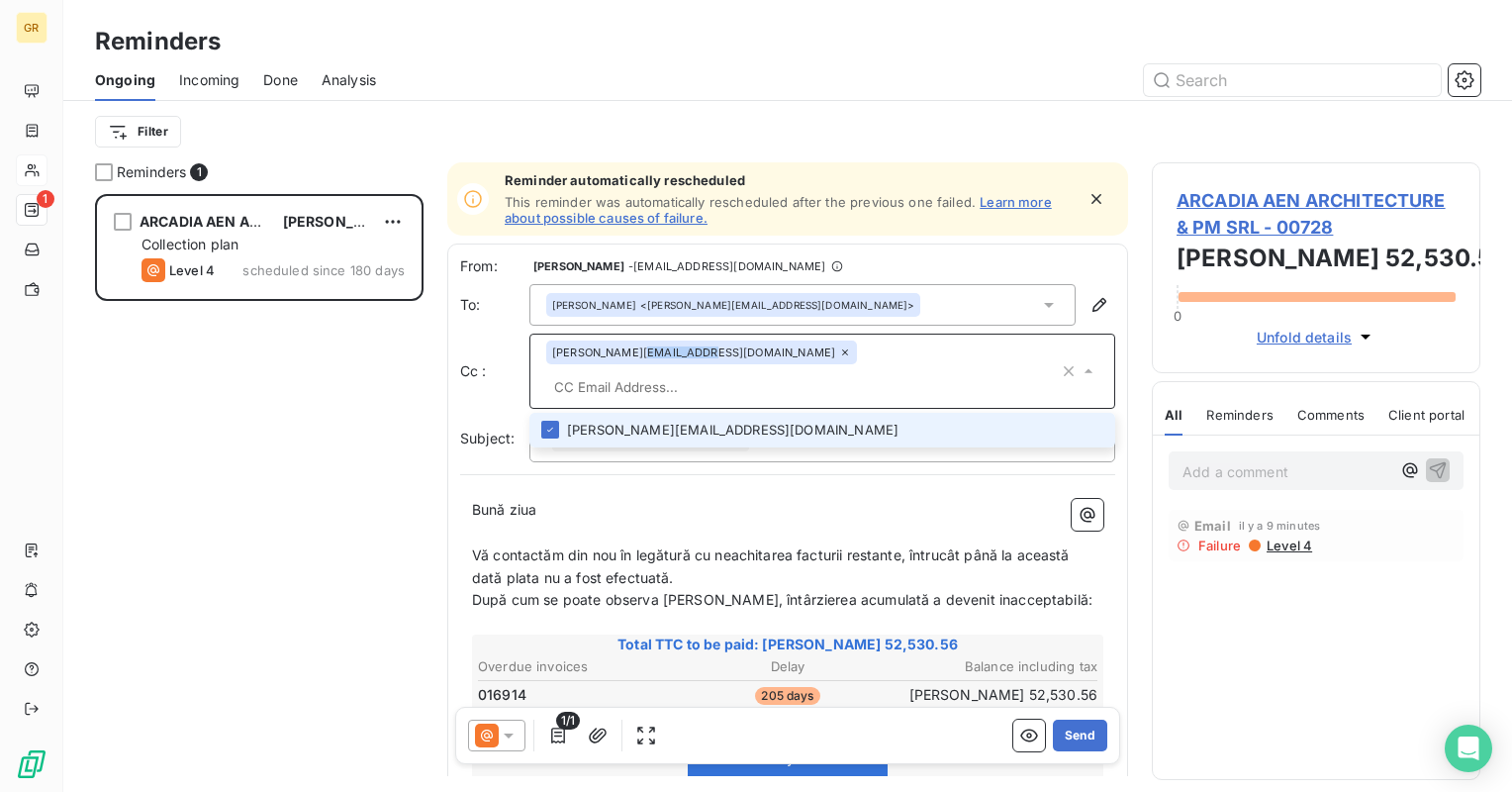 click on "victor.lupoiu@arcadiaeng.com" at bounding box center [694, 352] 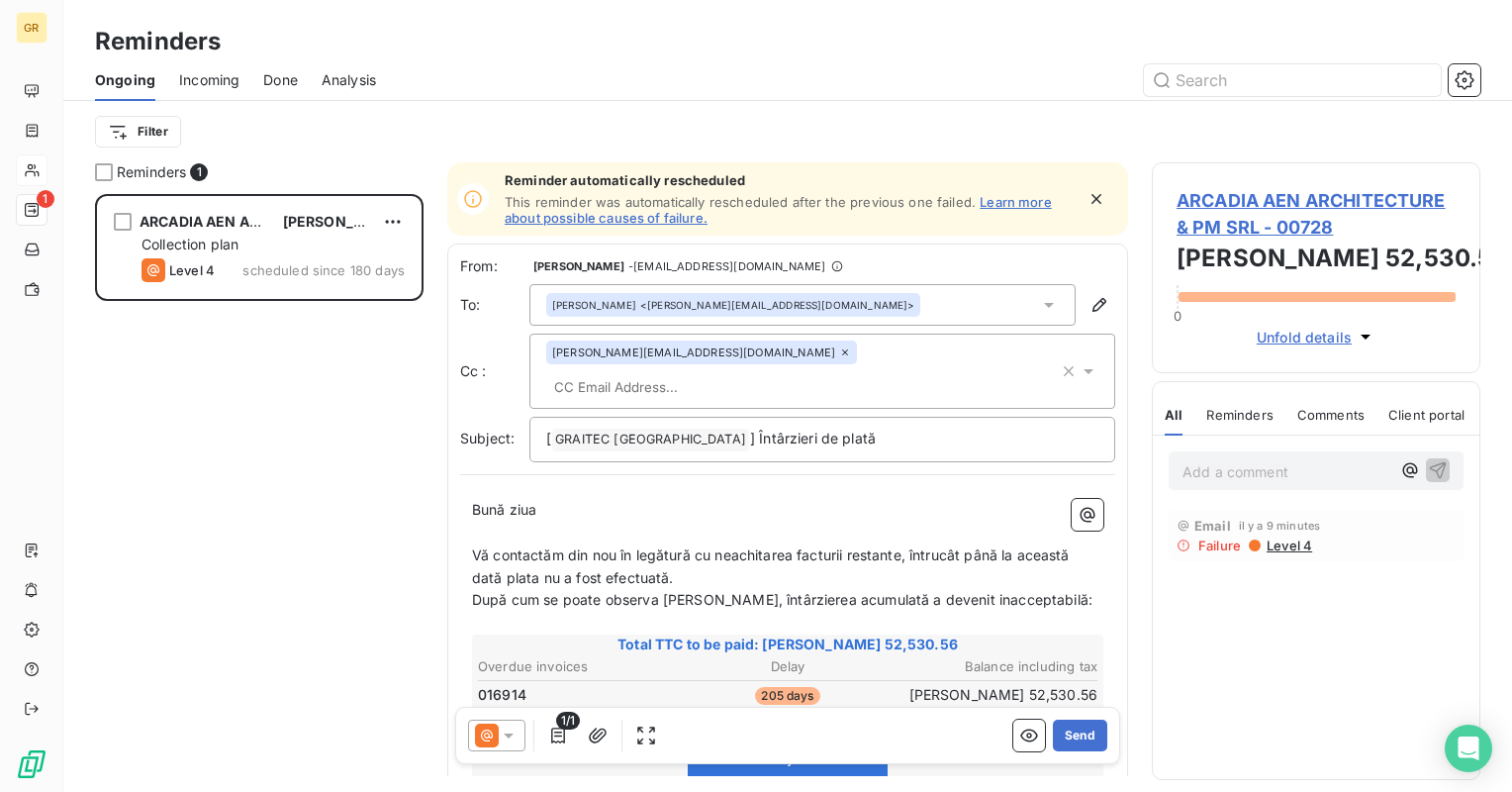click on "victor.lupoiu@arcadiaeng.com" at bounding box center [803, 371] 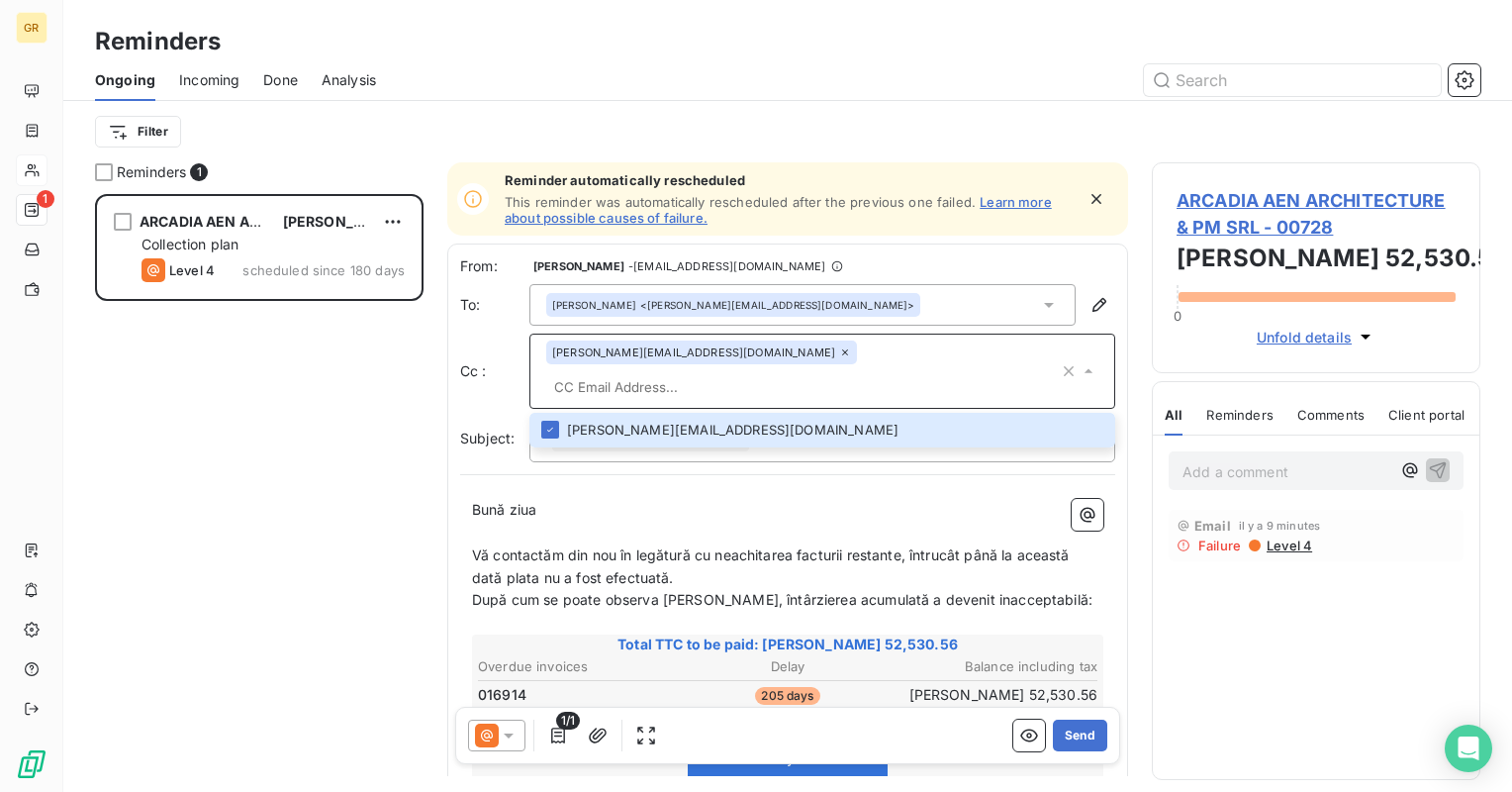 scroll, scrollTop: 2, scrollLeft: 0, axis: vertical 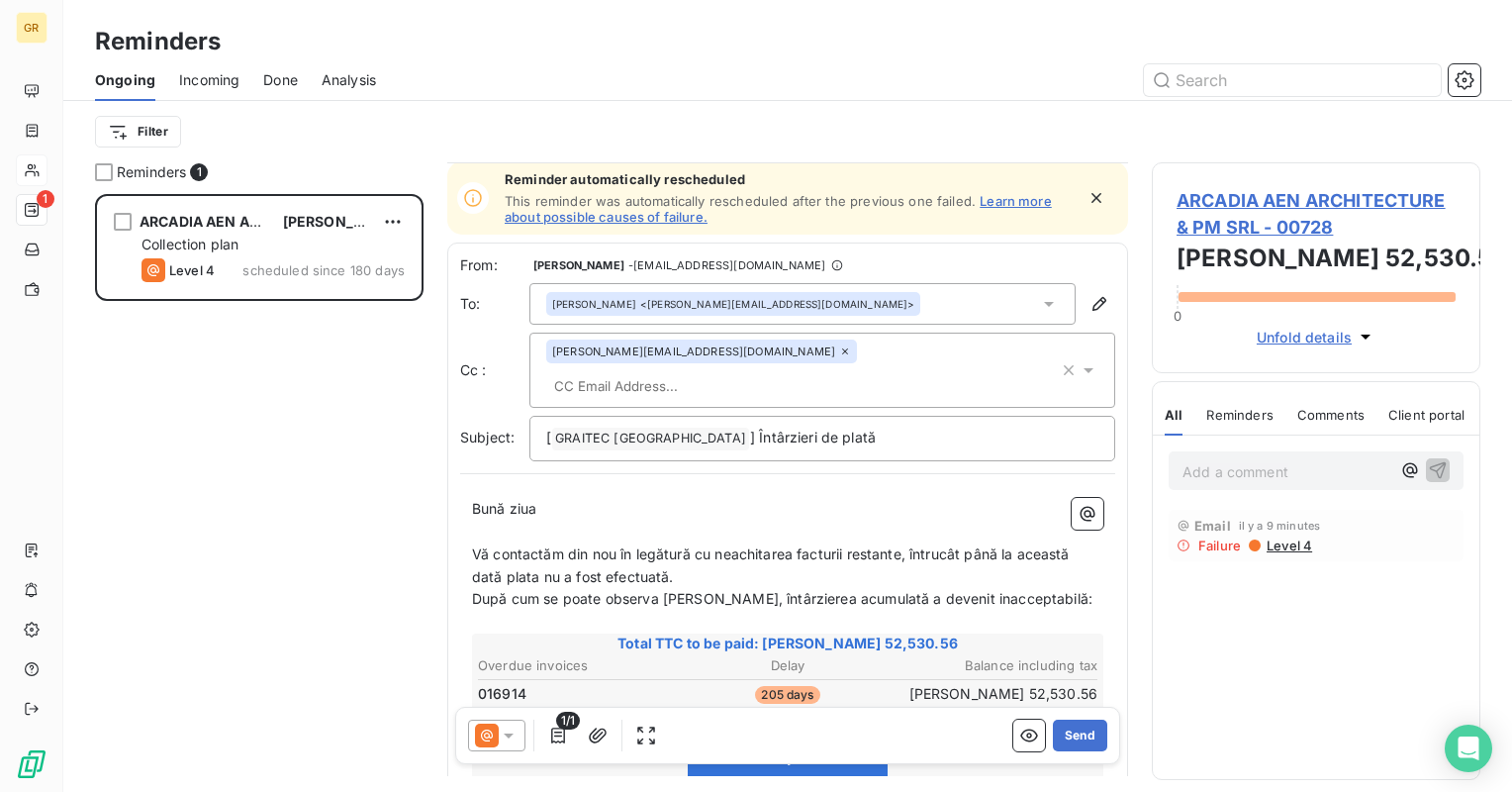 click on "ARCADIA AEN ARCHITECTURE & PM SRL RON 52,530.56 Collection plan Level 4 scheduled since 180 days" at bounding box center (259, 493) 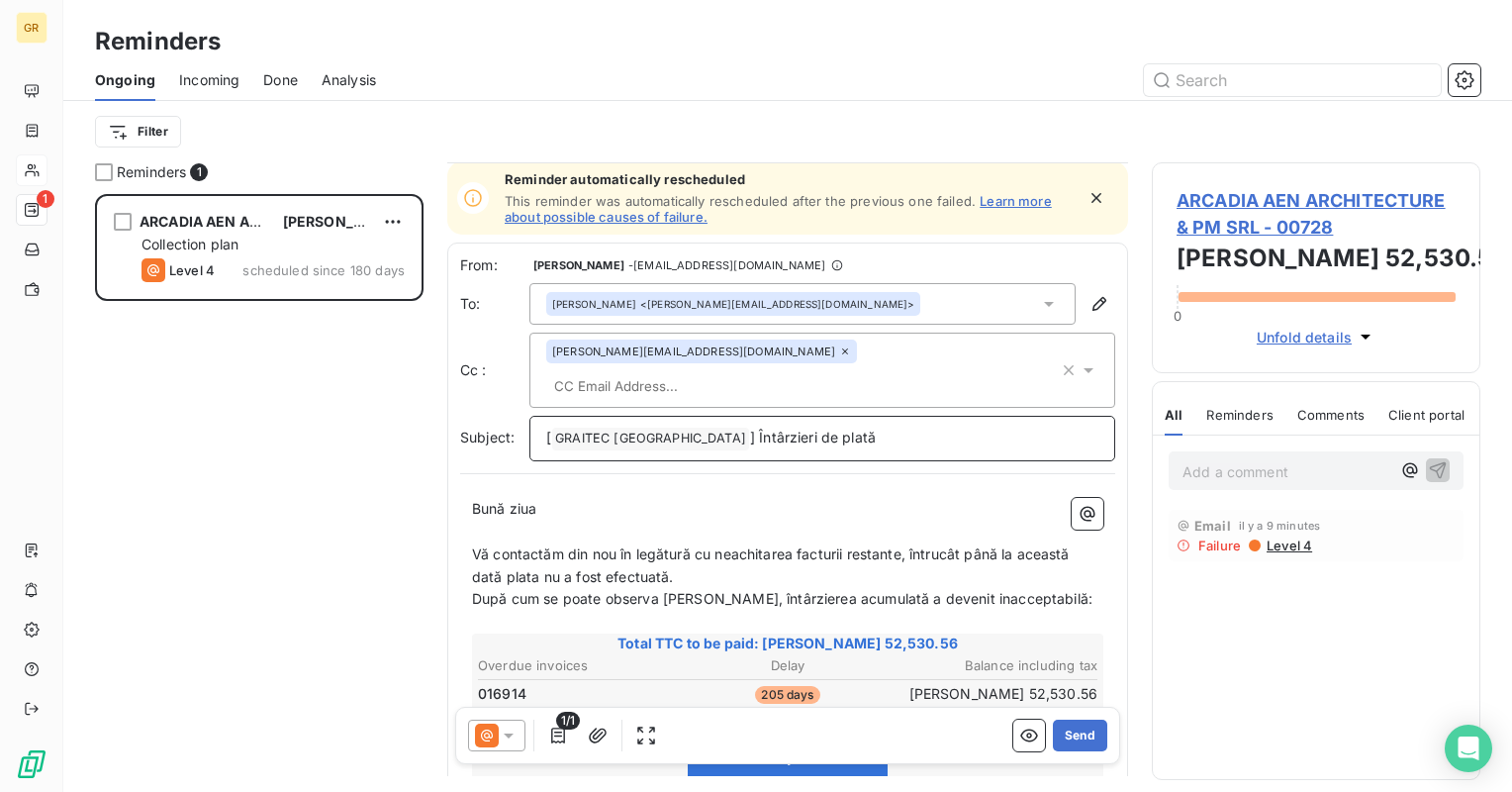 click on "] Întârzieri de plată" at bounding box center (812, 437) 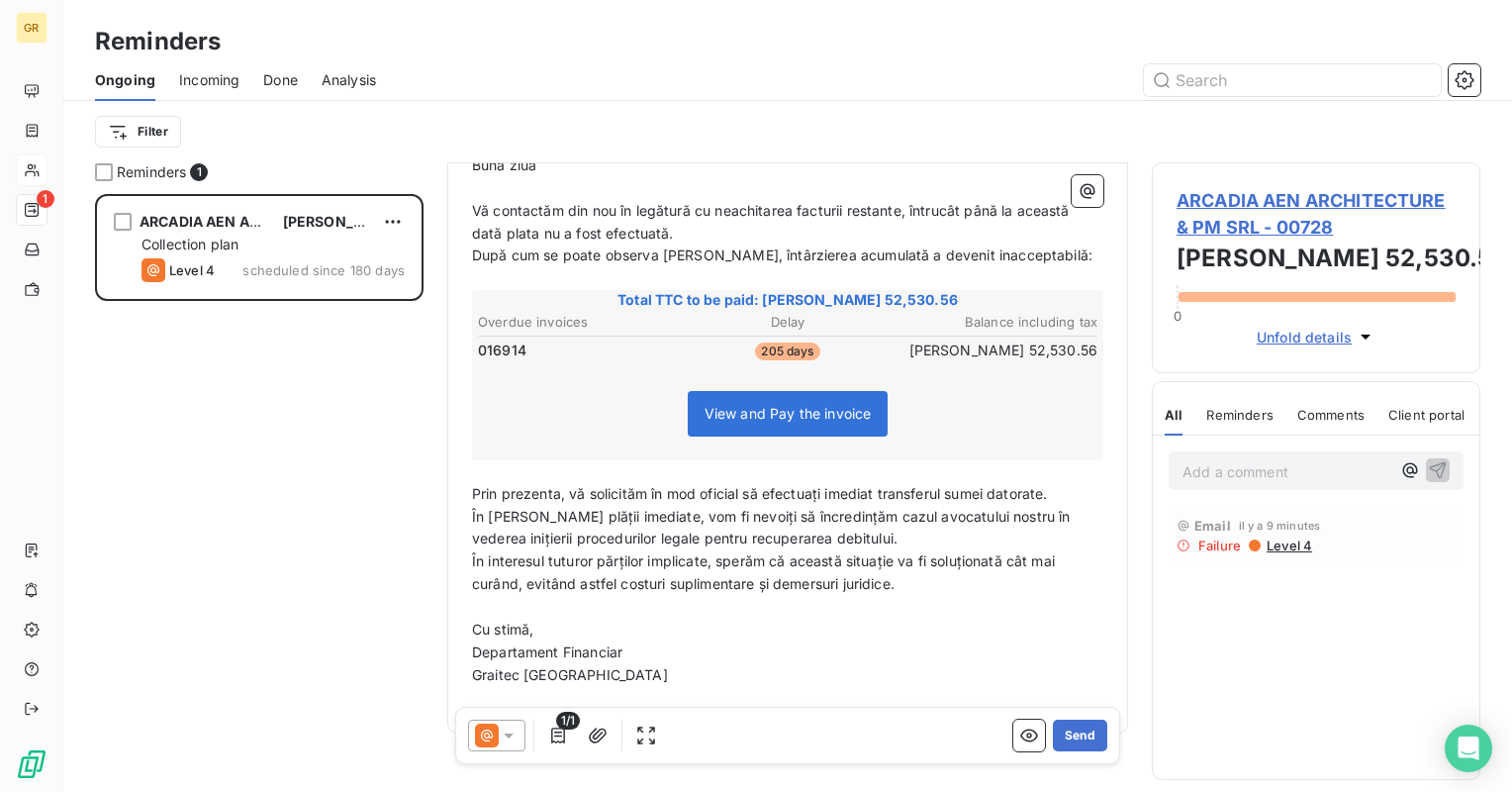 scroll, scrollTop: 350, scrollLeft: 0, axis: vertical 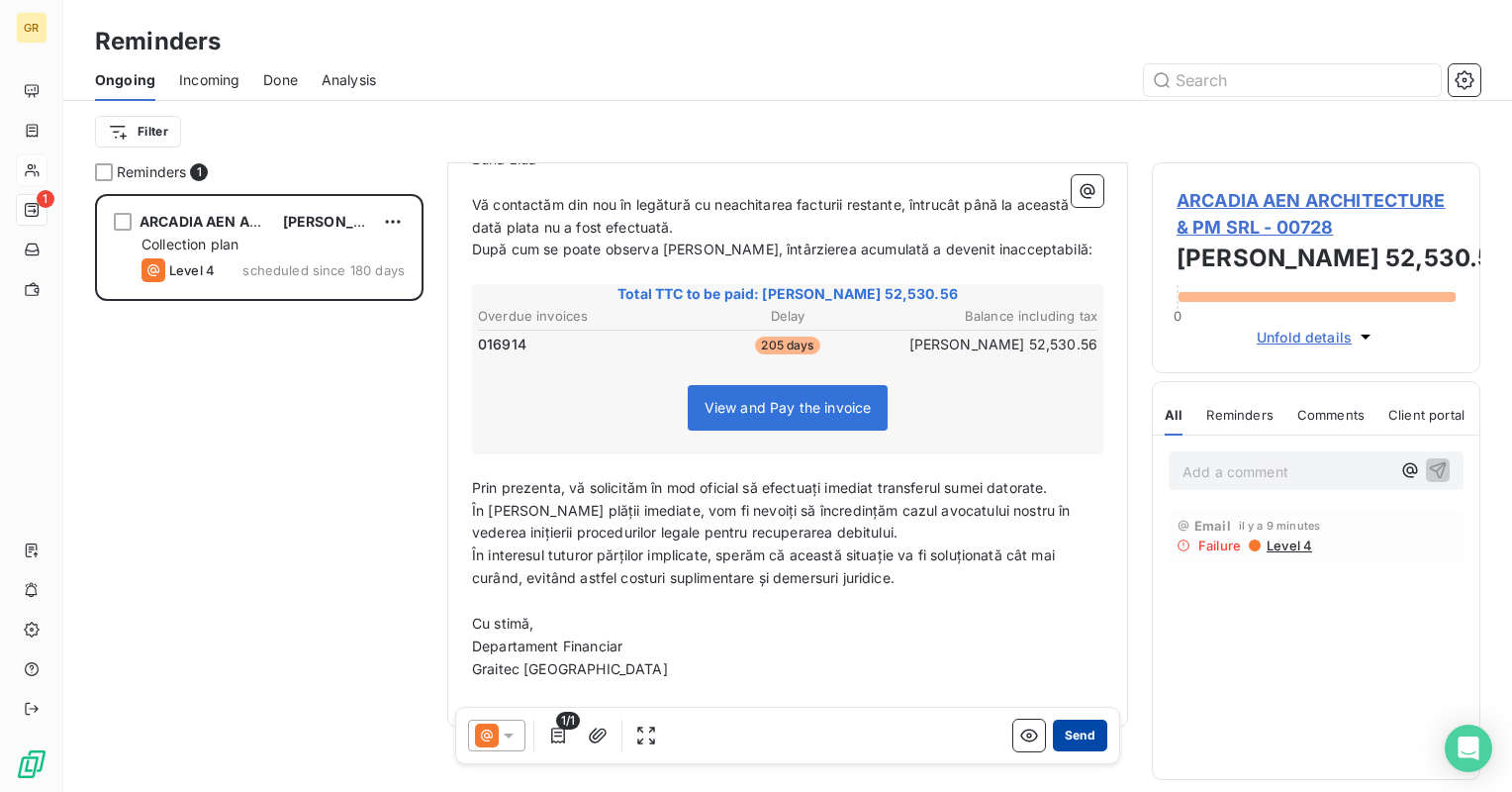 click on "Send" at bounding box center [1080, 736] 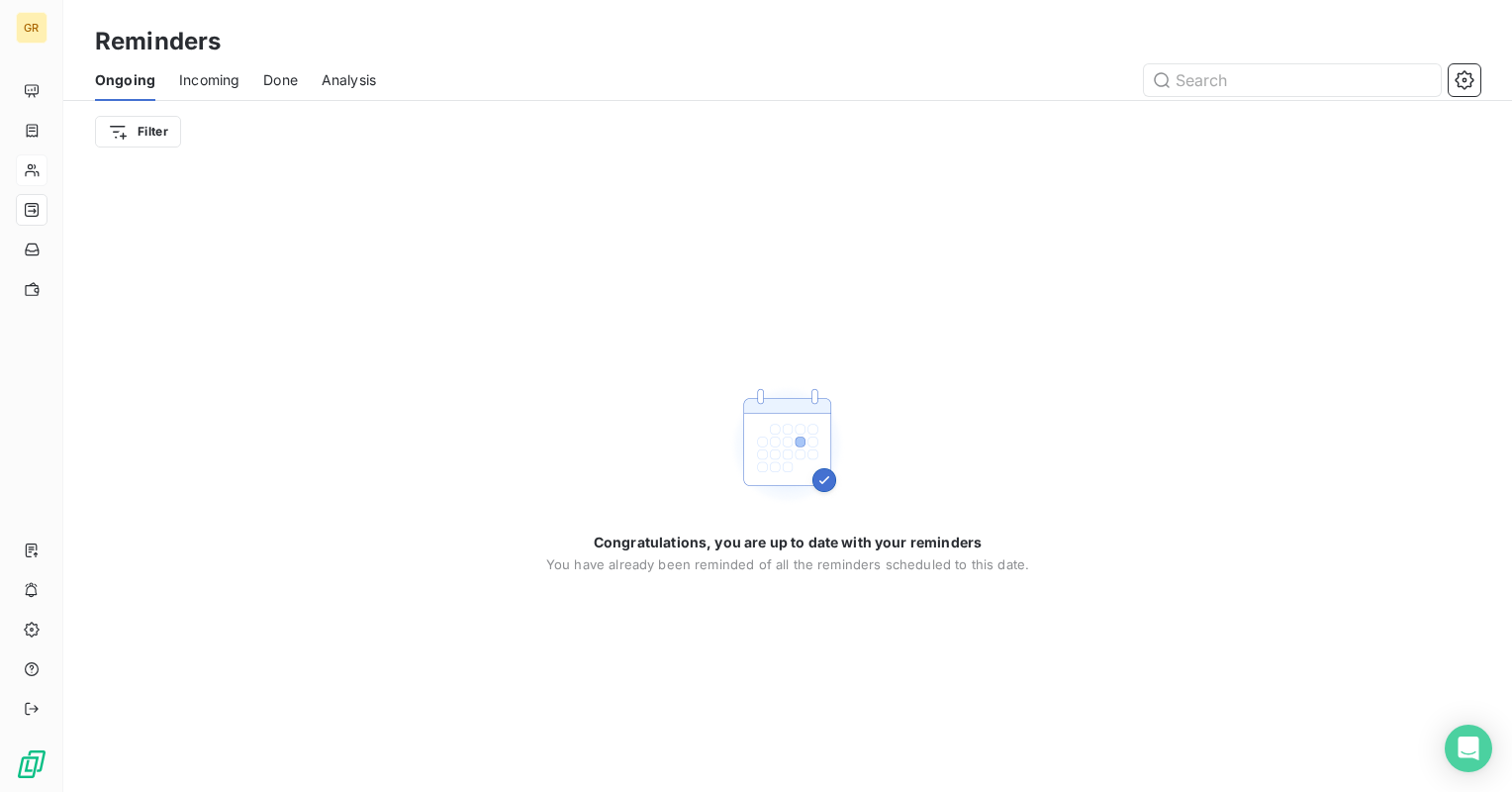 click on "Done" at bounding box center [280, 80] 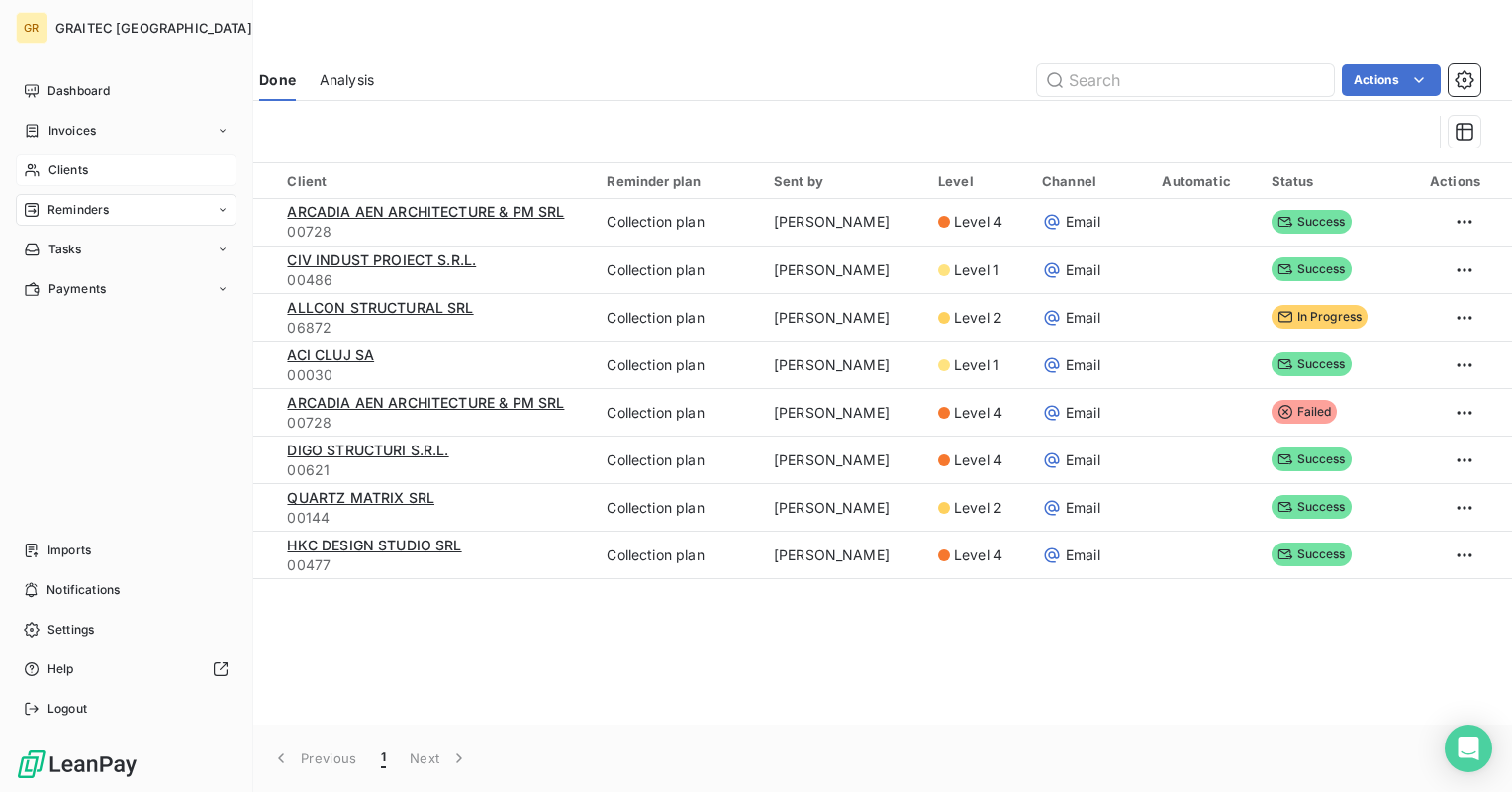 click on "Reminders" at bounding box center (78, 210) 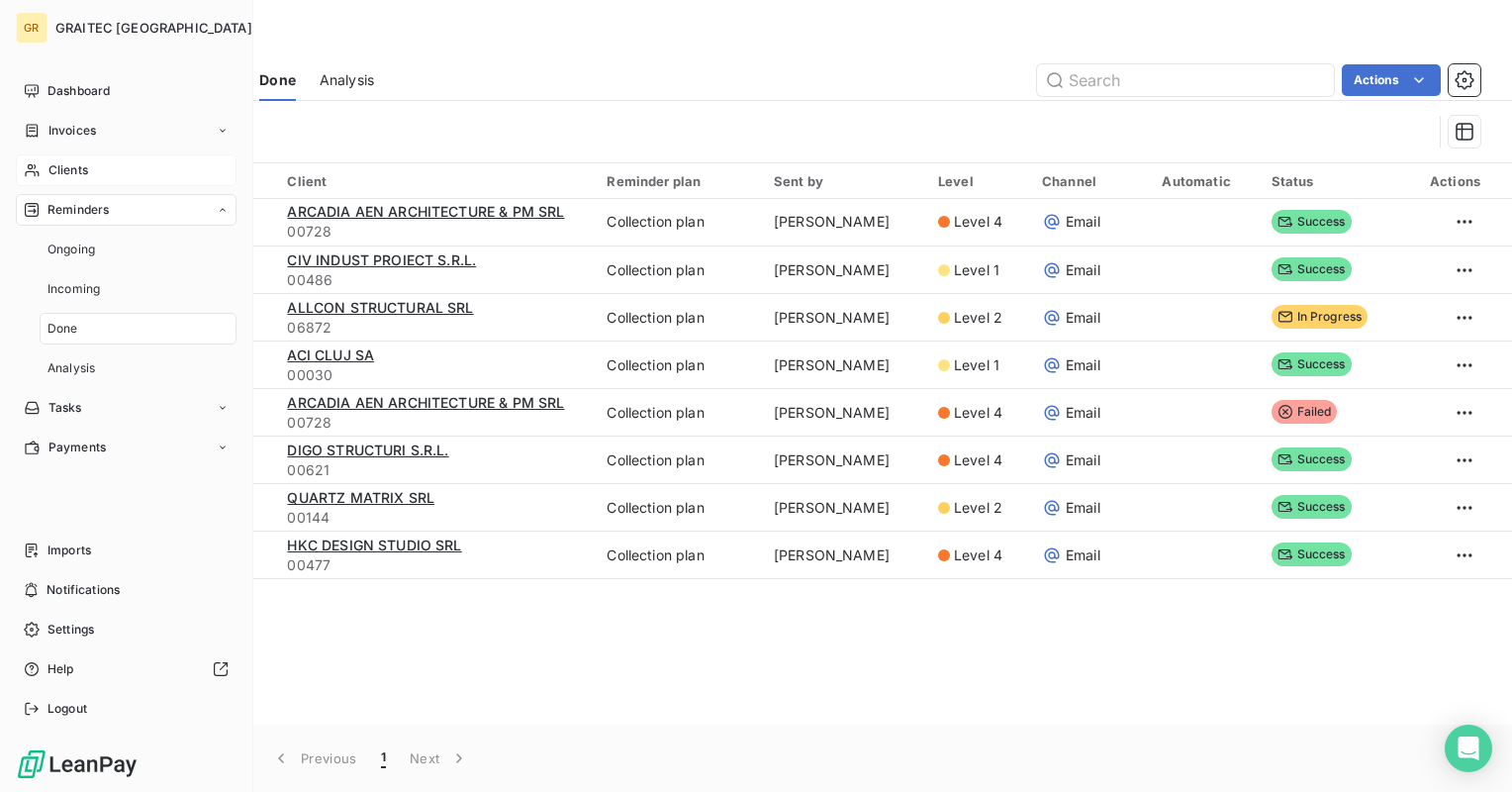 click on "Reminders Ongoing Incoming Done Analysis" at bounding box center (126, 289) 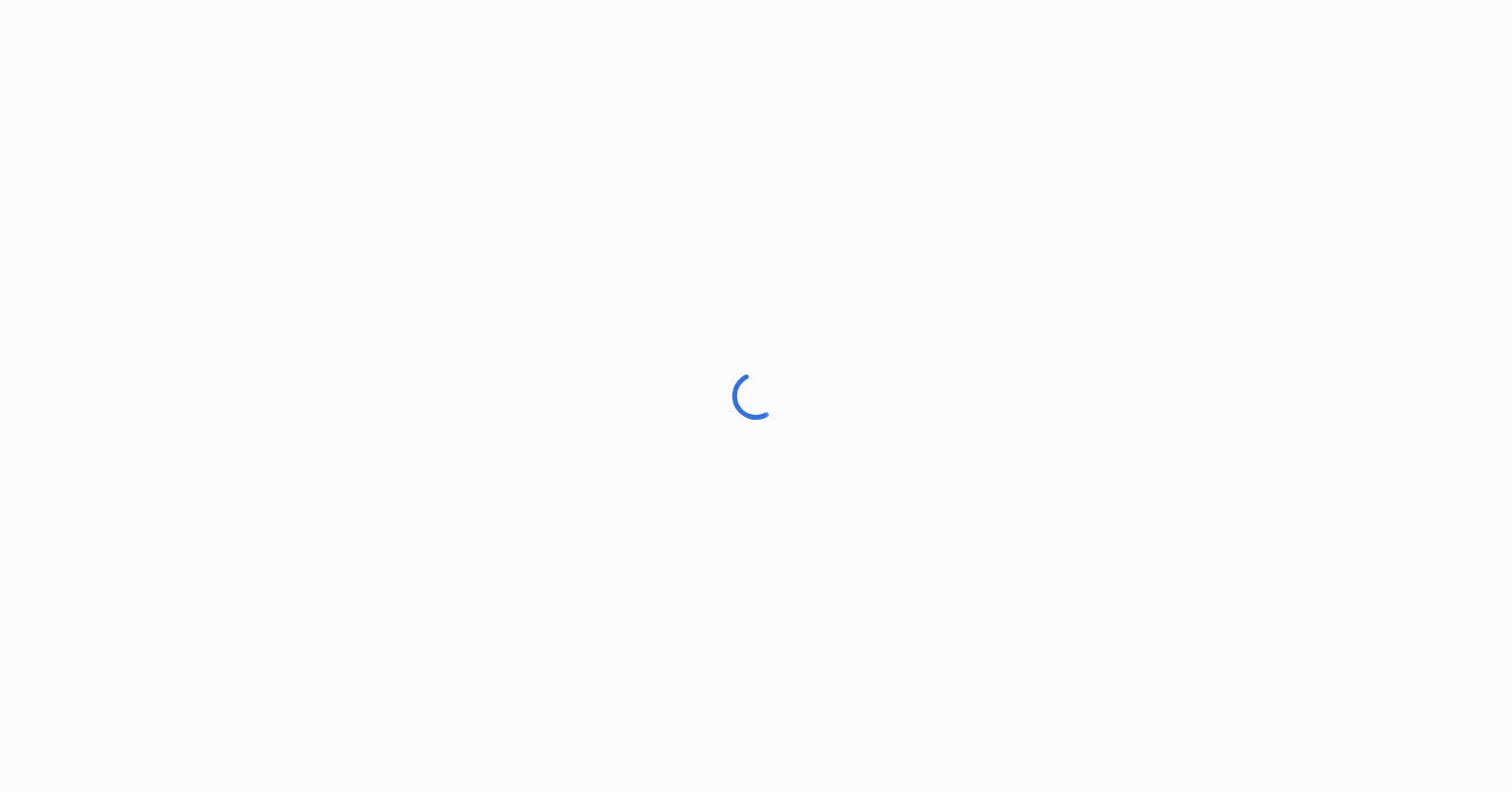 scroll, scrollTop: 0, scrollLeft: 0, axis: both 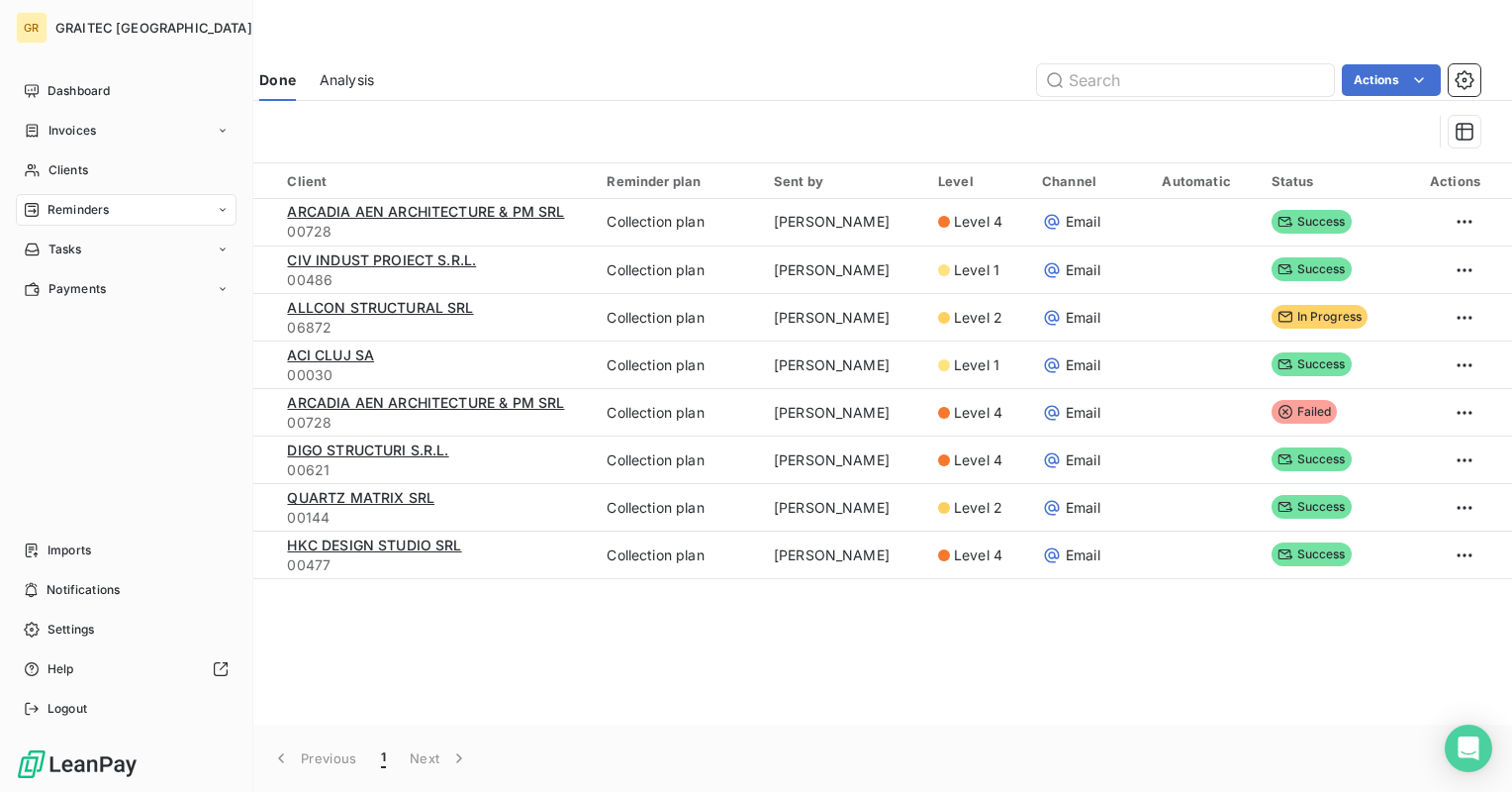 click on "Reminders" at bounding box center (78, 210) 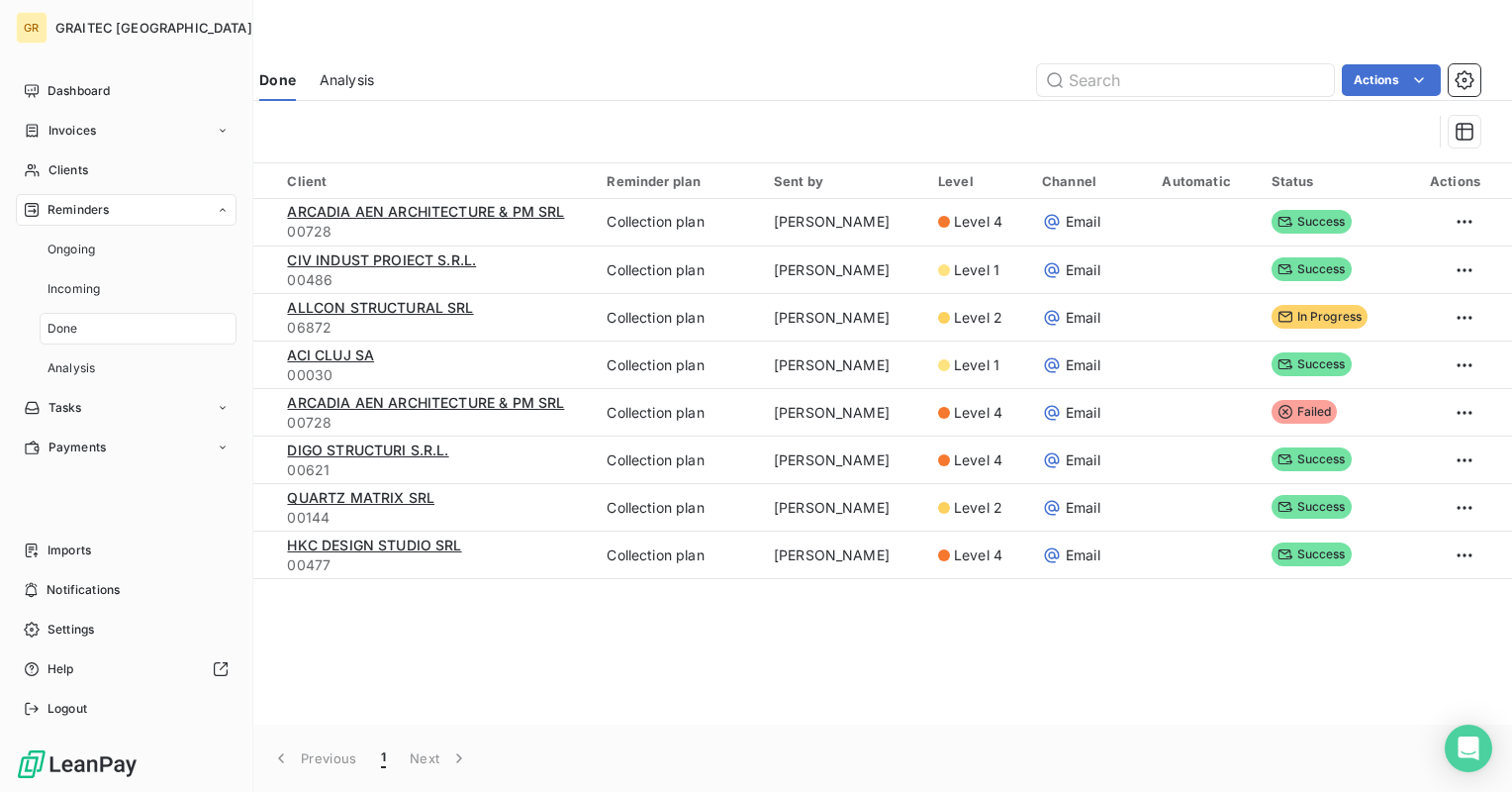 click on "Reminders" at bounding box center [78, 210] 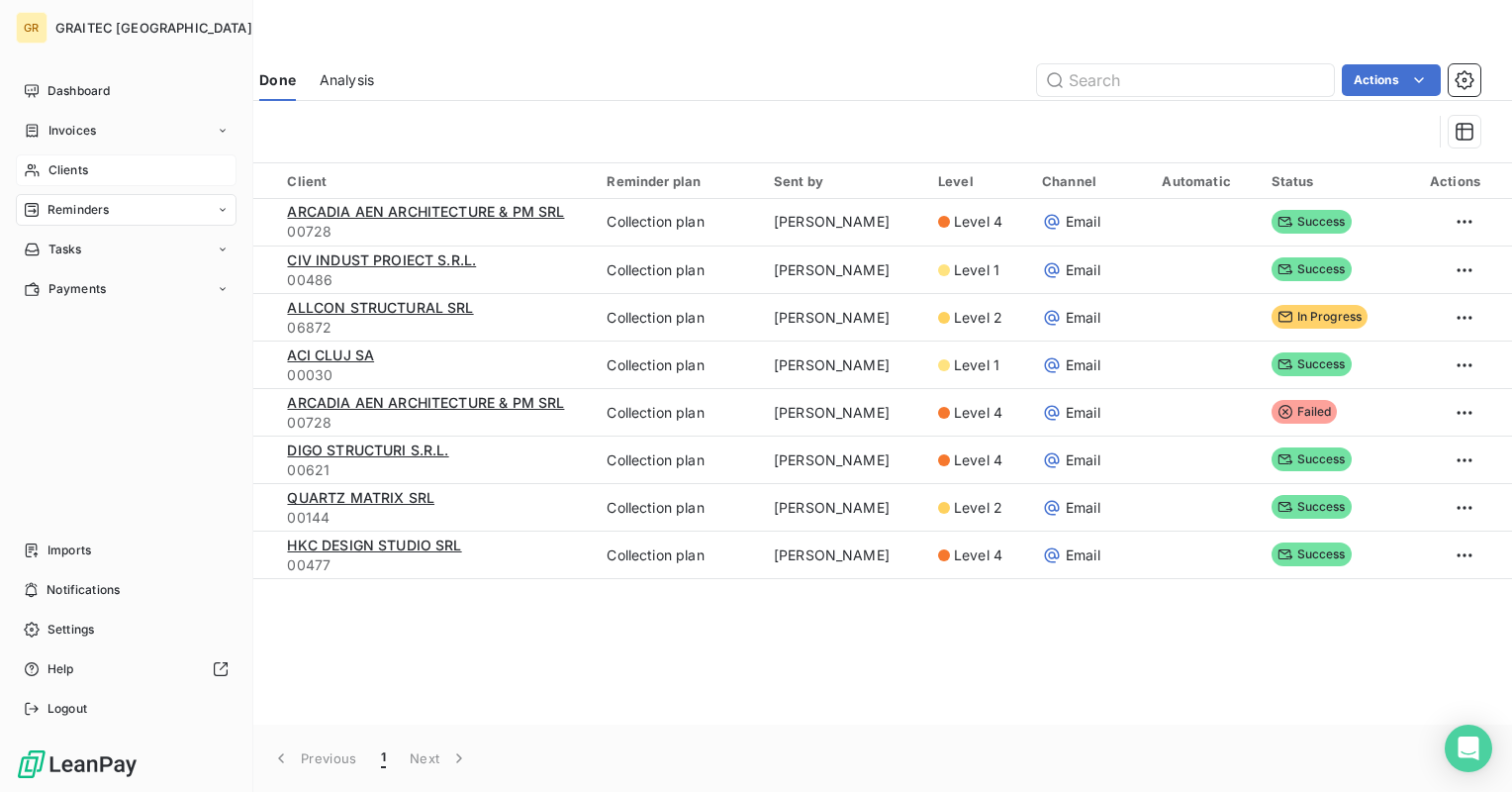 click on "Clients" at bounding box center [68, 170] 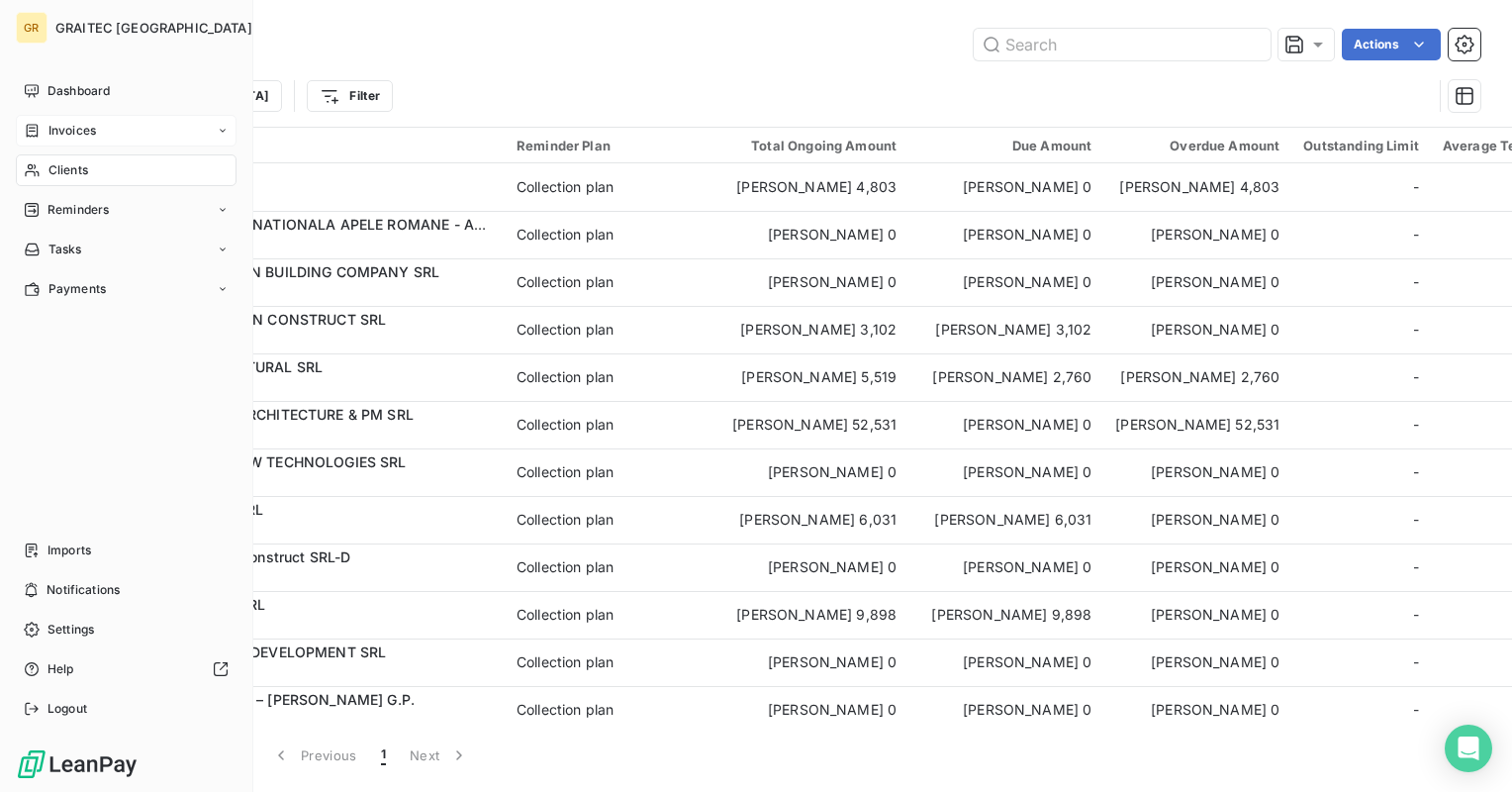 click on "Invoices" at bounding box center (72, 131) 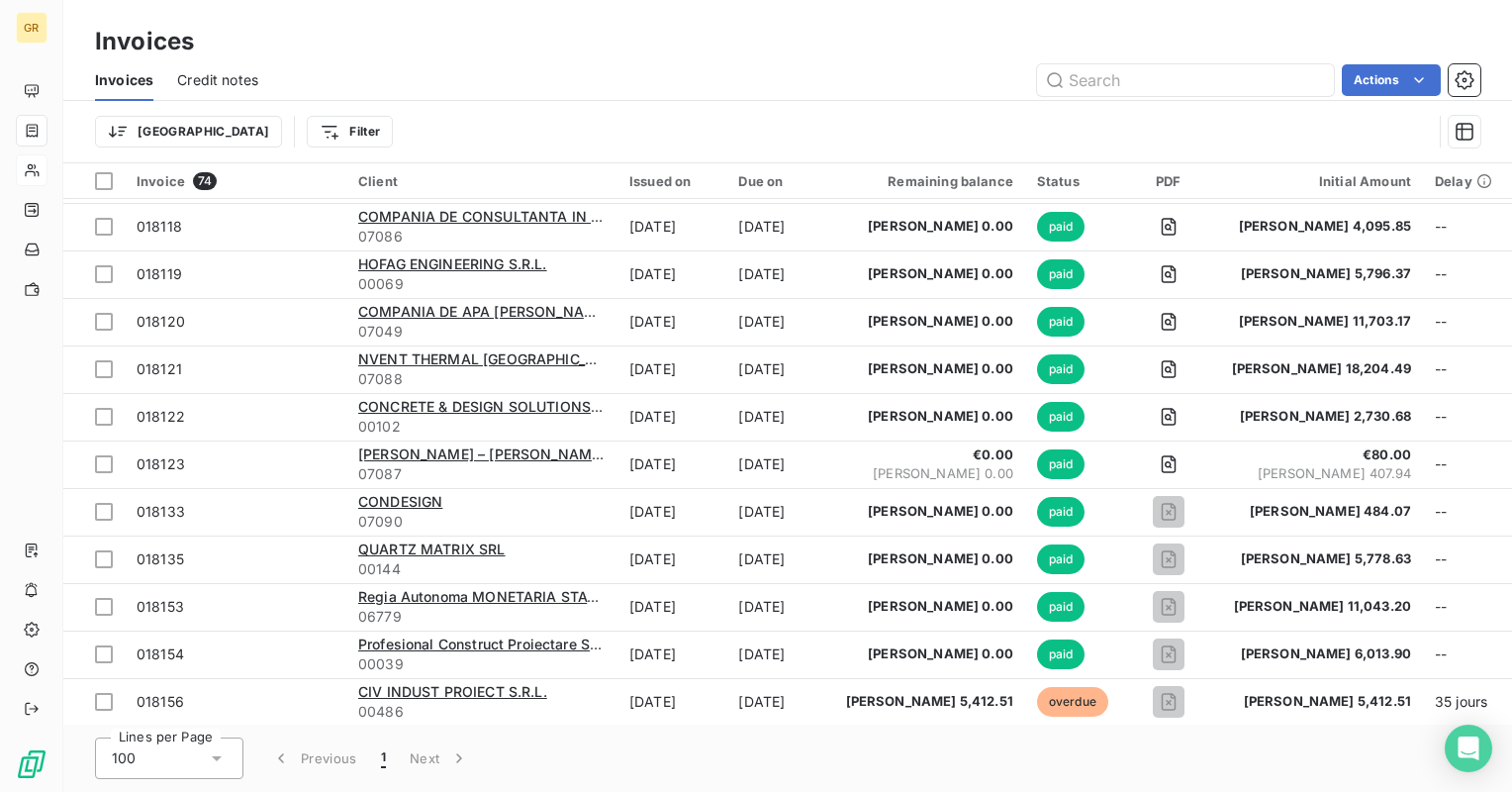 scroll, scrollTop: 1386, scrollLeft: 0, axis: vertical 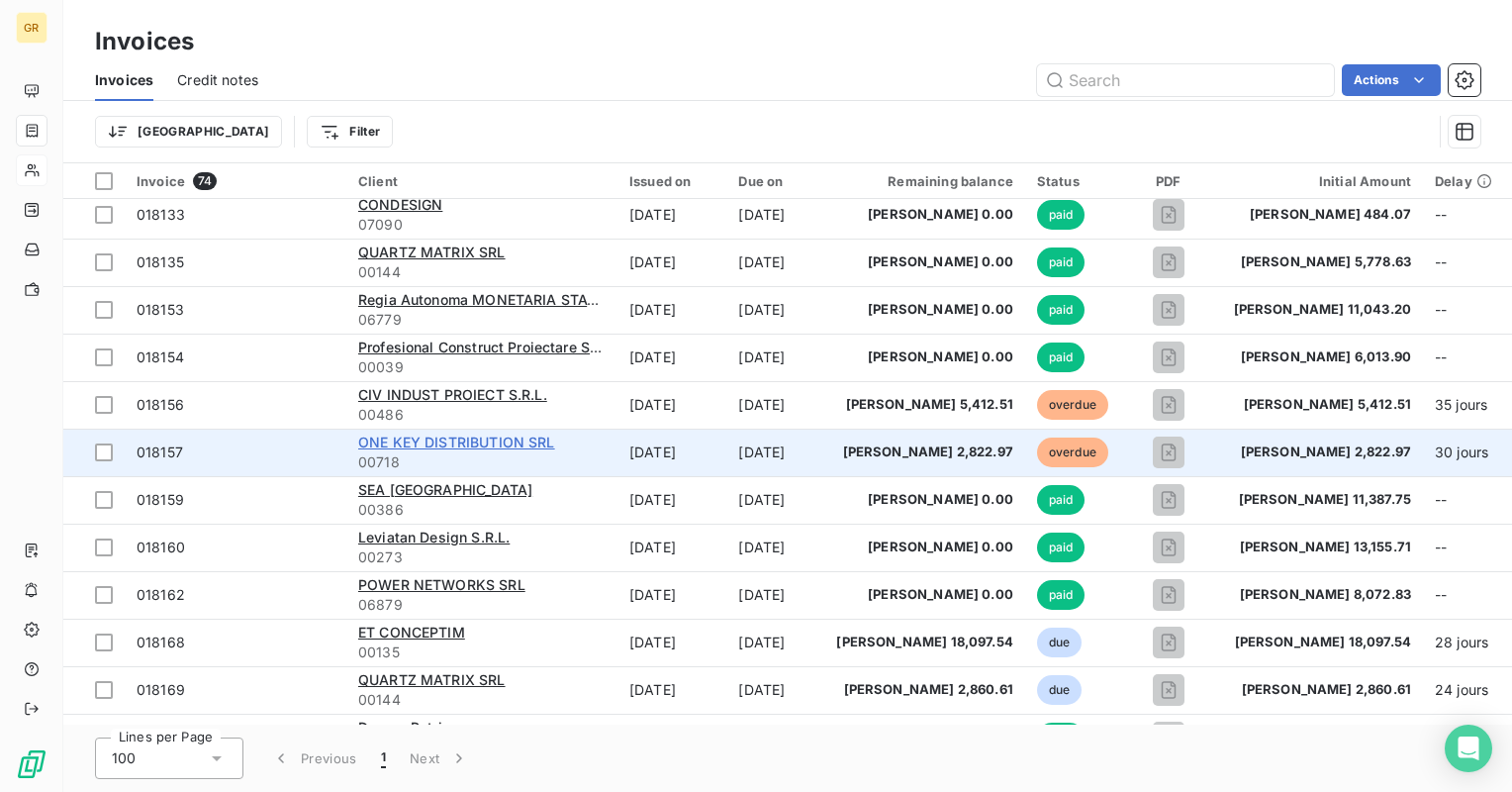click on "ONE KEY DISTRIBUTION SRL" at bounding box center (456, 442) 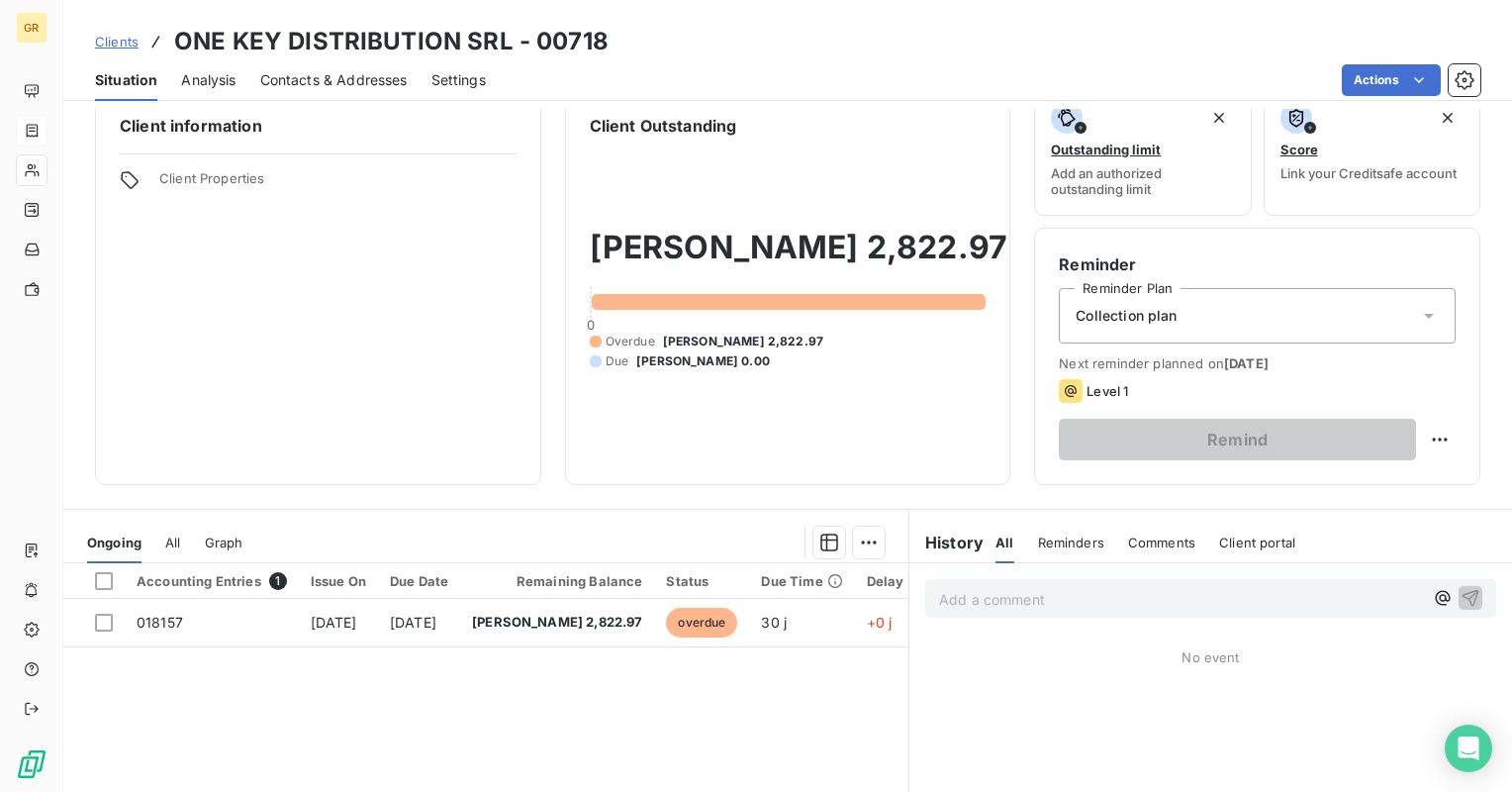 scroll, scrollTop: 0, scrollLeft: 0, axis: both 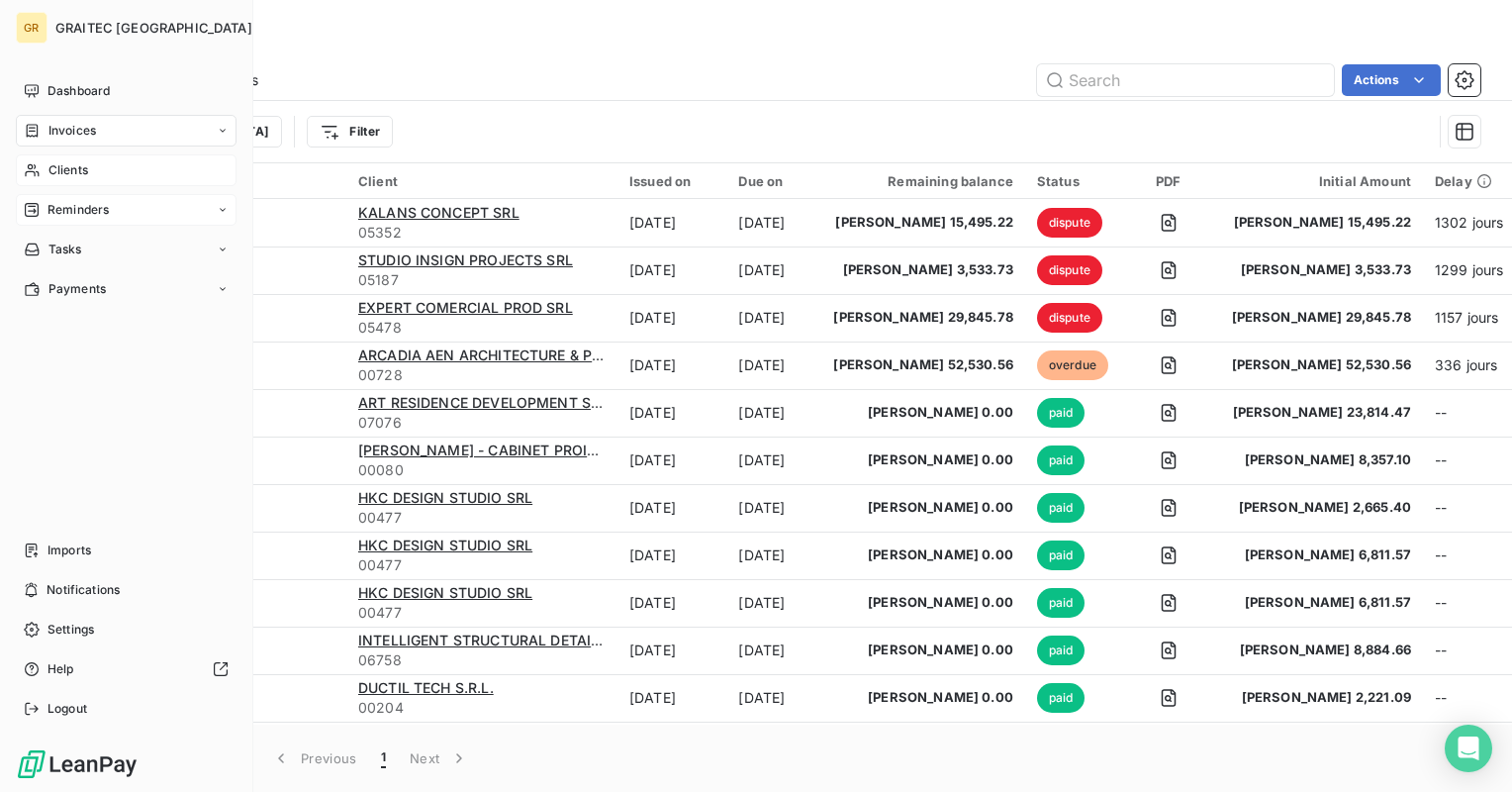 click on "Reminders" at bounding box center (78, 210) 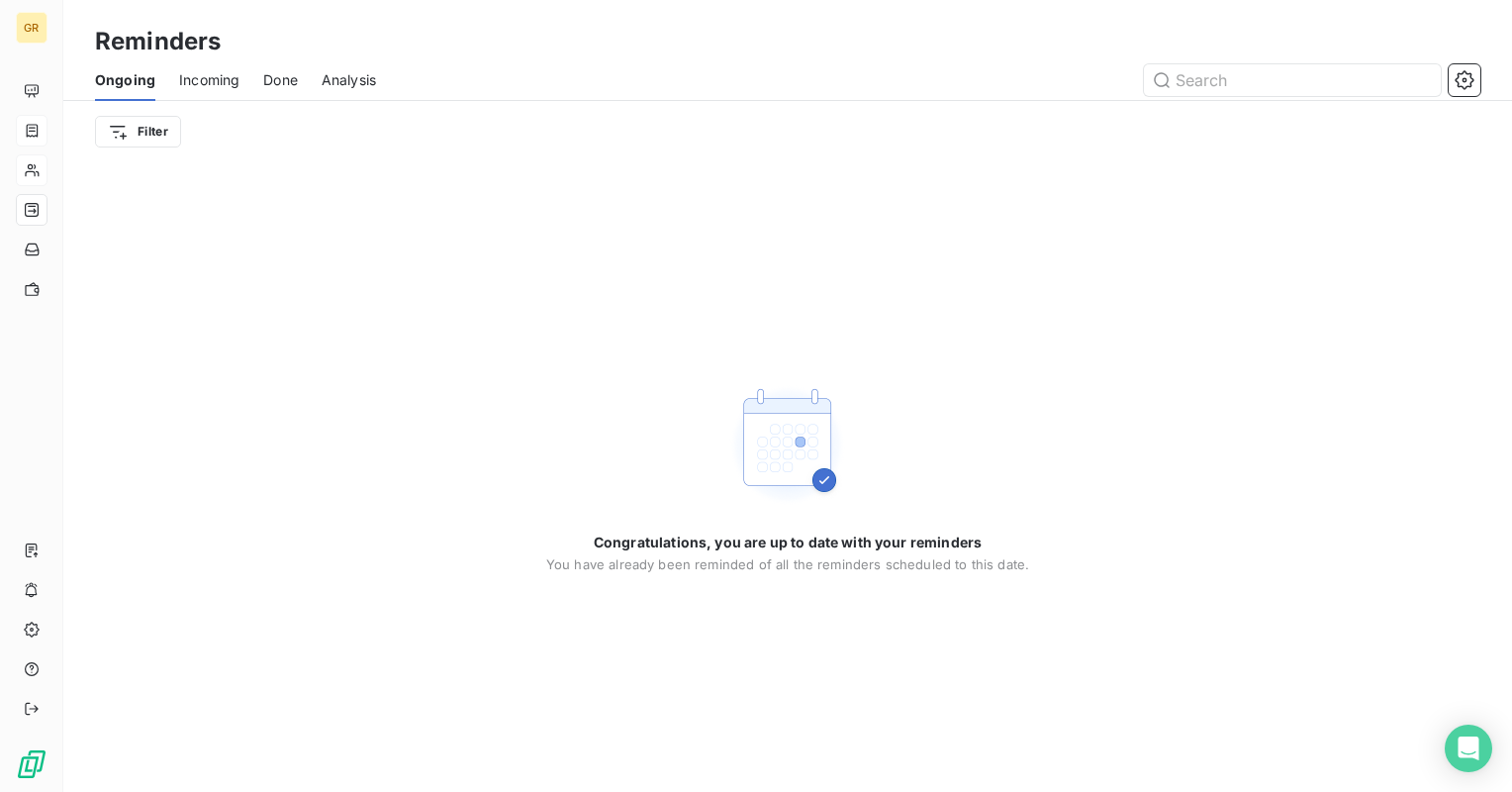 click on "Done" at bounding box center (280, 80) 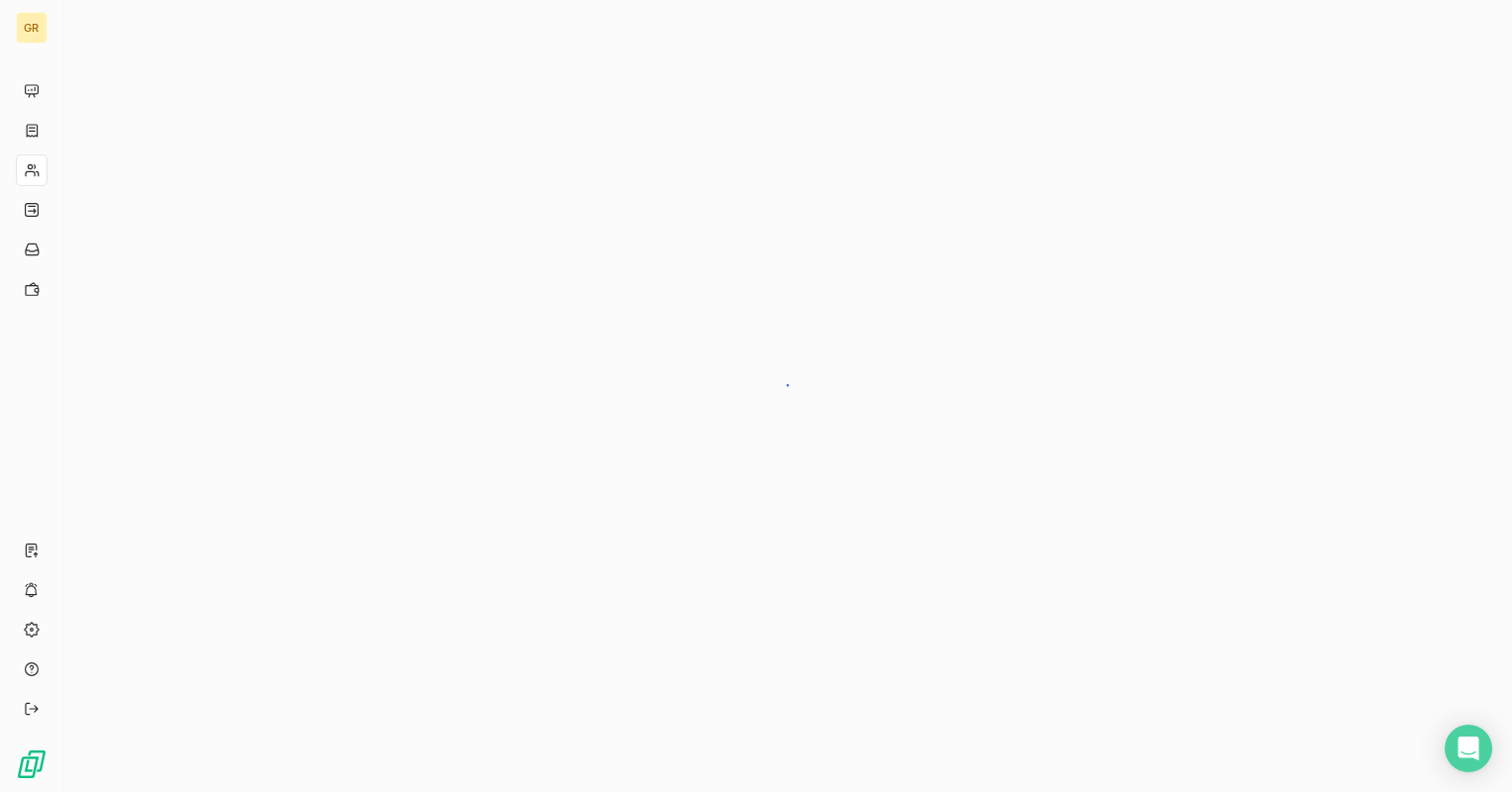 scroll, scrollTop: 0, scrollLeft: 0, axis: both 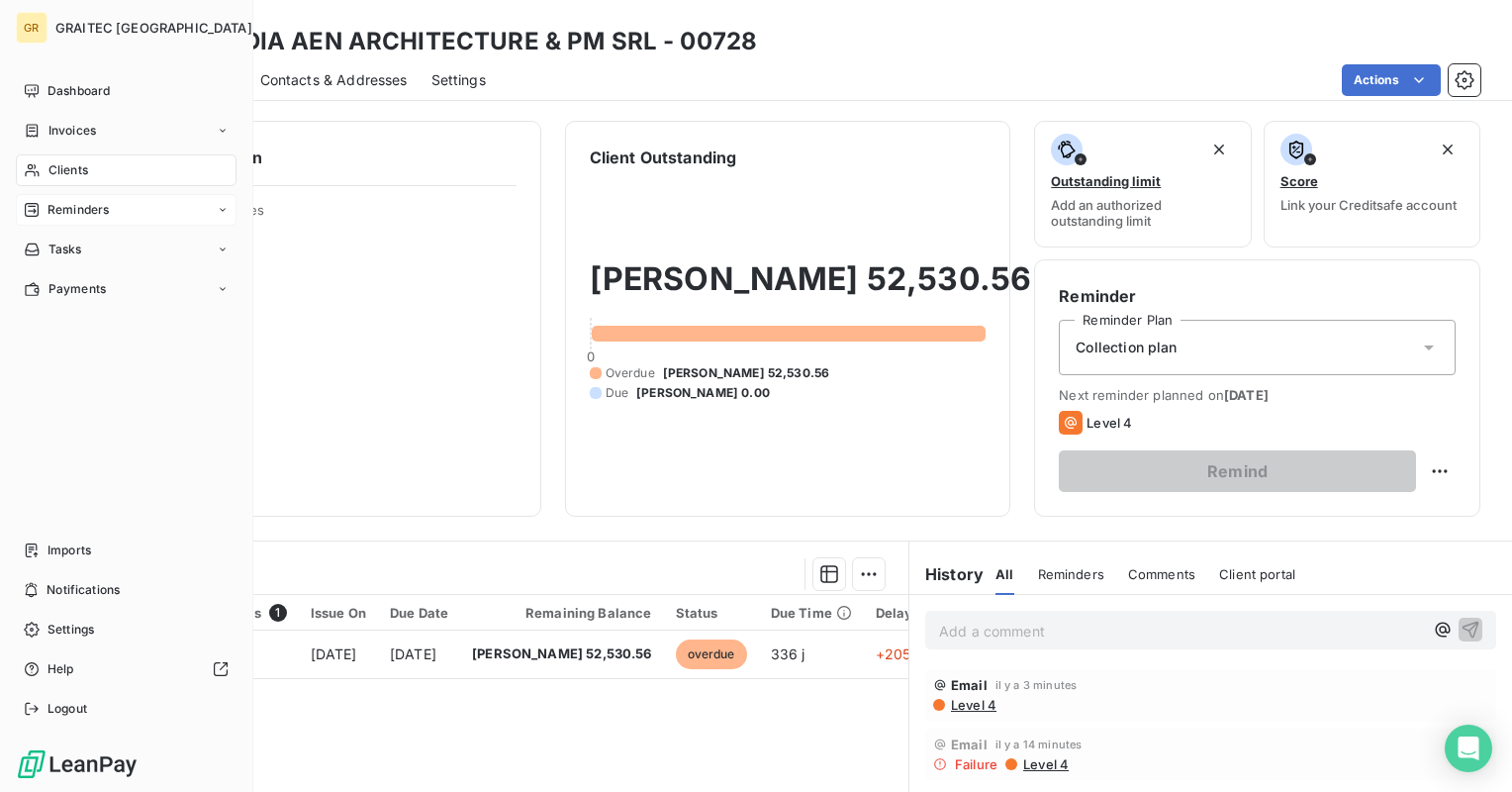 click on "Reminders" at bounding box center [78, 210] 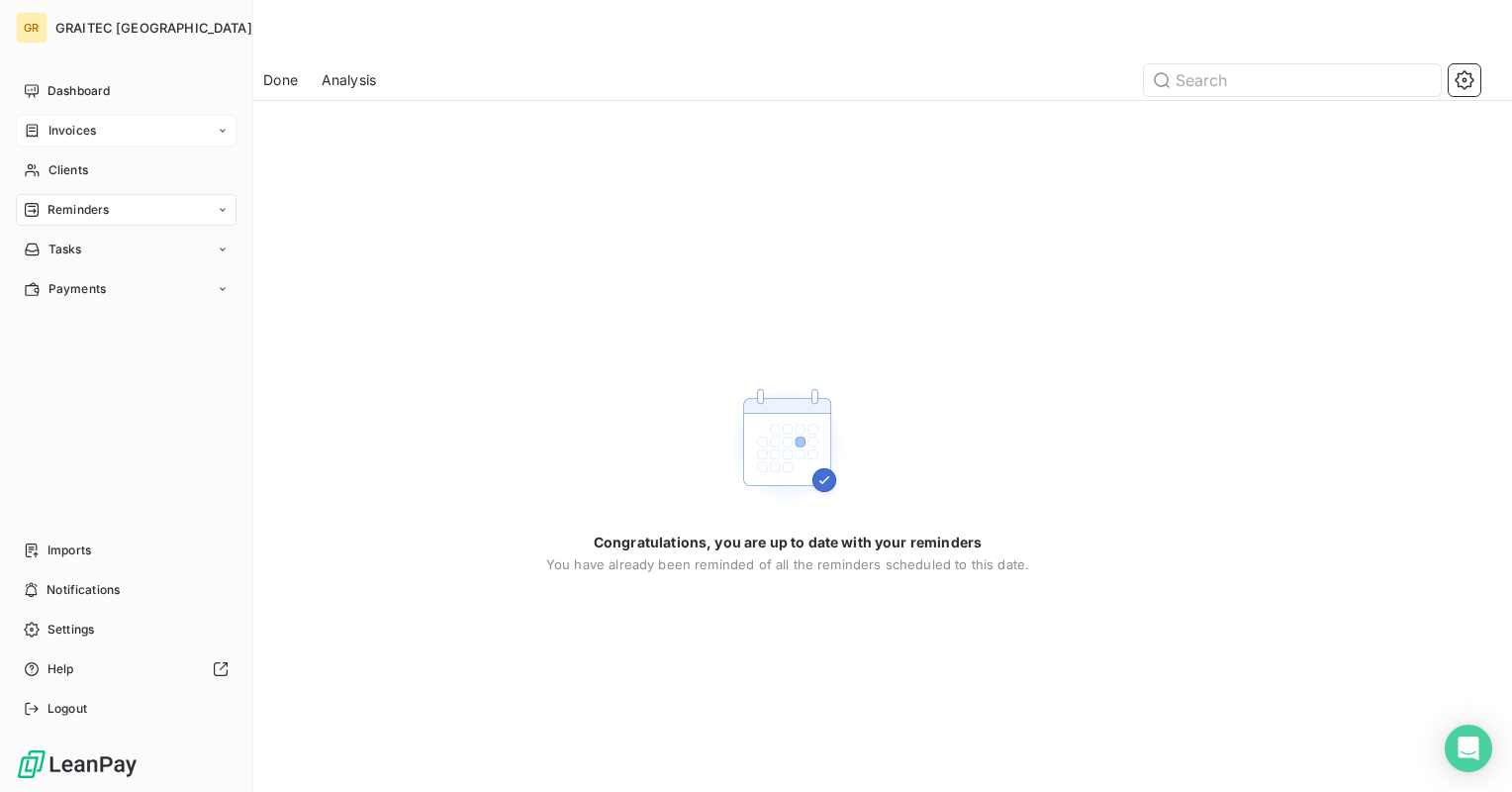 click on "Invoices" at bounding box center [72, 131] 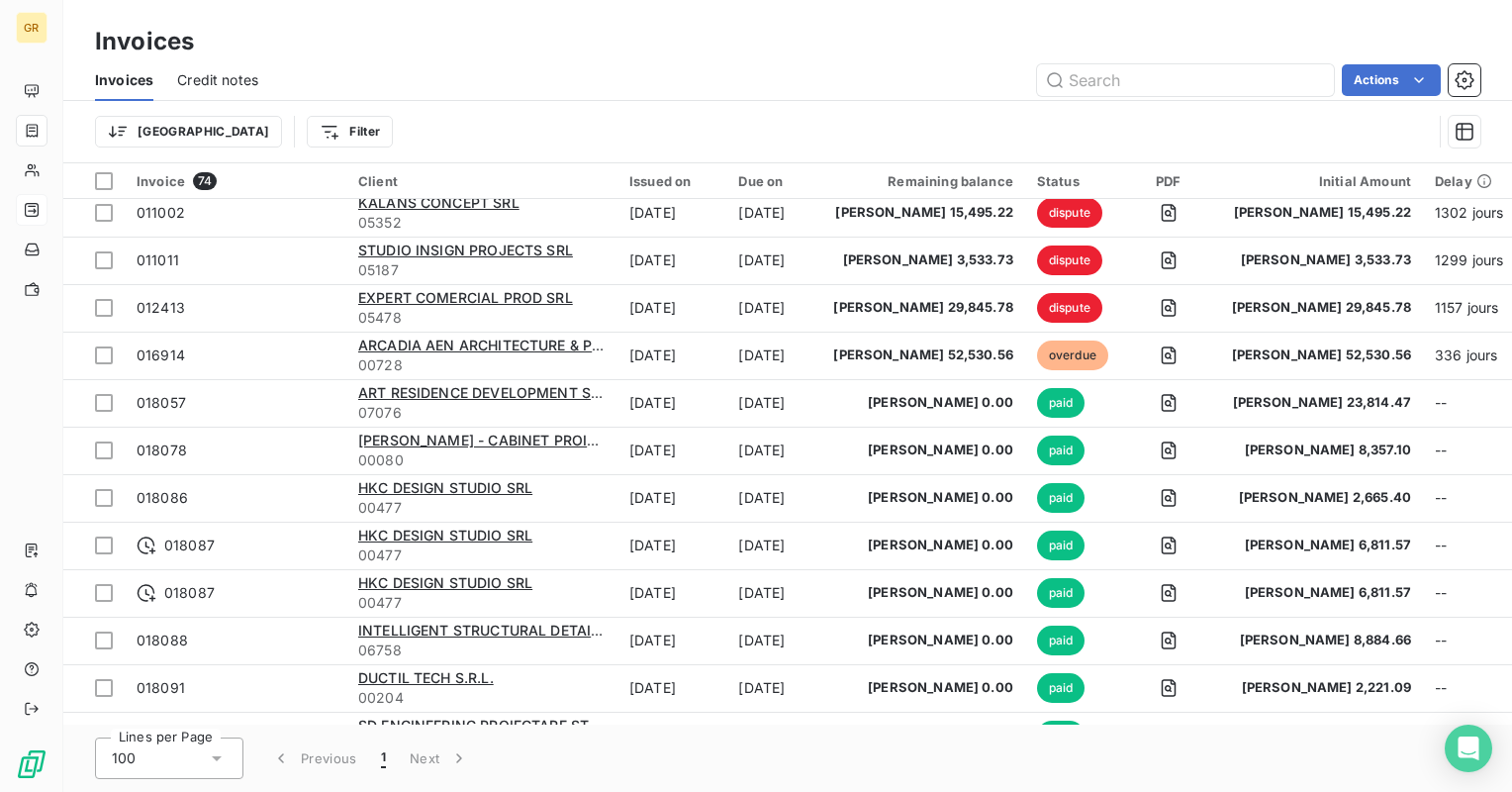 scroll, scrollTop: 0, scrollLeft: 0, axis: both 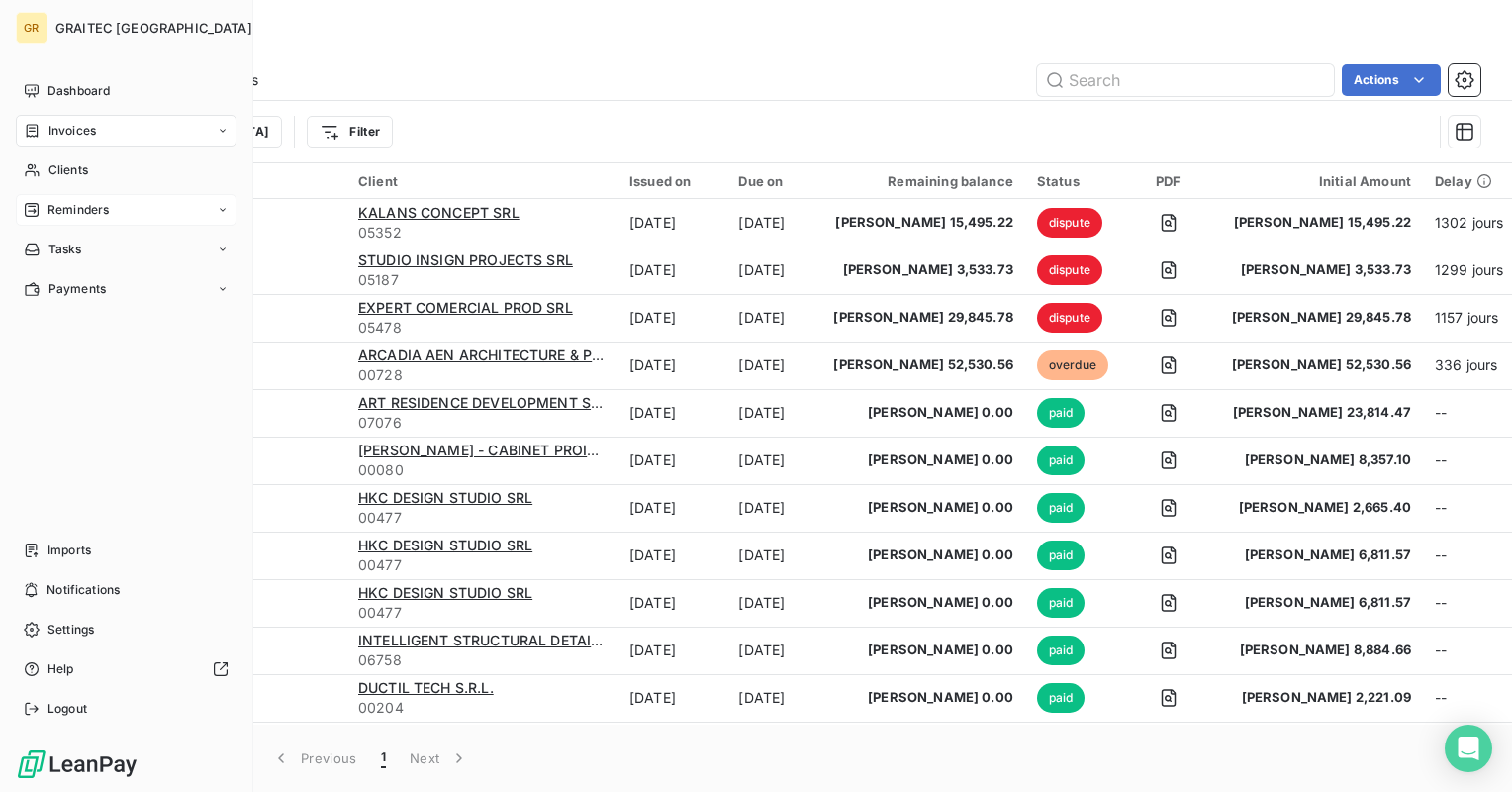 click on "Reminders" at bounding box center (78, 210) 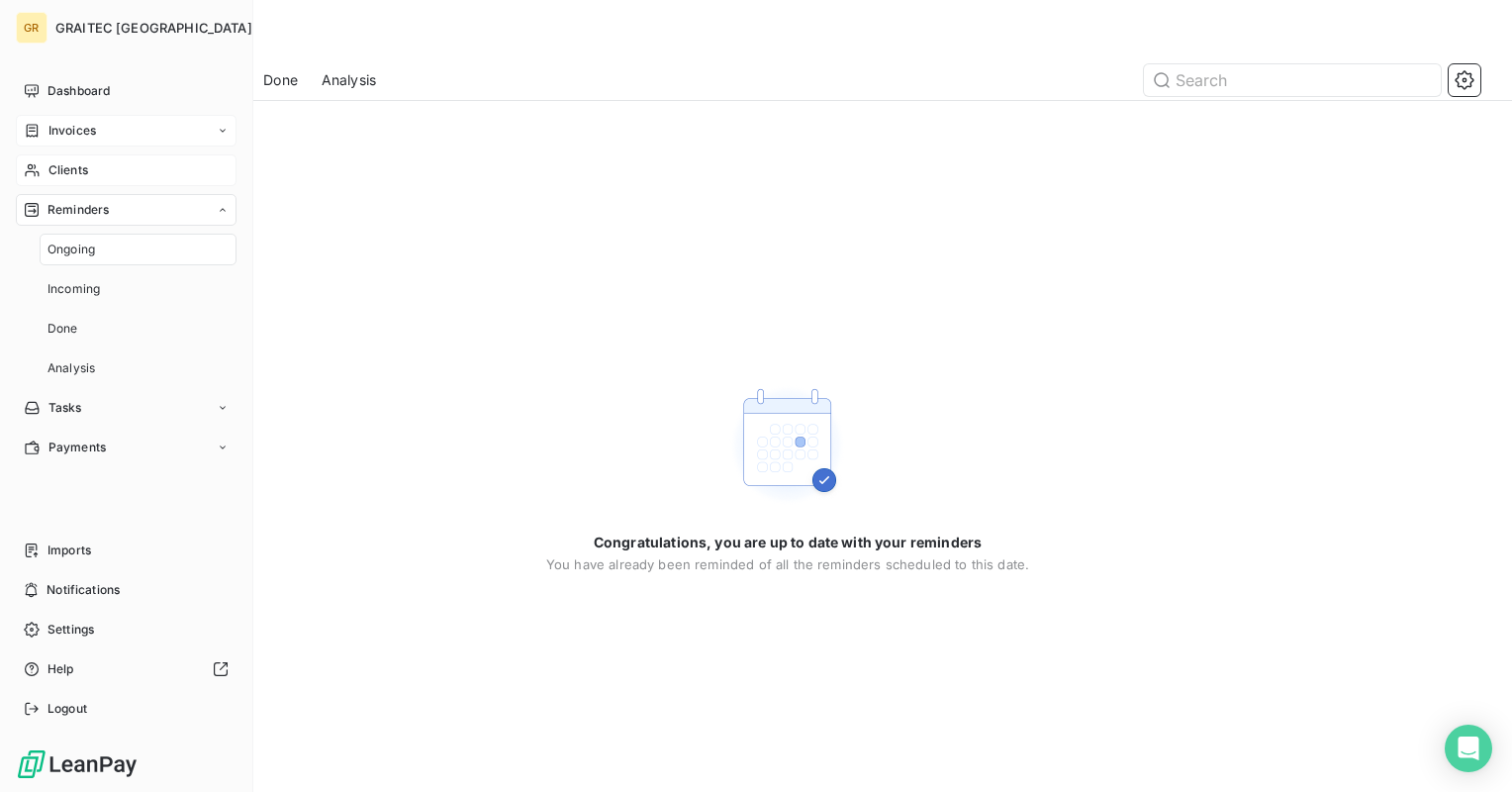 click on "Clients" at bounding box center (68, 170) 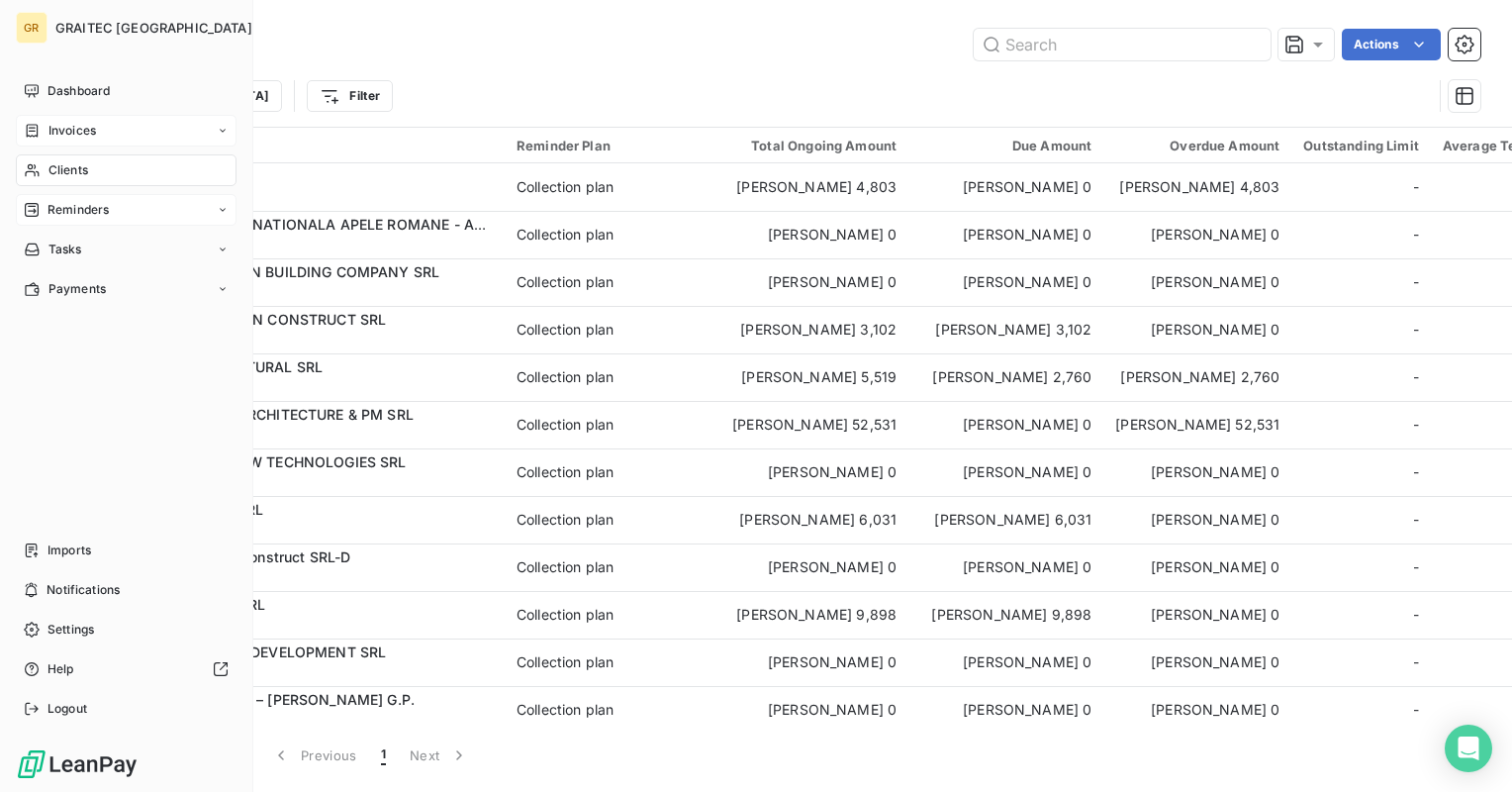 click on "Reminders" at bounding box center (78, 210) 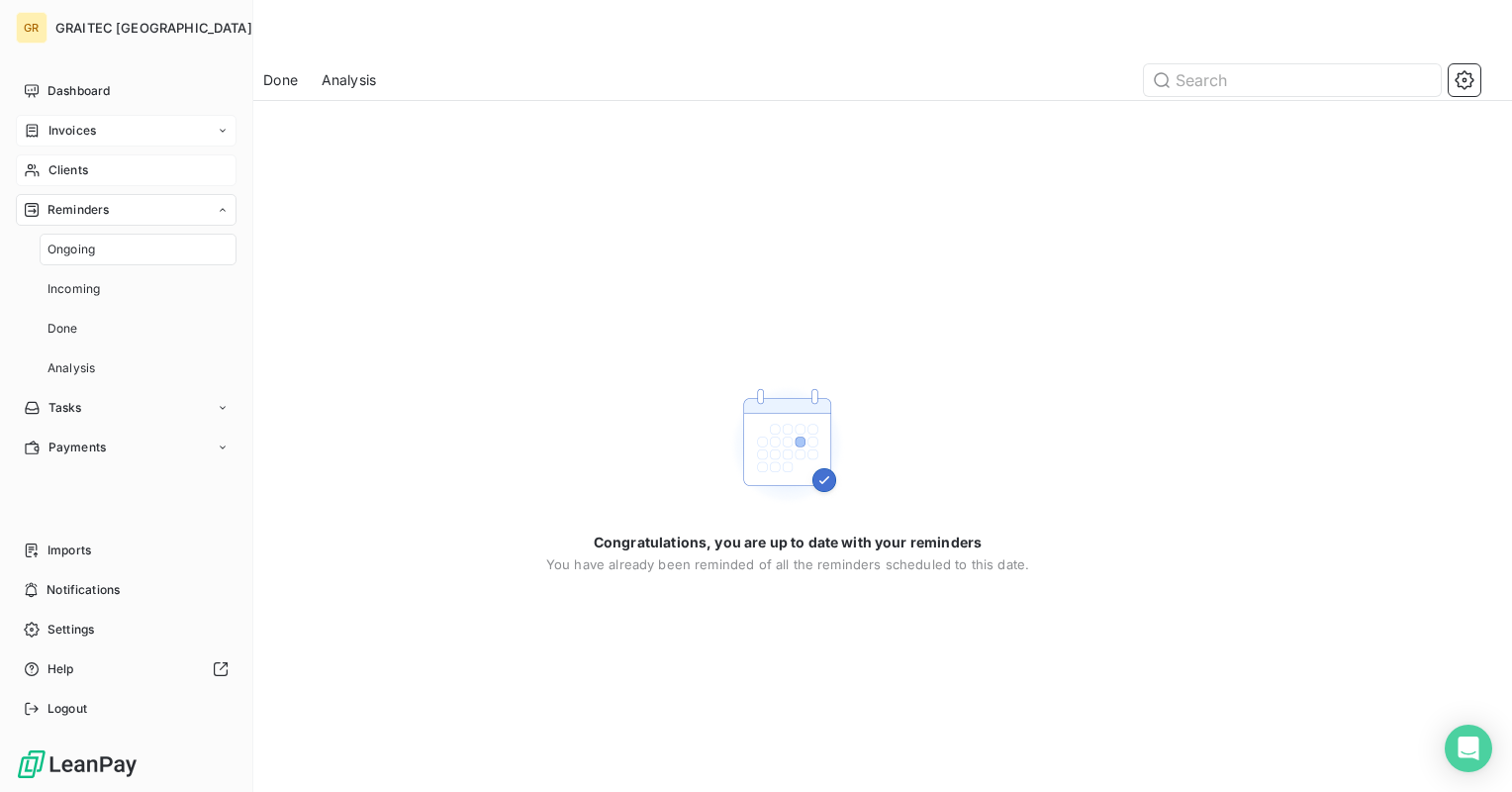 click on "Invoices" at bounding box center [72, 131] 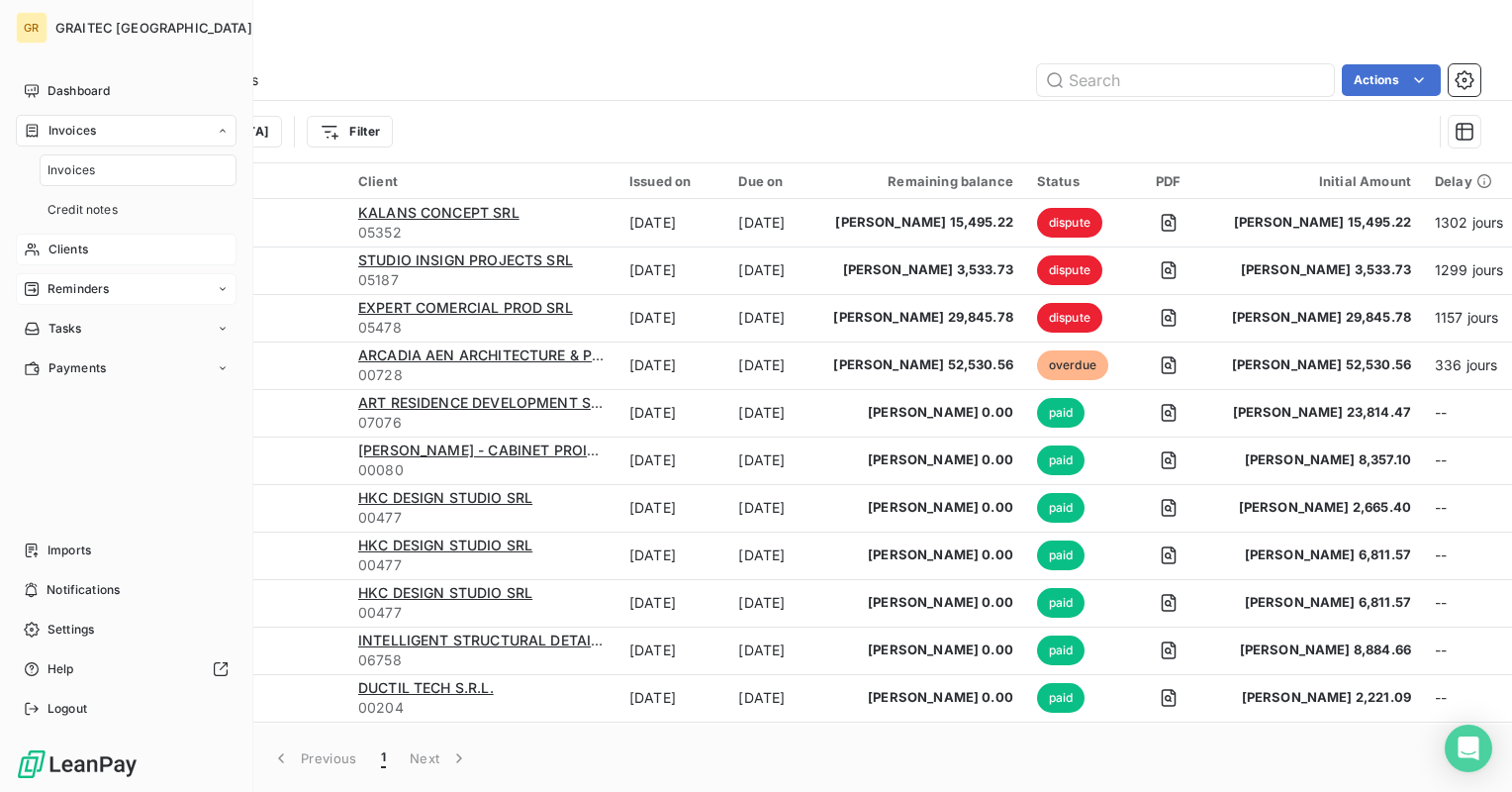 click on "Reminders" at bounding box center (78, 289) 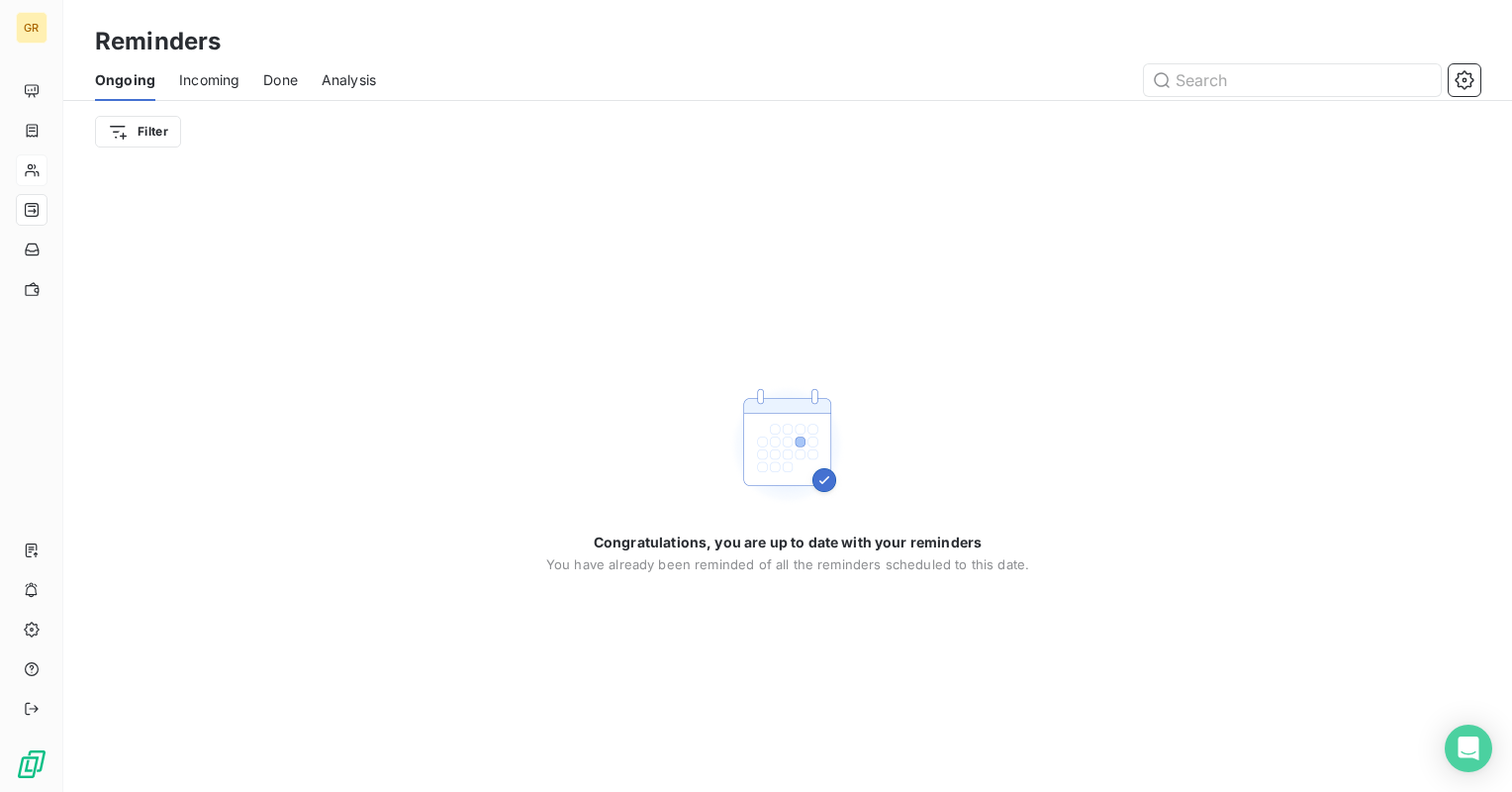click on "Done" at bounding box center (280, 80) 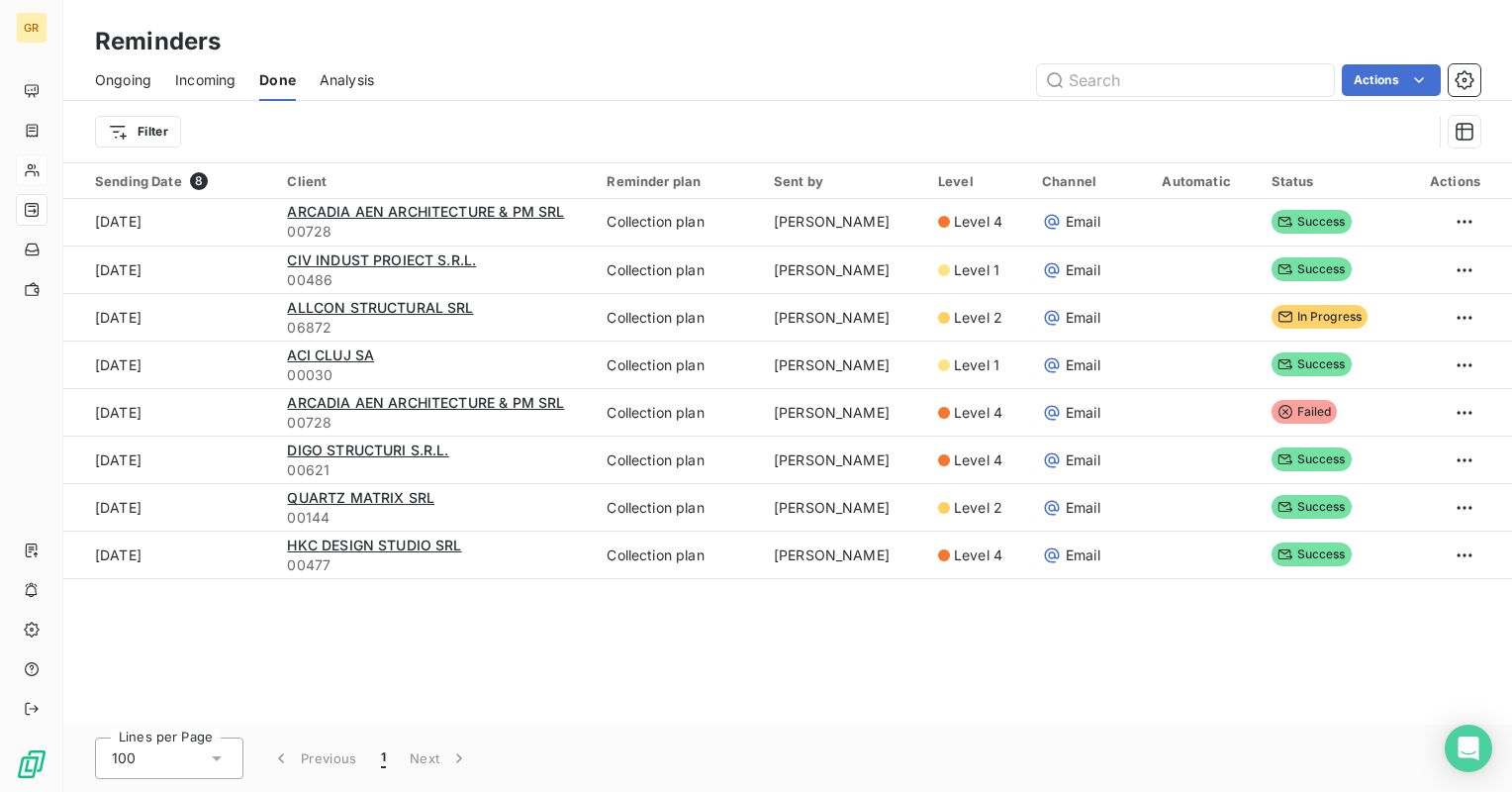 click on "Analysis" at bounding box center [346, 80] 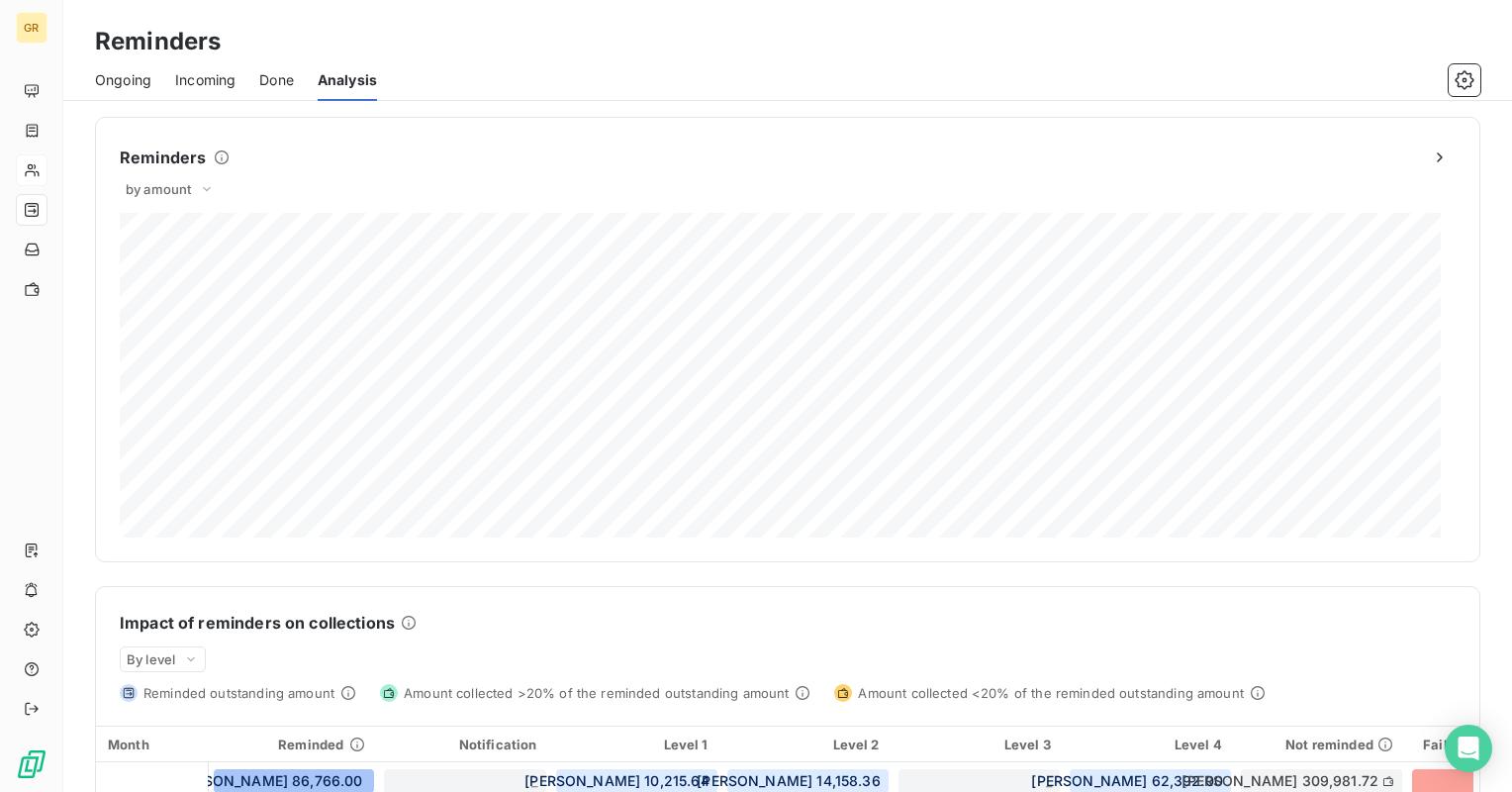 click on "Incoming" at bounding box center [205, 80] 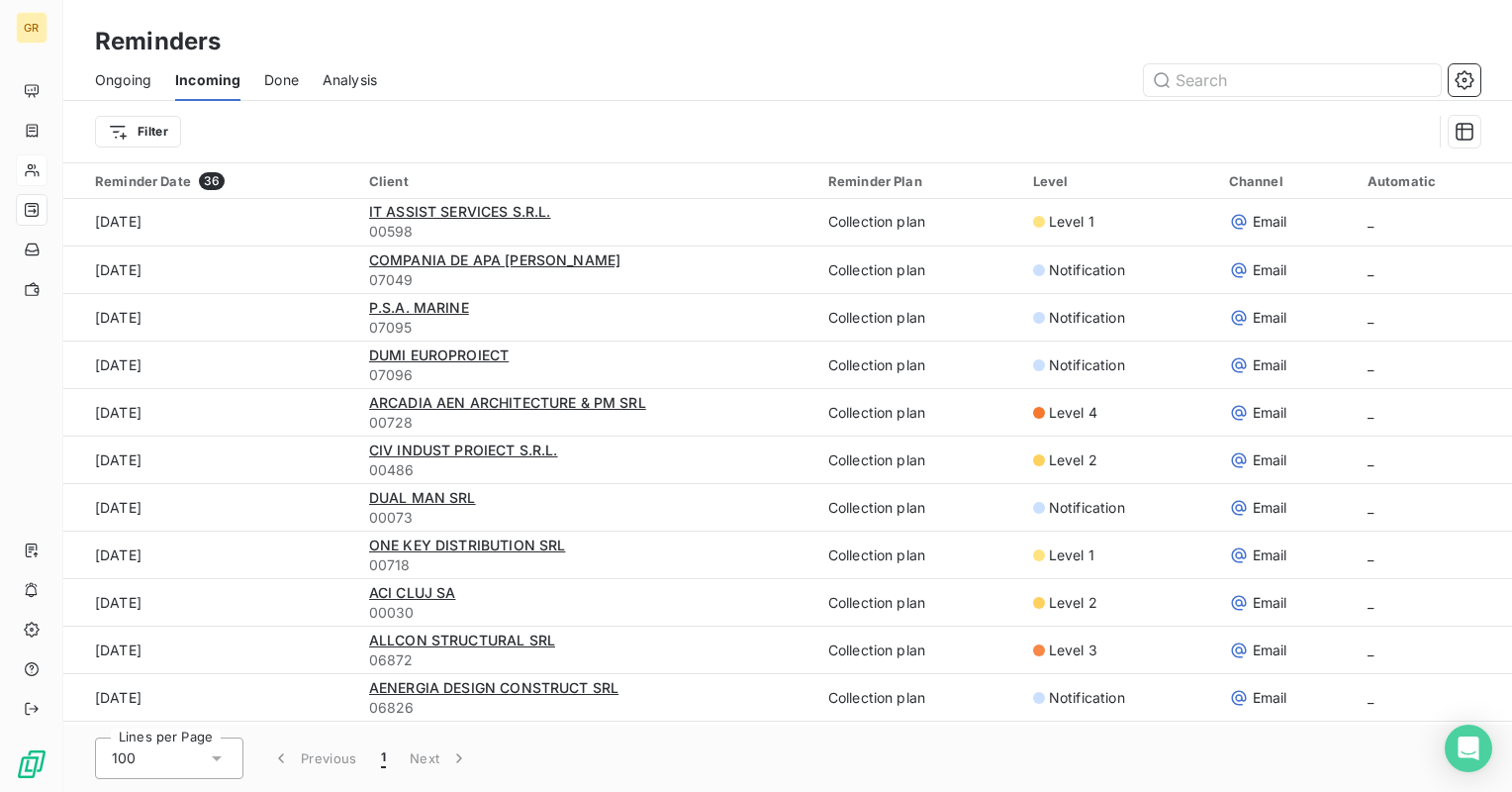 click on "Ongoing" at bounding box center [123, 80] 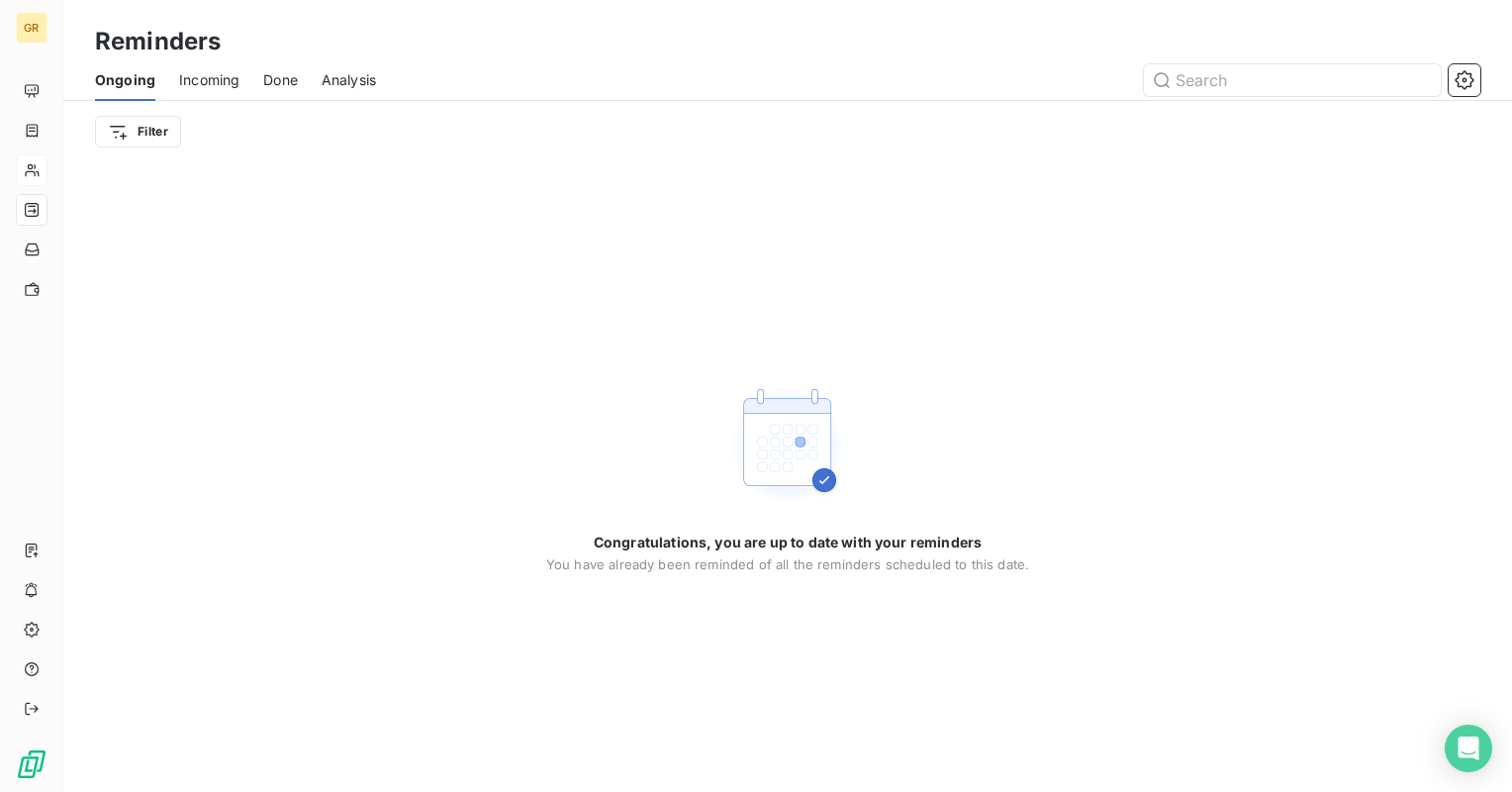 click on "Done" at bounding box center [280, 80] 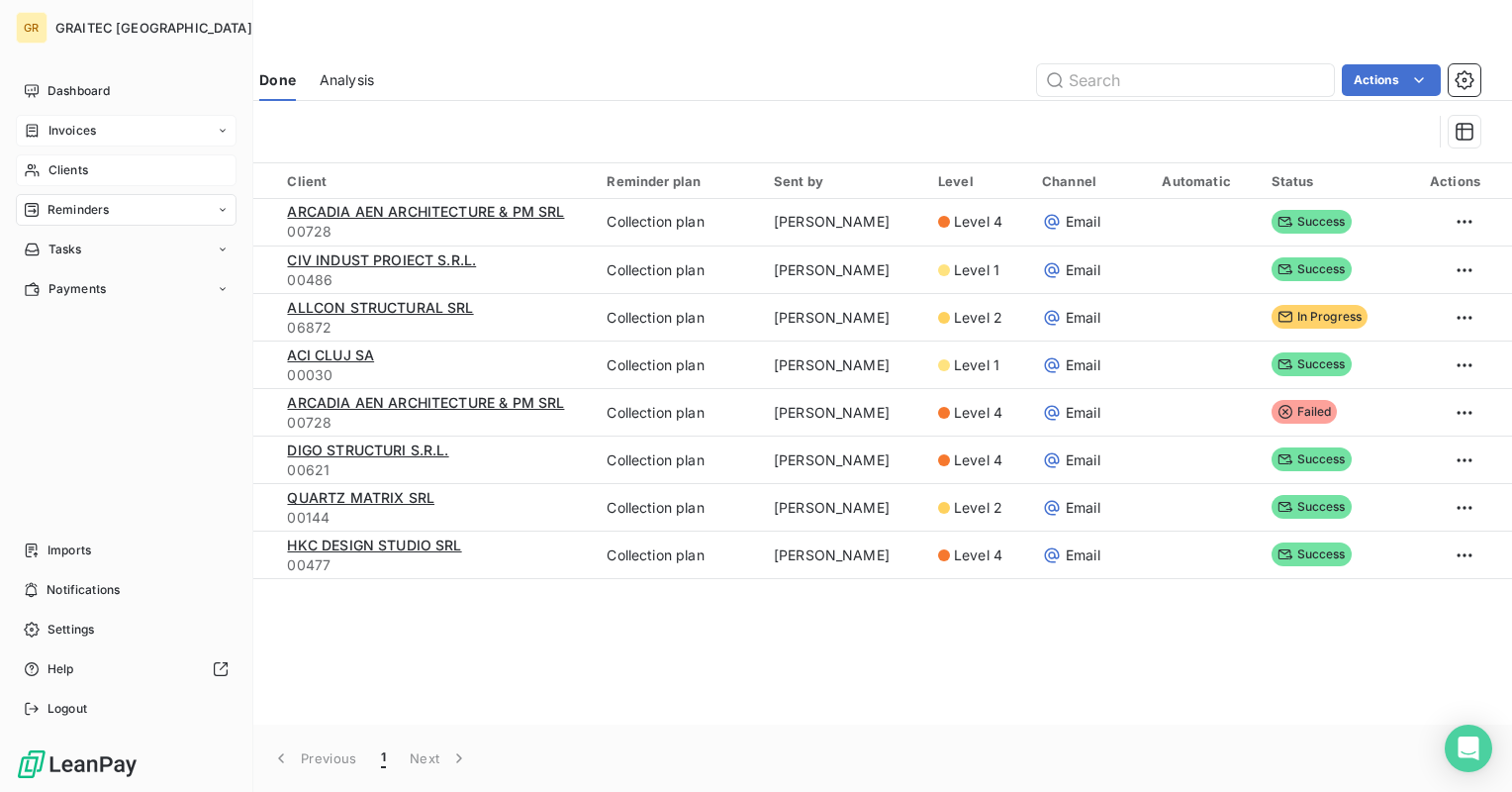 click on "Invoices" at bounding box center [72, 131] 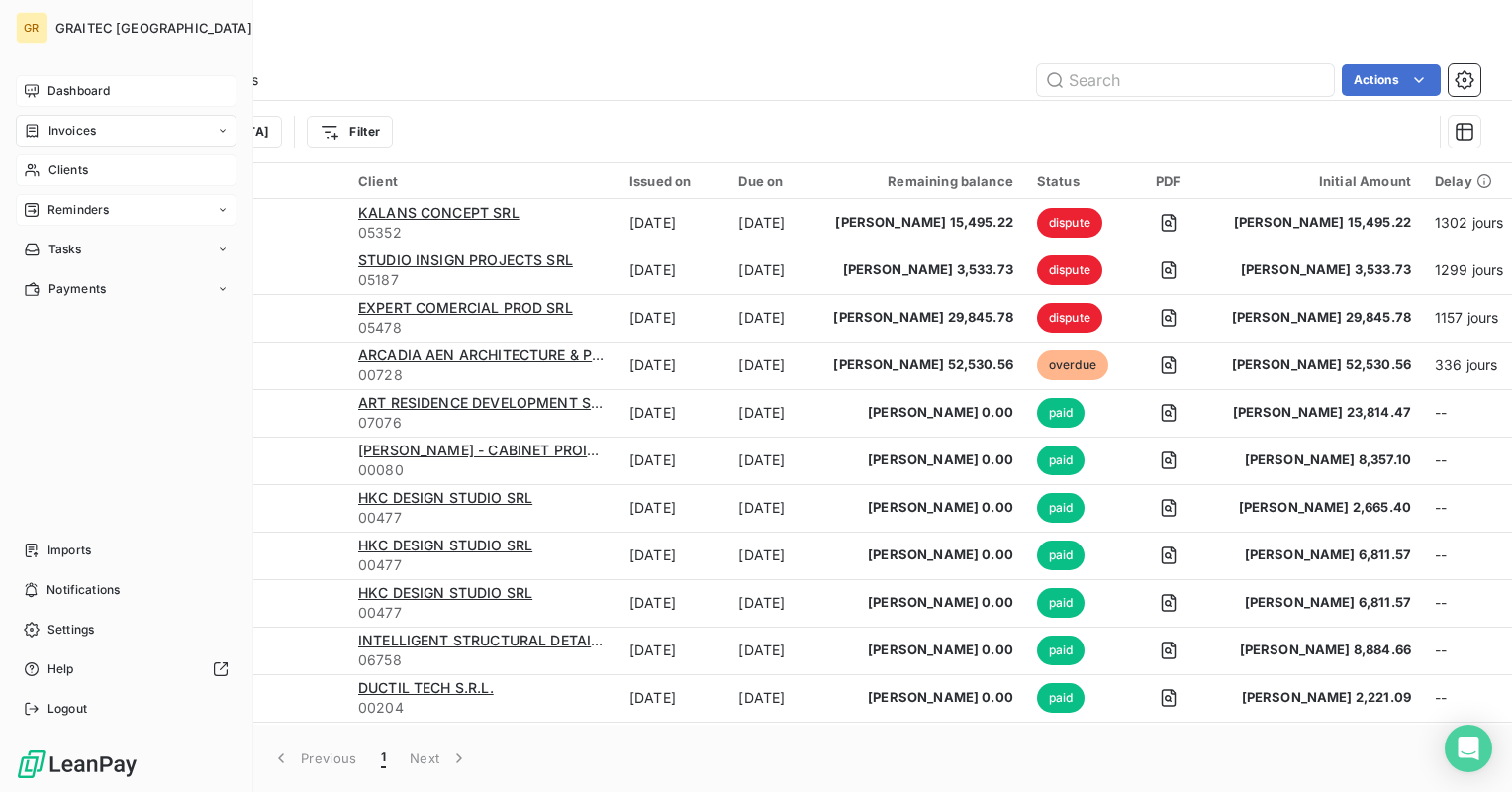 click on "Dashboard" at bounding box center (126, 91) 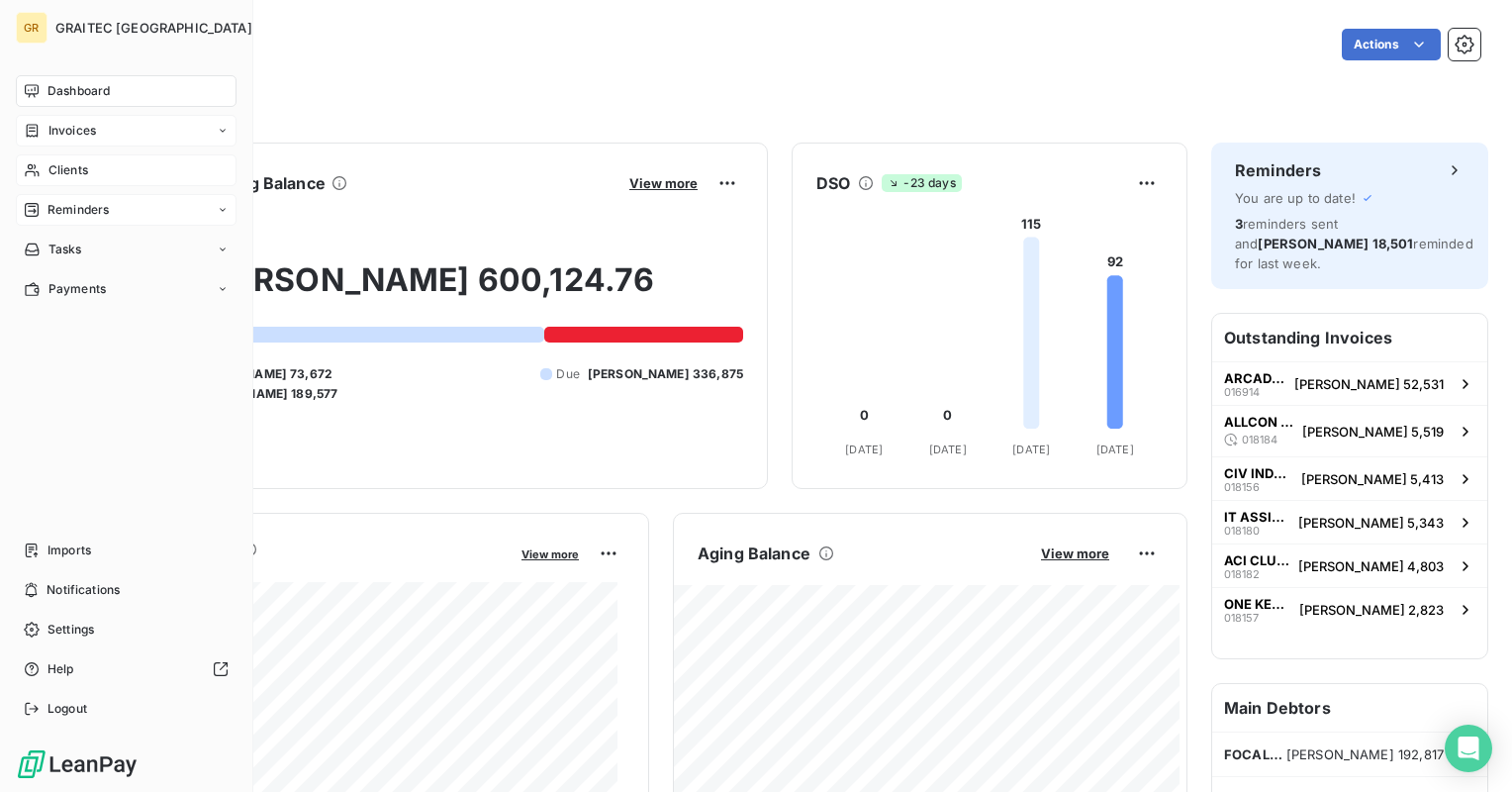 click on "Invoices" at bounding box center [72, 131] 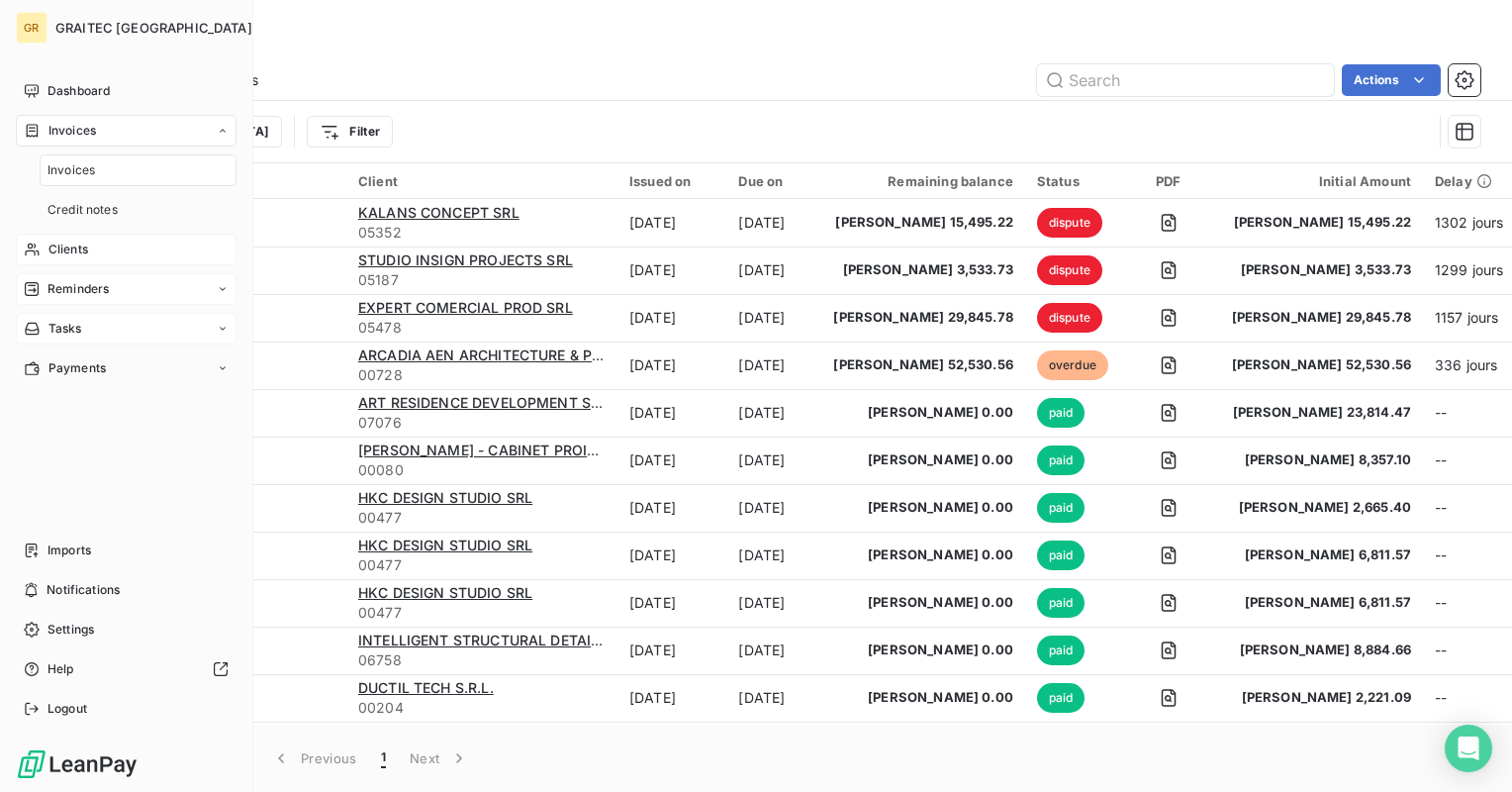 click on "Tasks" at bounding box center (65, 329) 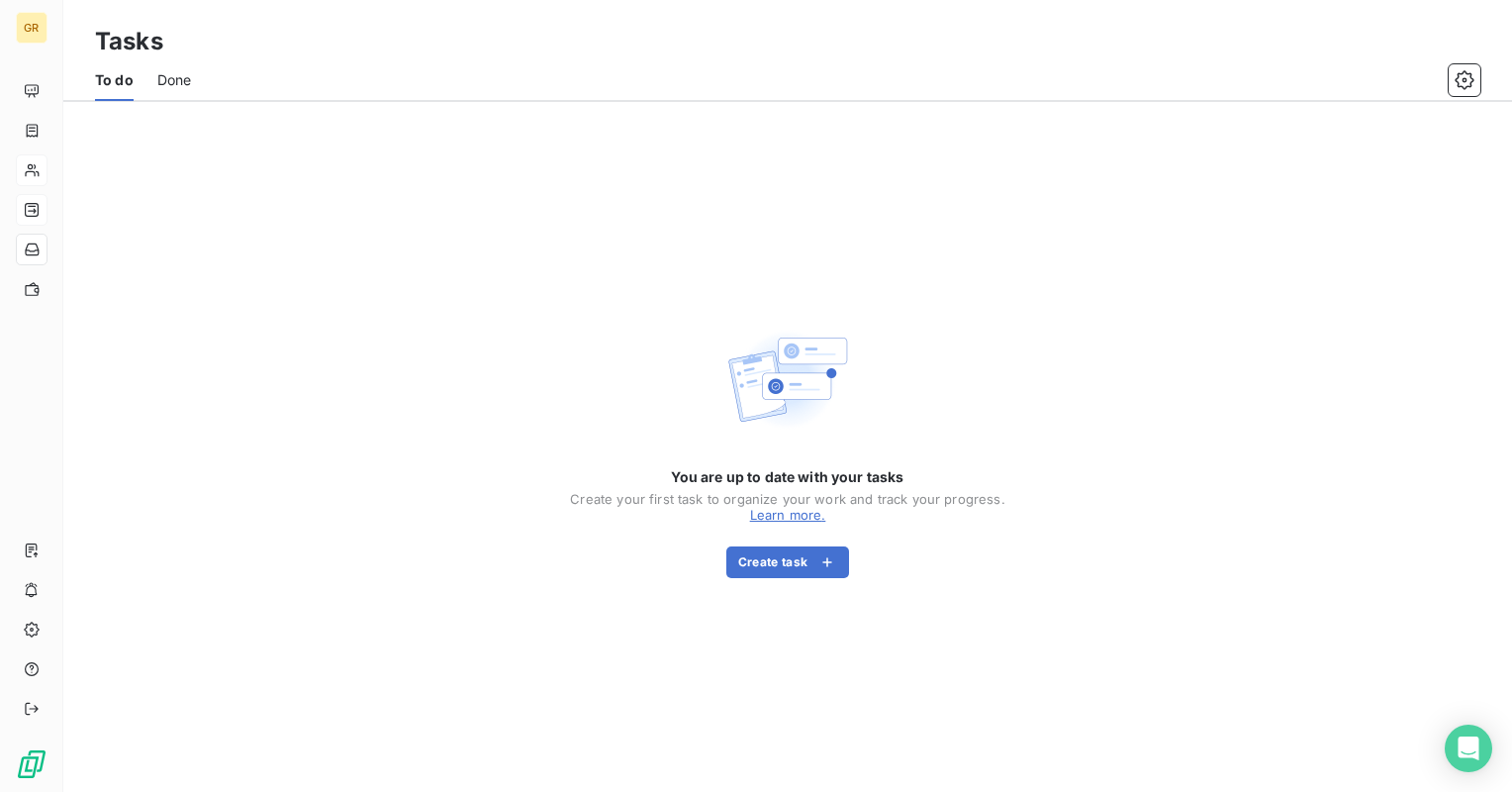 click on "Done" at bounding box center (174, 80) 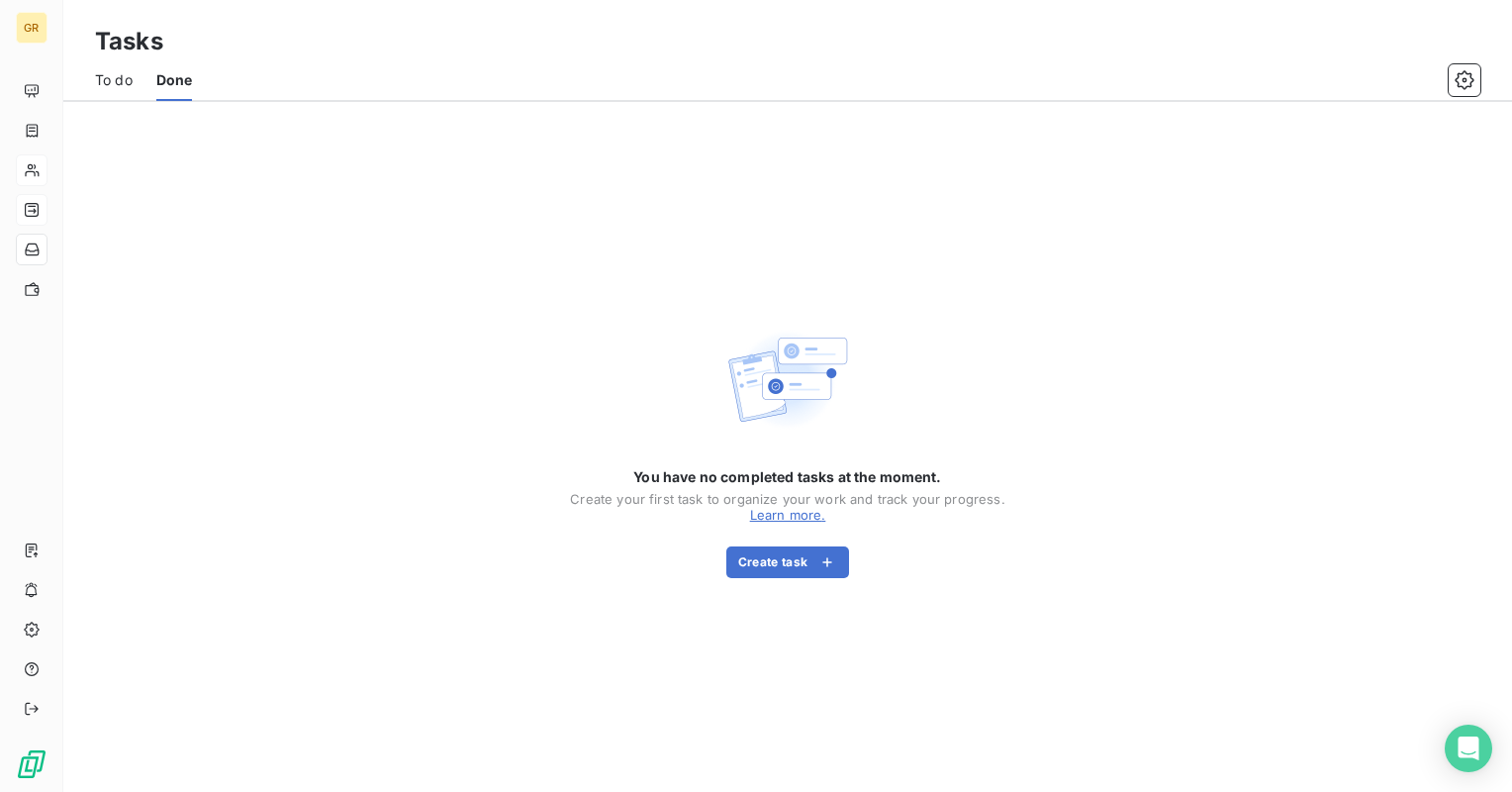 click on "To do" at bounding box center (114, 80) 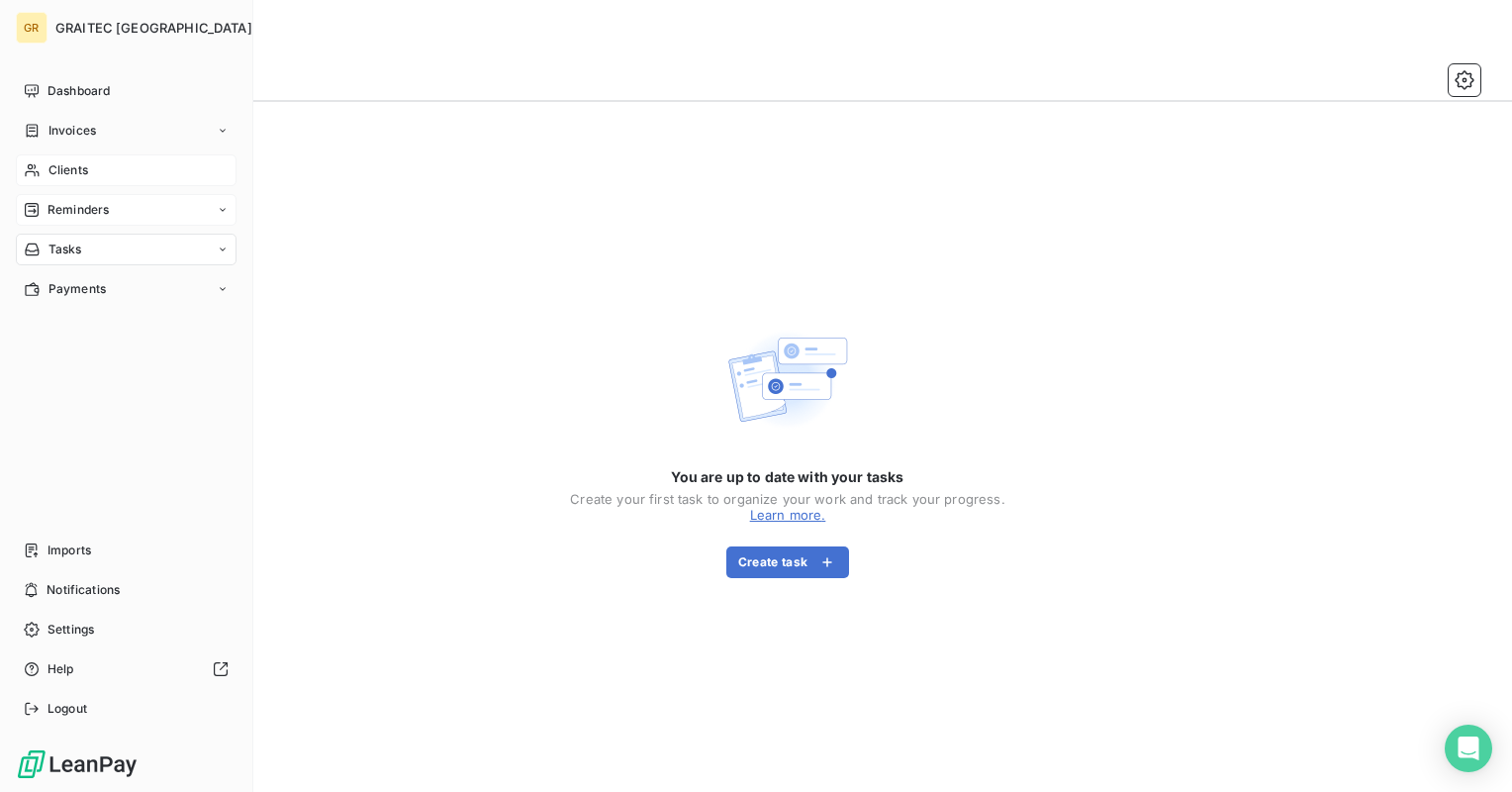 click on "Reminders" at bounding box center [78, 210] 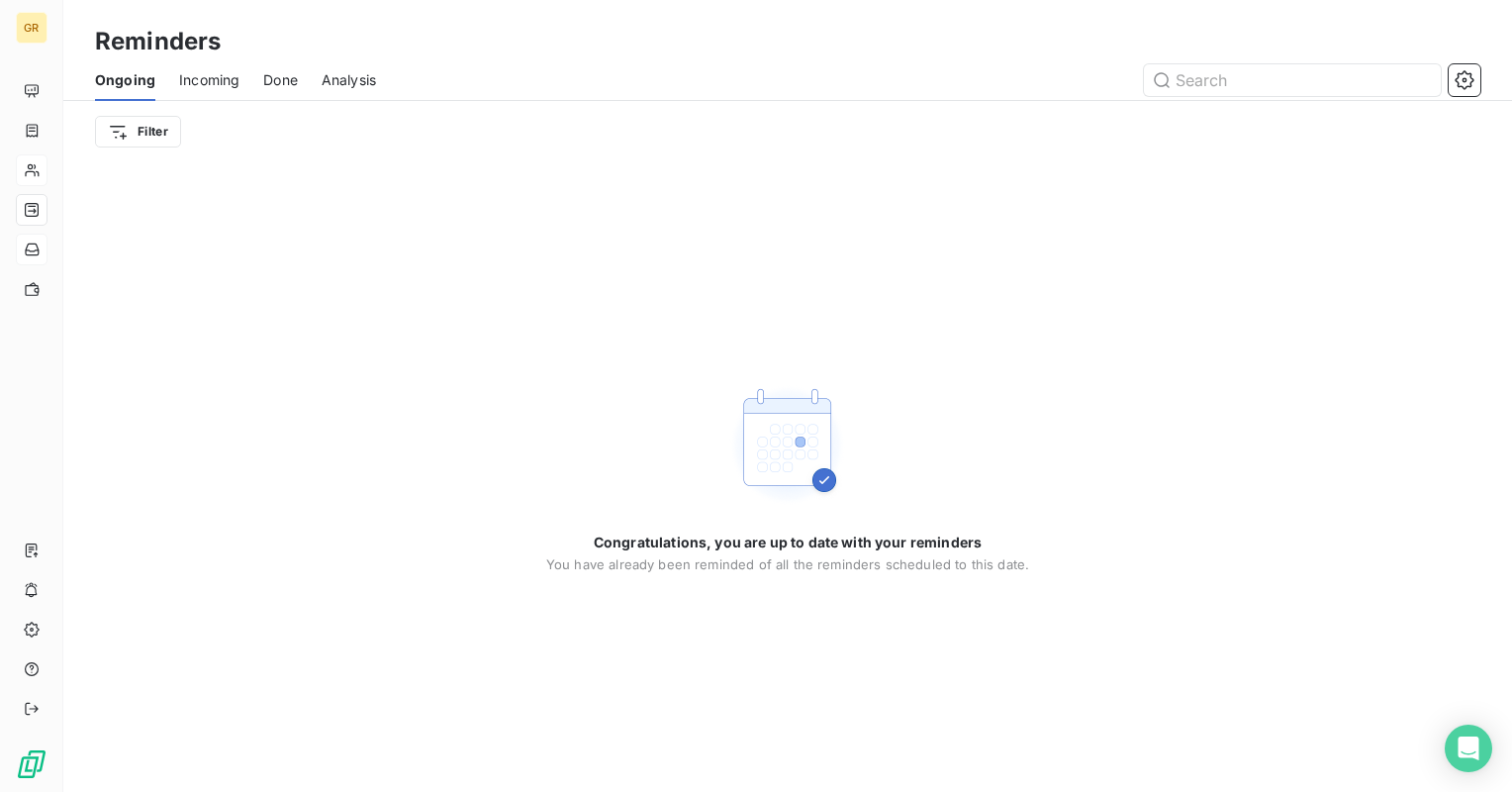 click on "Incoming" at bounding box center (209, 80) 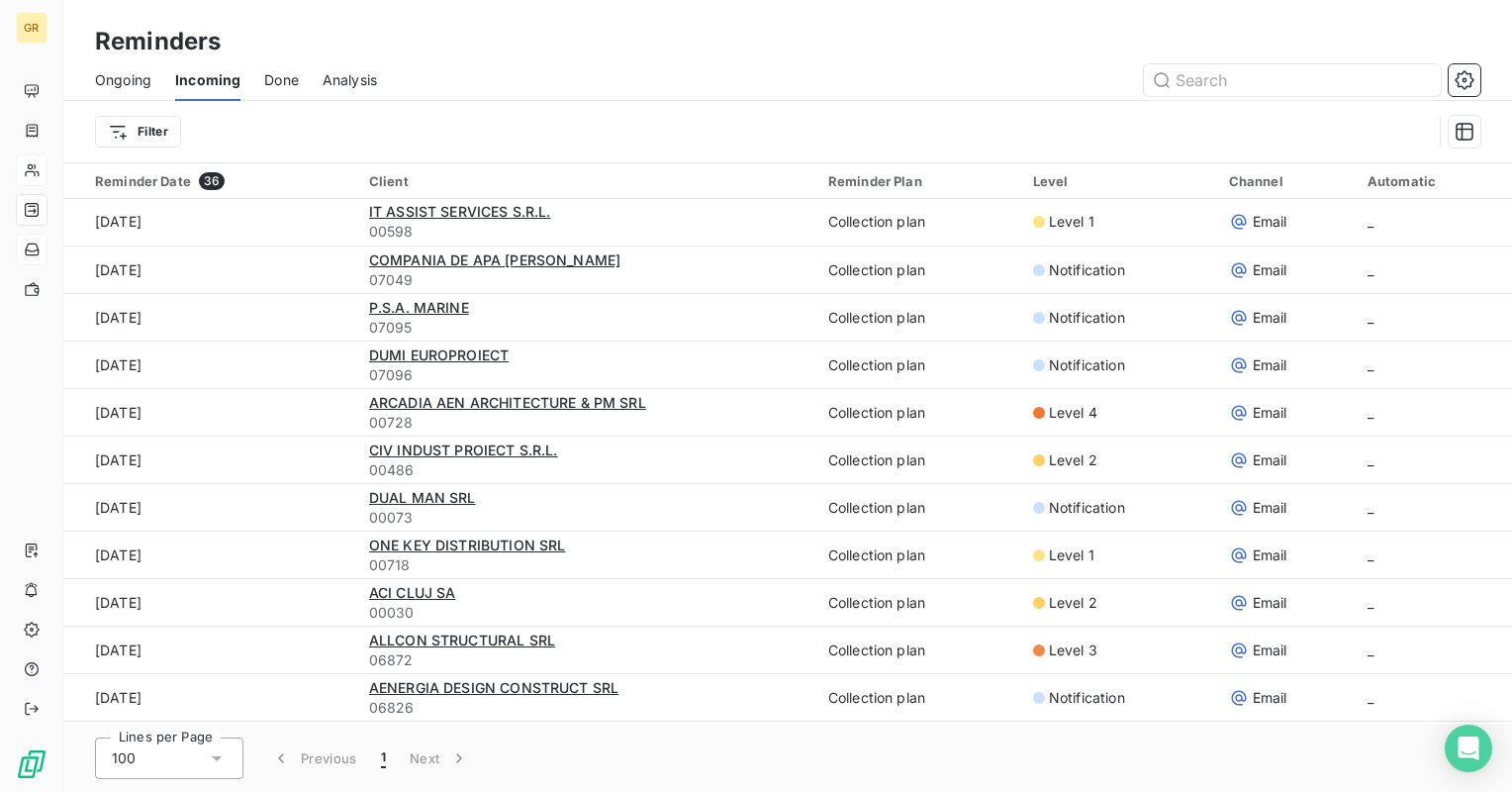 click on "Done" at bounding box center [281, 80] 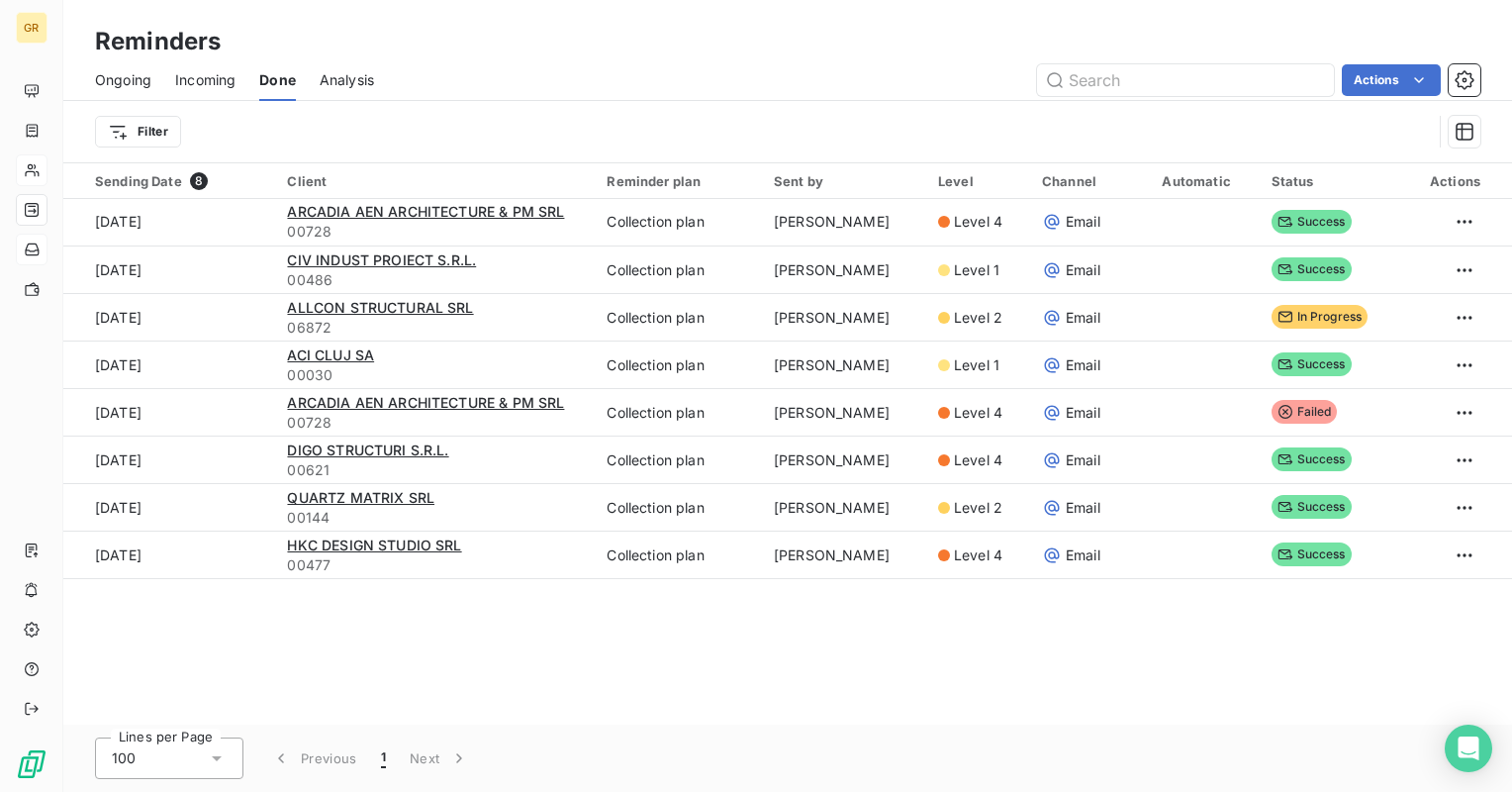 click on "Ongoing" at bounding box center [123, 80] 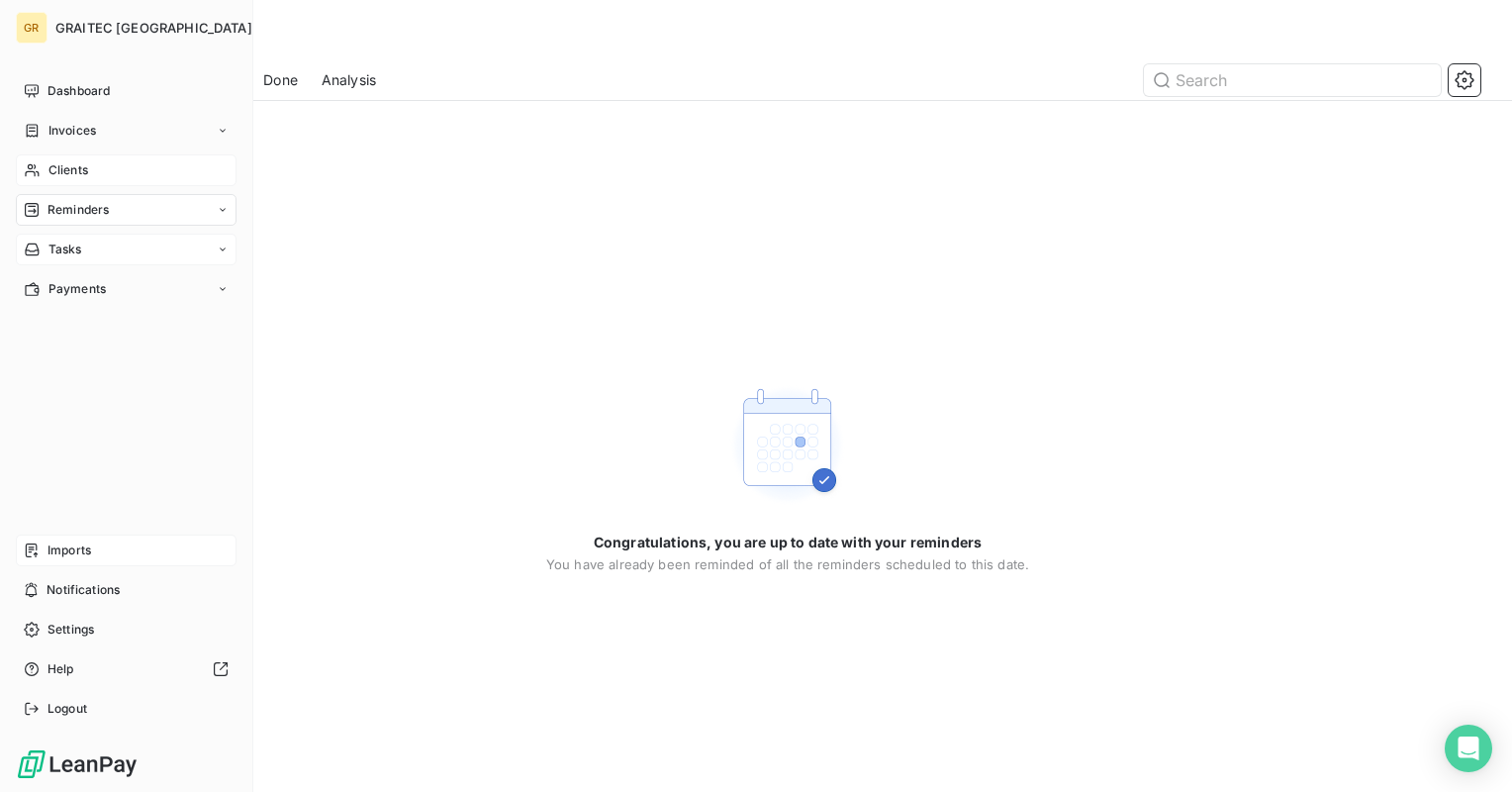 click on "Imports" at bounding box center (69, 550) 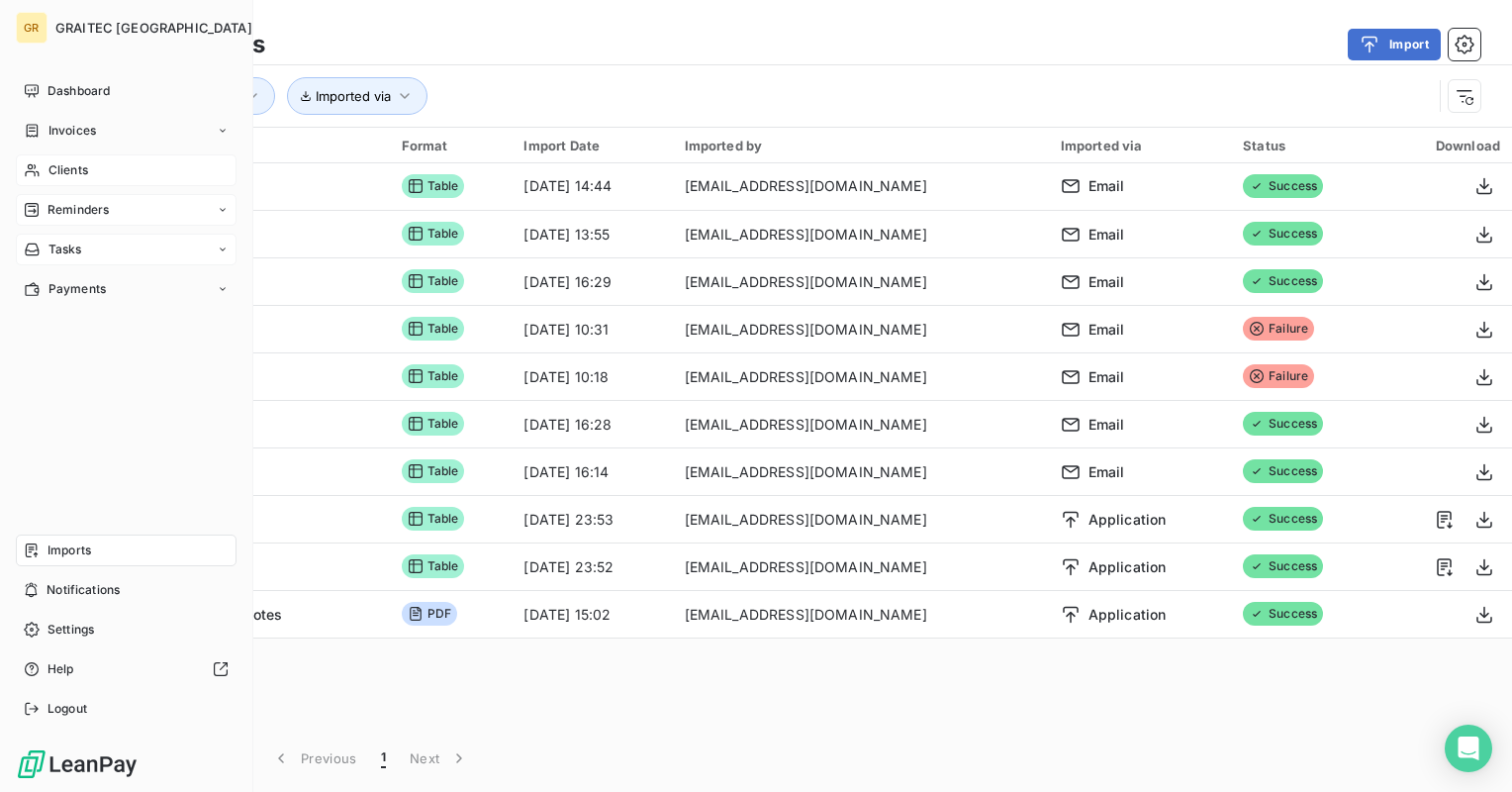 click on "Reminders" at bounding box center (78, 210) 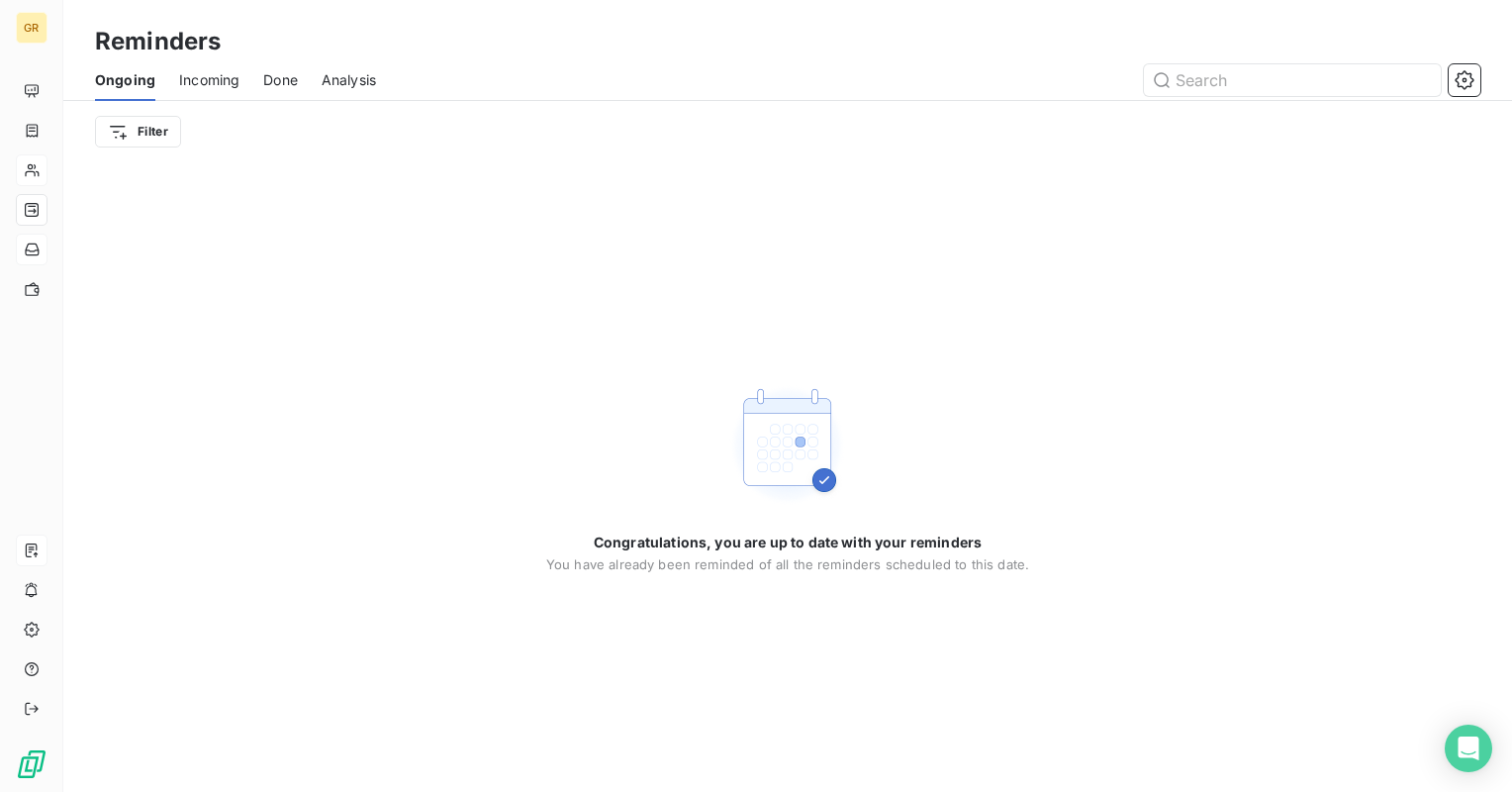 click on "Done" at bounding box center (280, 80) 